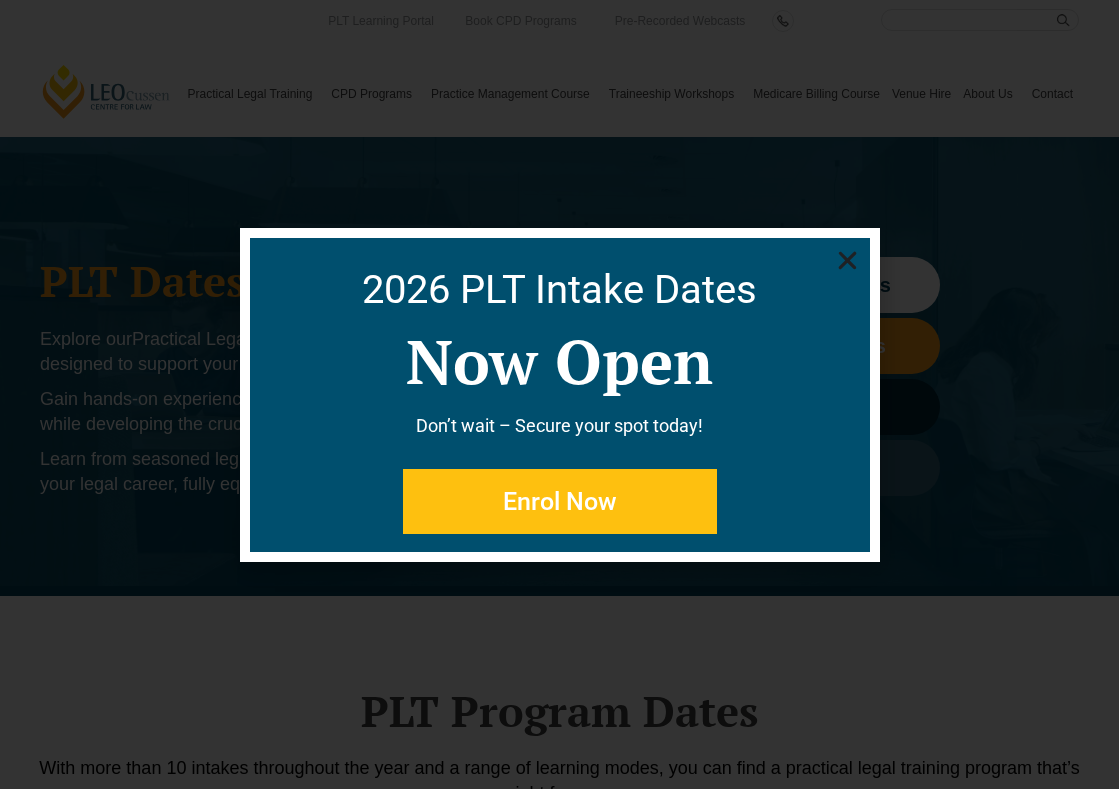 scroll, scrollTop: 0, scrollLeft: 0, axis: both 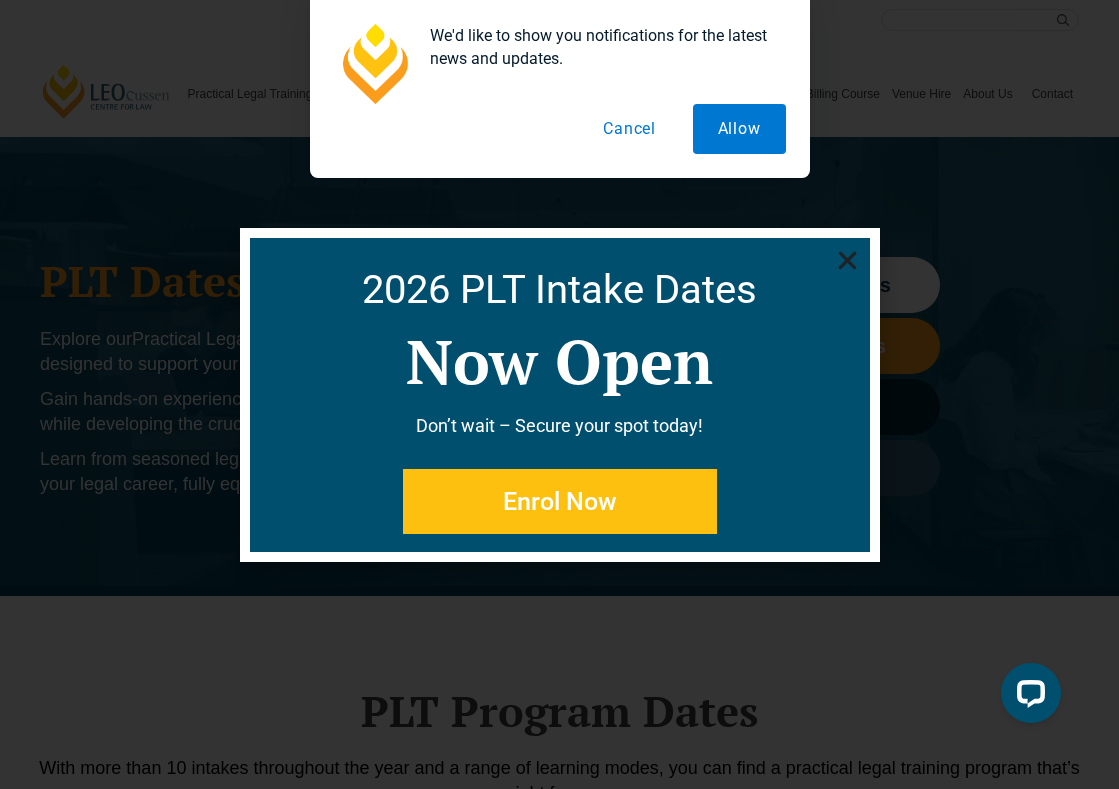click on "Enrol Now" at bounding box center (560, 501) 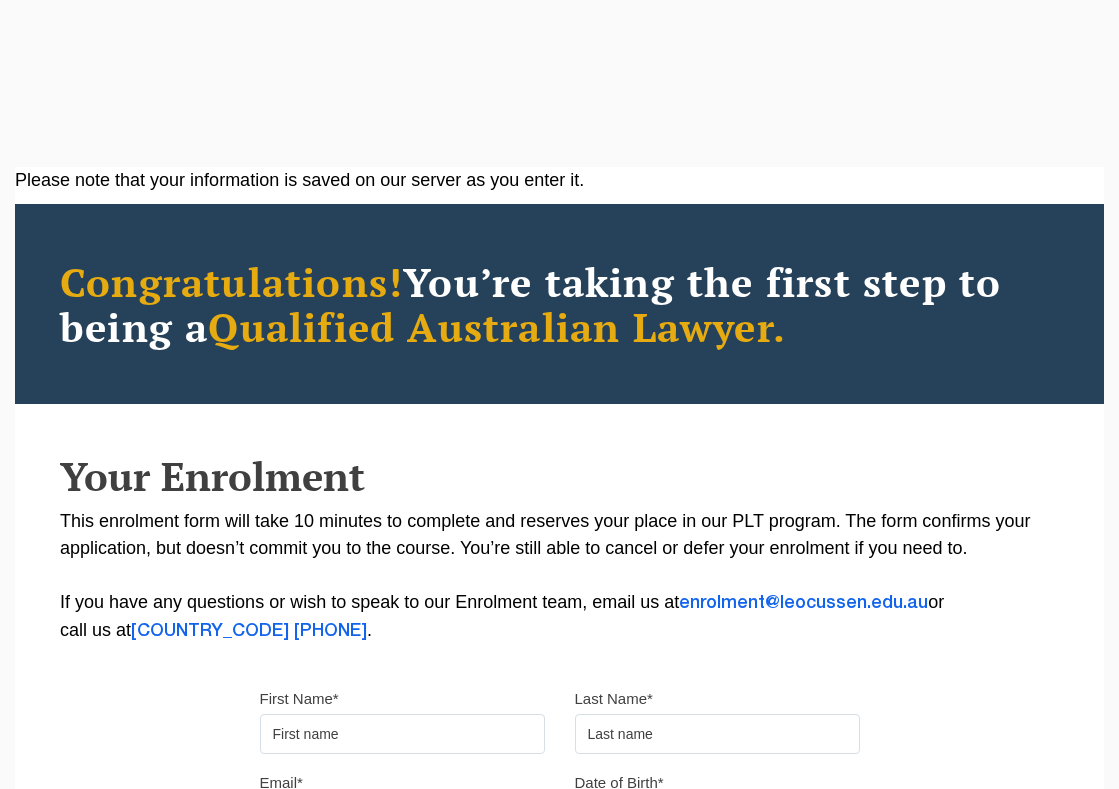scroll, scrollTop: 0, scrollLeft: 0, axis: both 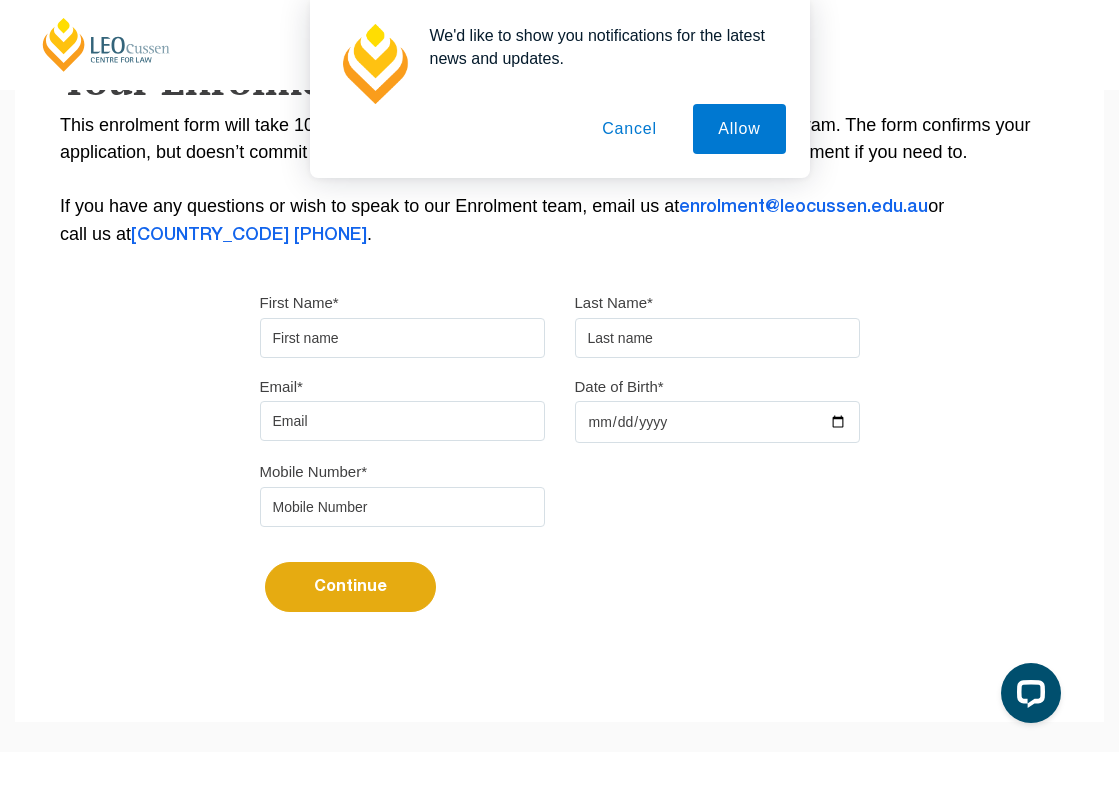 click on "Cancel" at bounding box center (629, 129) 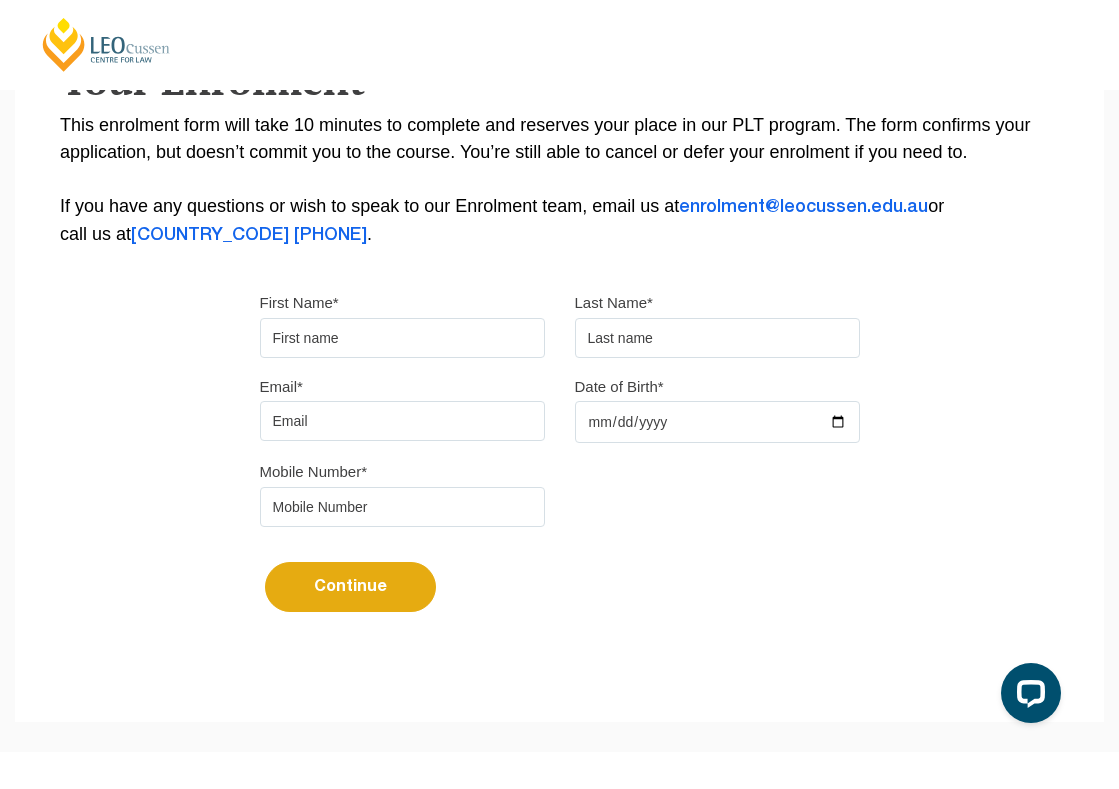 click on "First Name*" at bounding box center [402, 338] 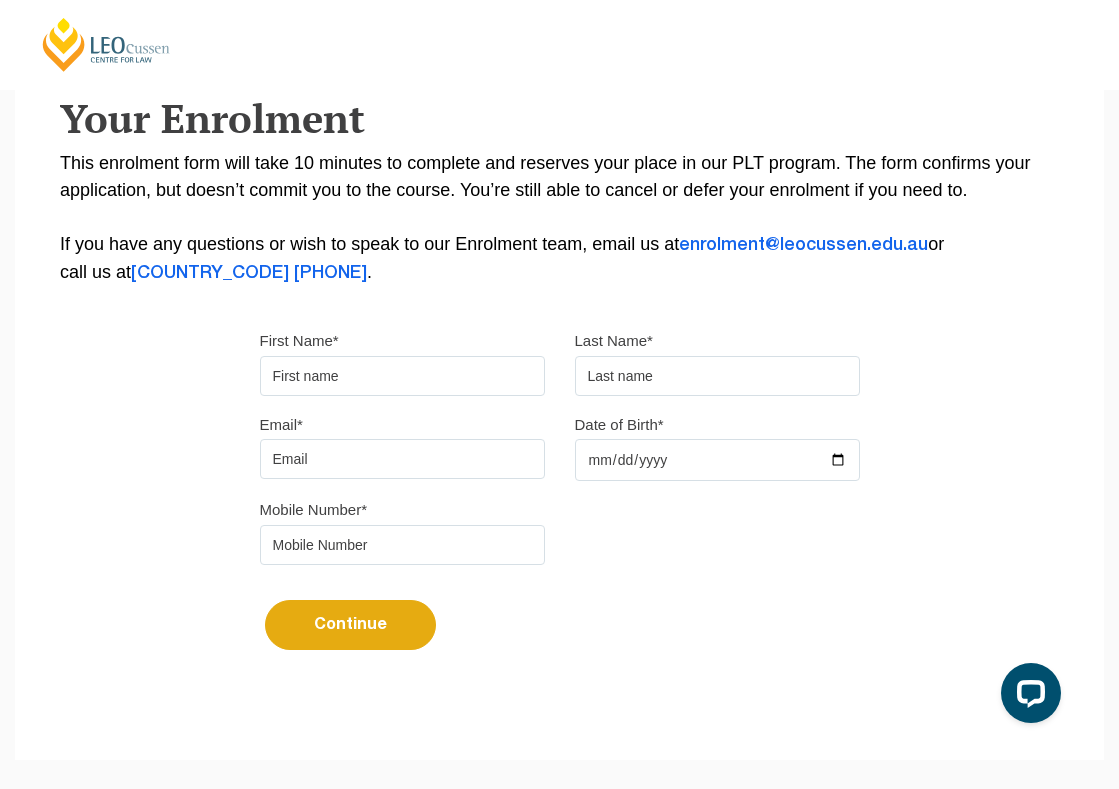 scroll, scrollTop: 351, scrollLeft: 0, axis: vertical 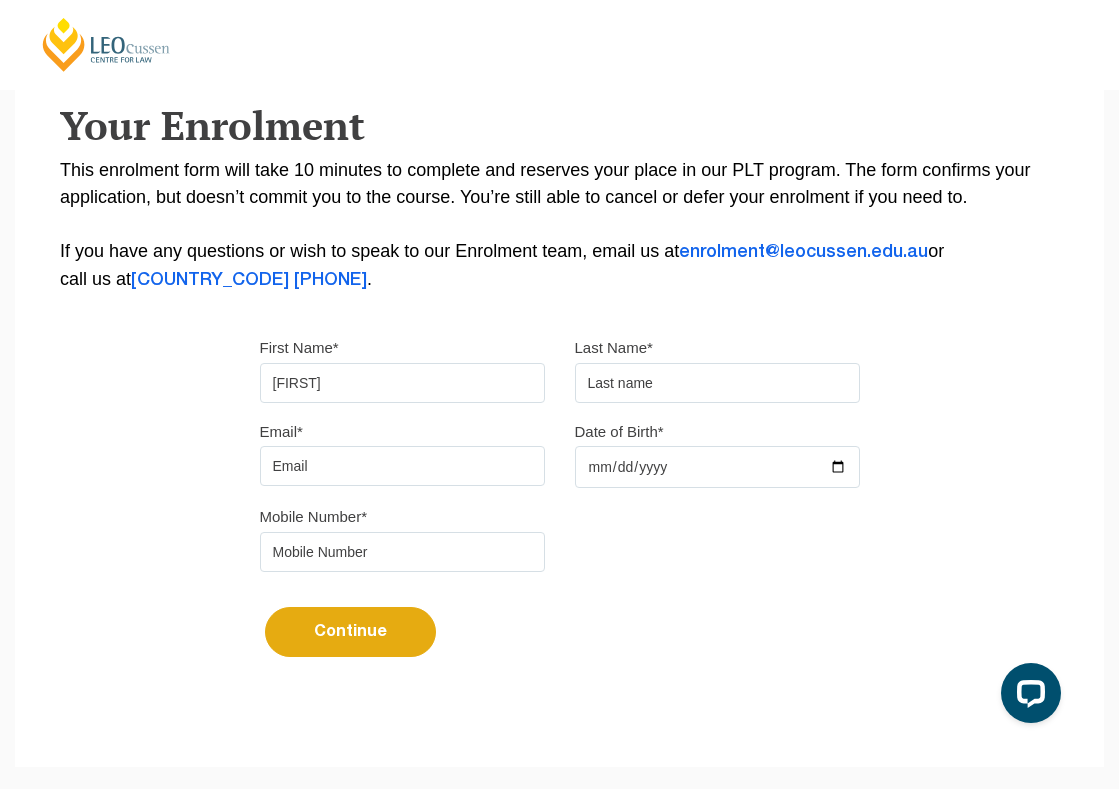 type on "Jas" 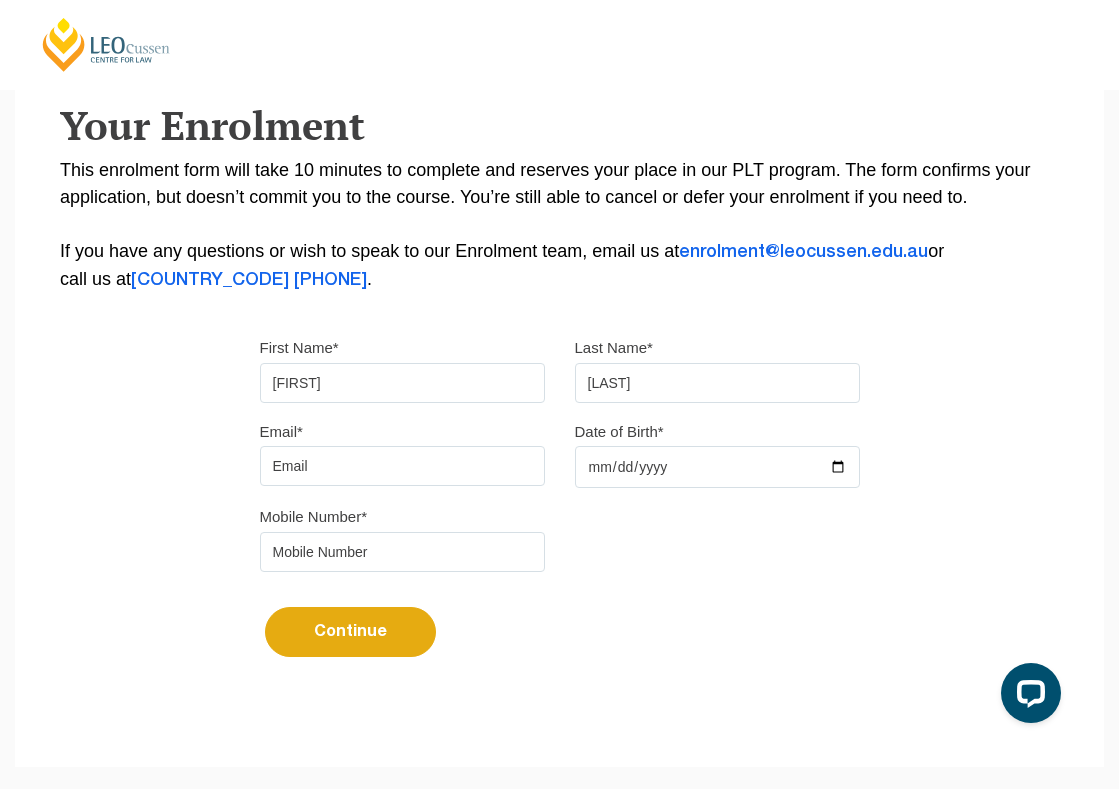 type on "Choo" 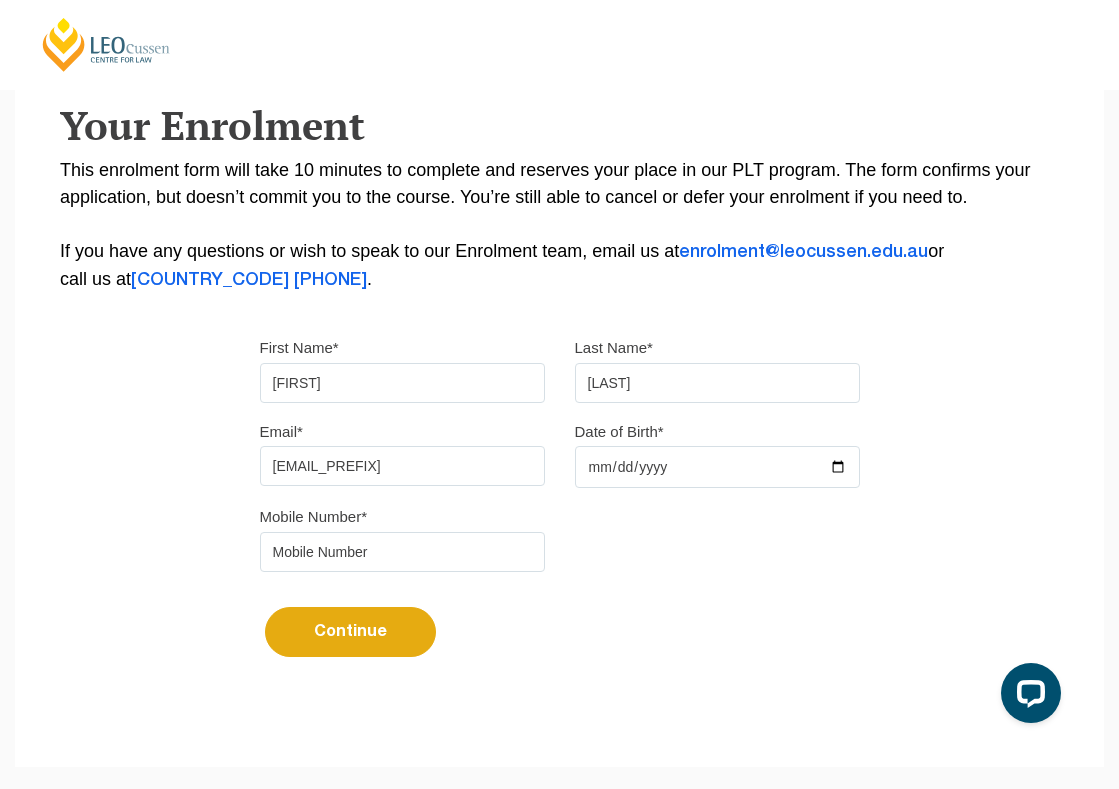 type on "itsjaschoo@gmail.com" 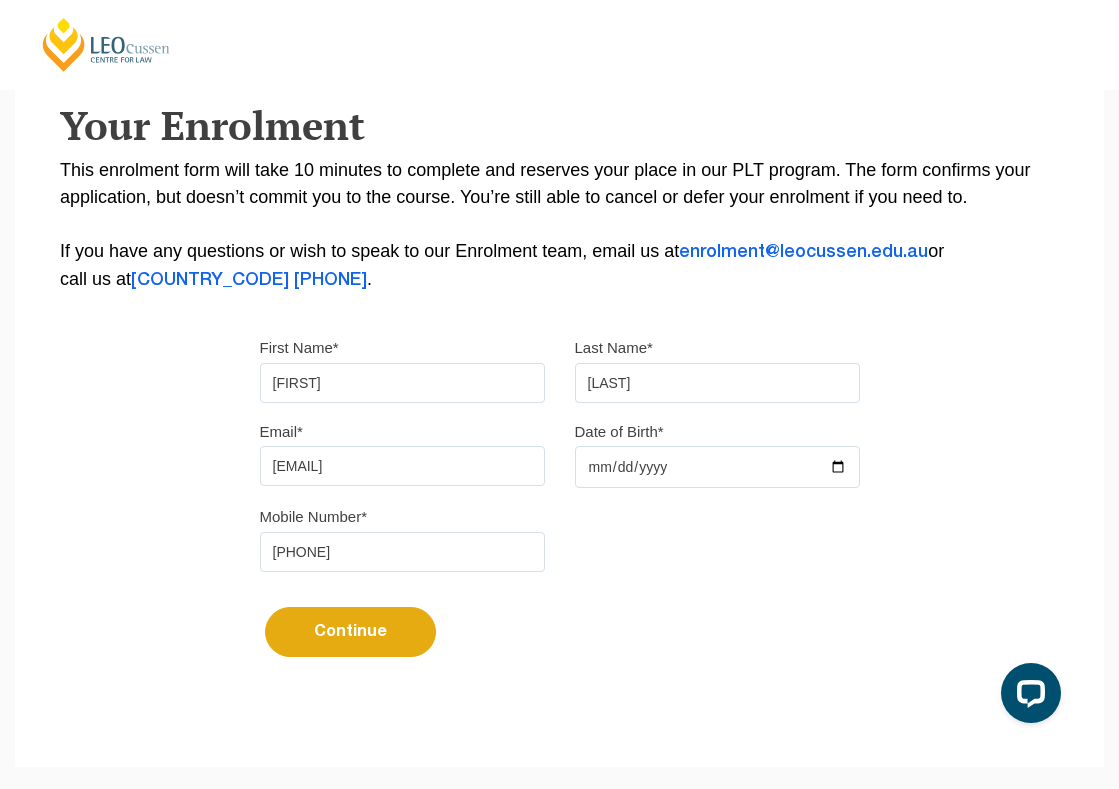 click on "0466817628" at bounding box center [402, 552] 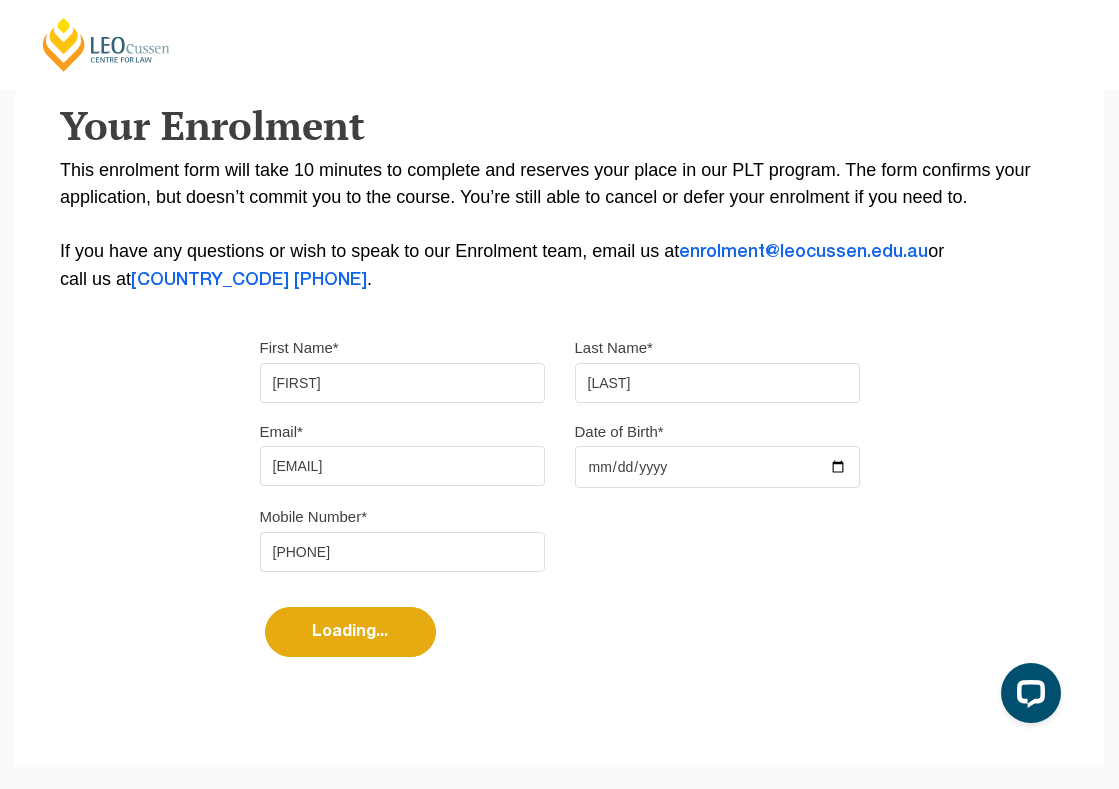 select 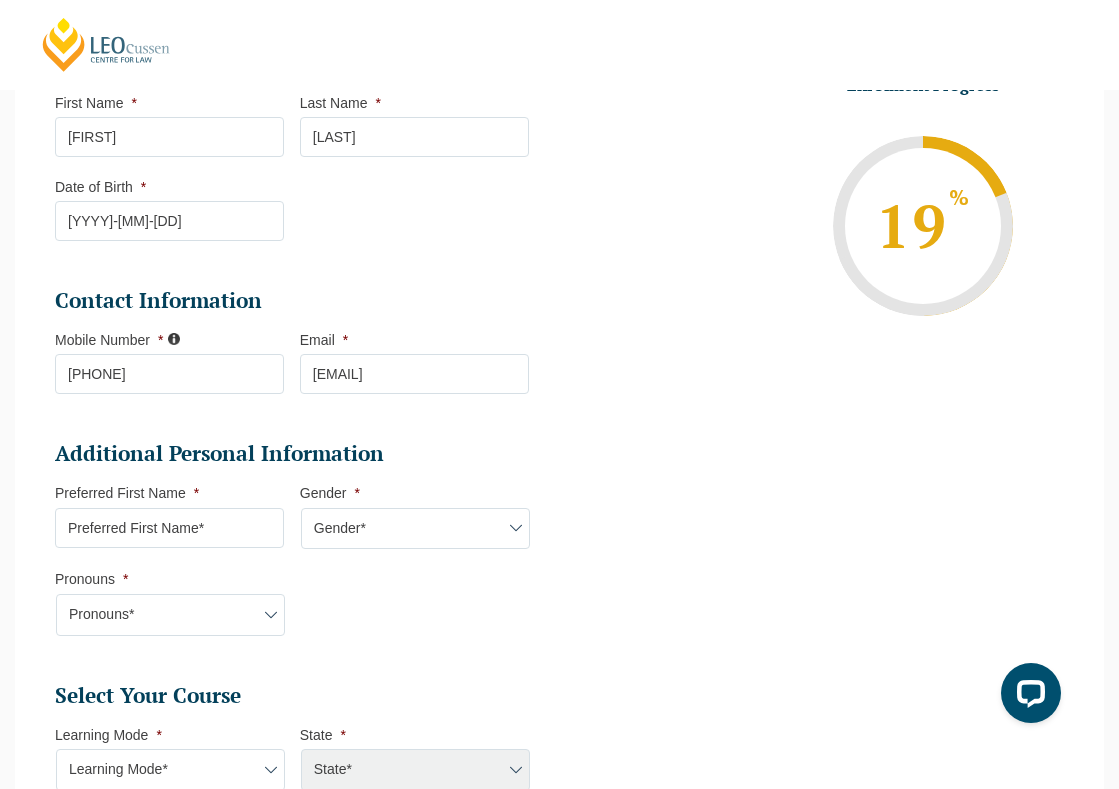scroll, scrollTop: 293, scrollLeft: 0, axis: vertical 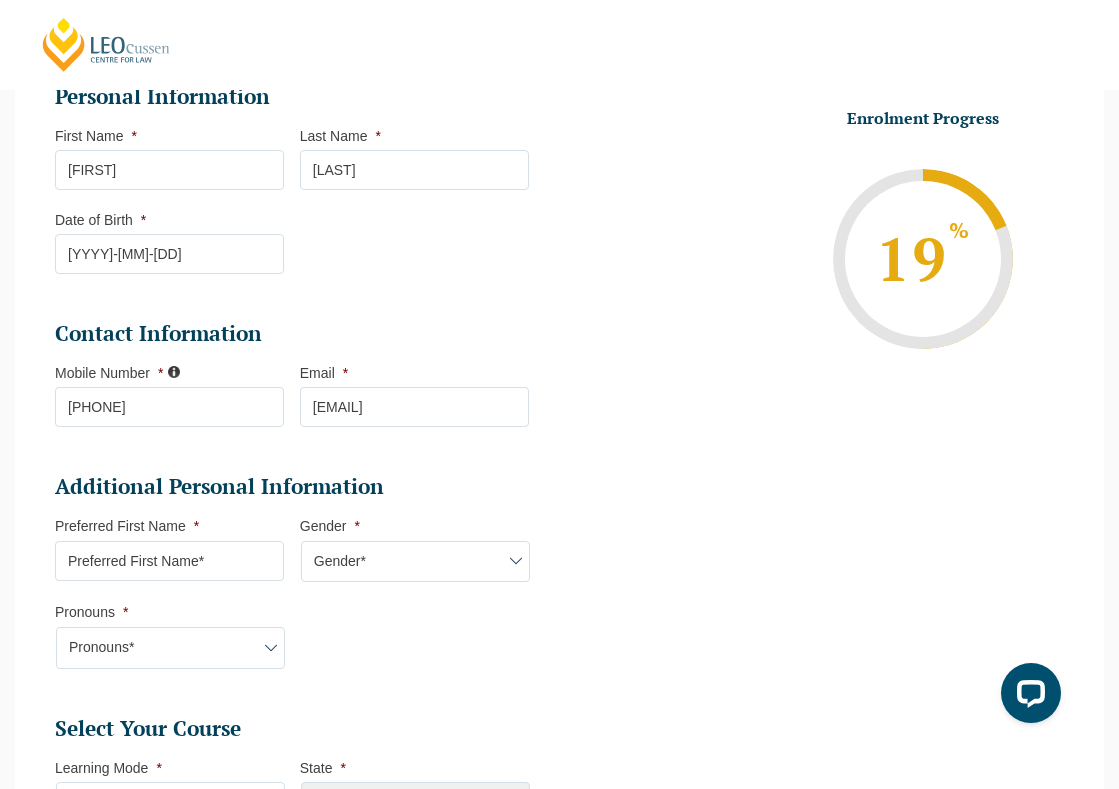 click on "Jas" at bounding box center (169, 170) 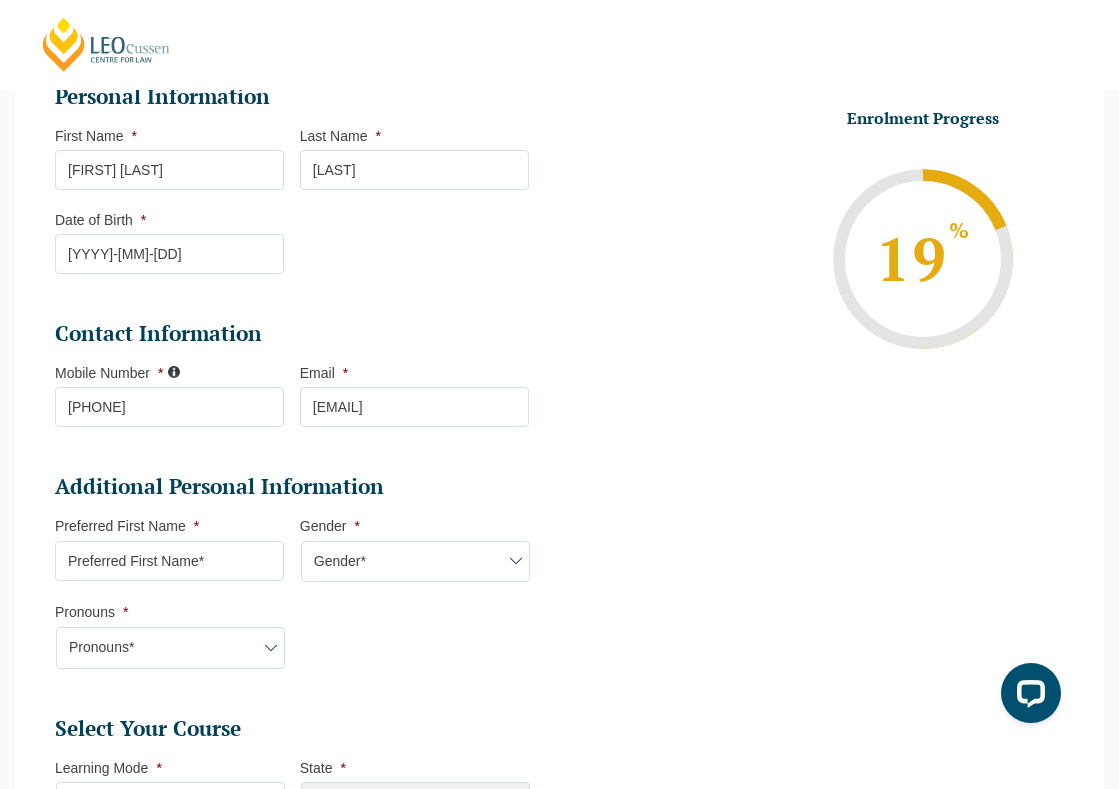 type on "Swen Tzen" 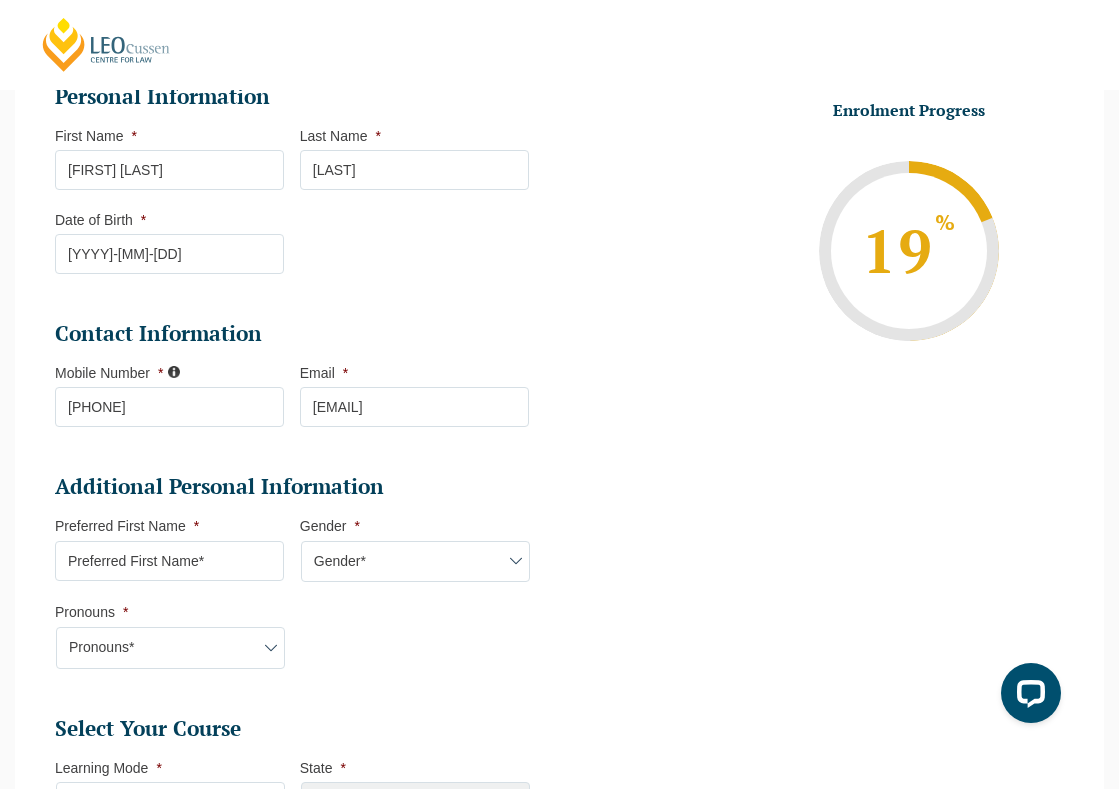 click on "Preferred First Name *" at bounding box center [169, 561] 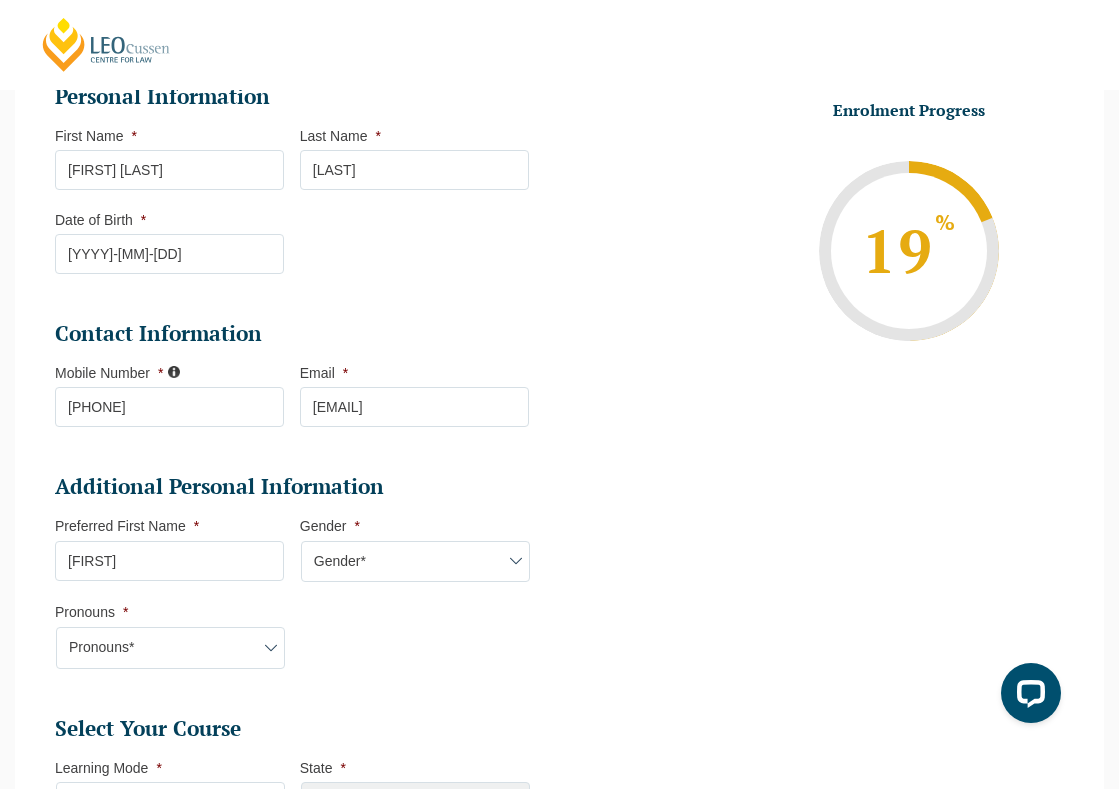 type on "Jas" 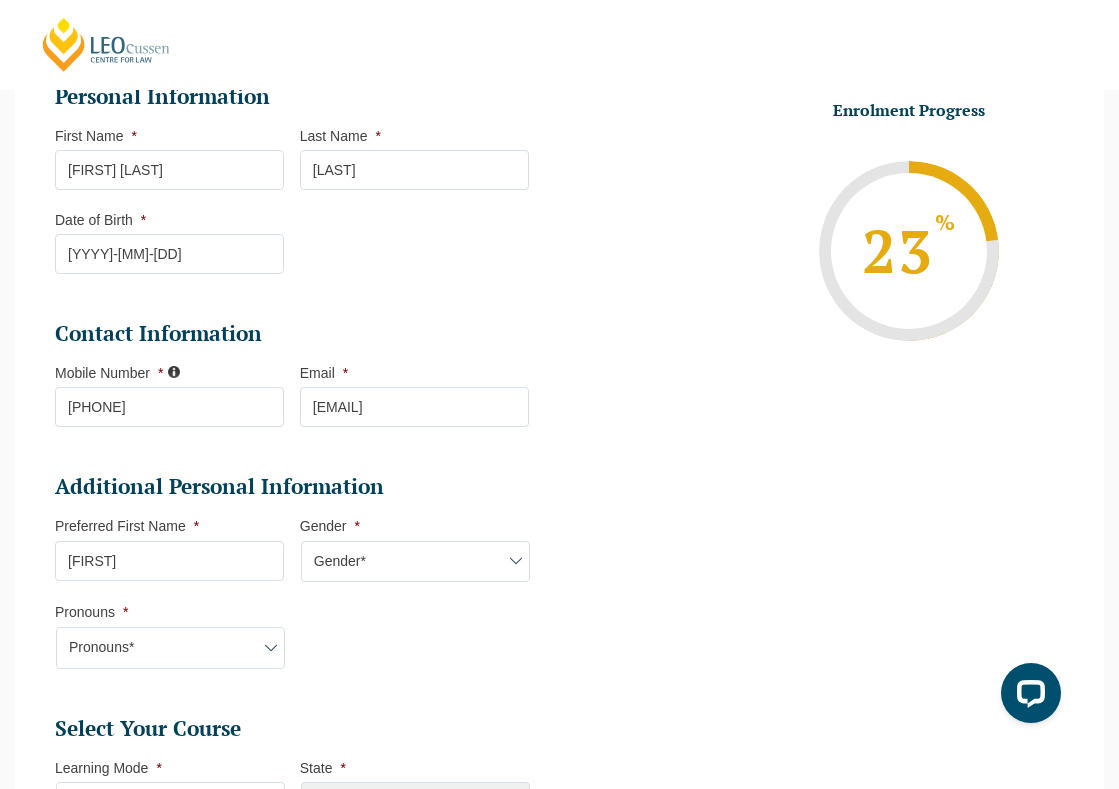 click on "Gender* Male Female Nonbinary Intersex Prefer not to disclose Other" at bounding box center [415, 562] 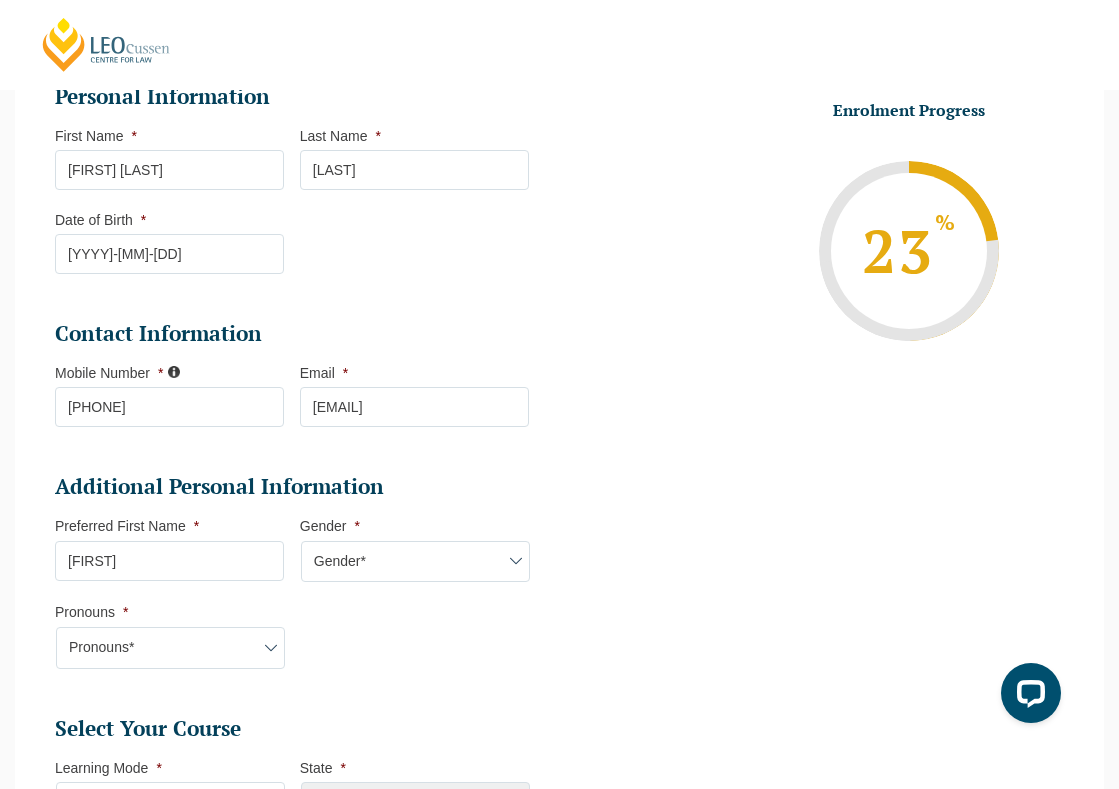 select on "Prefer not to disclose" 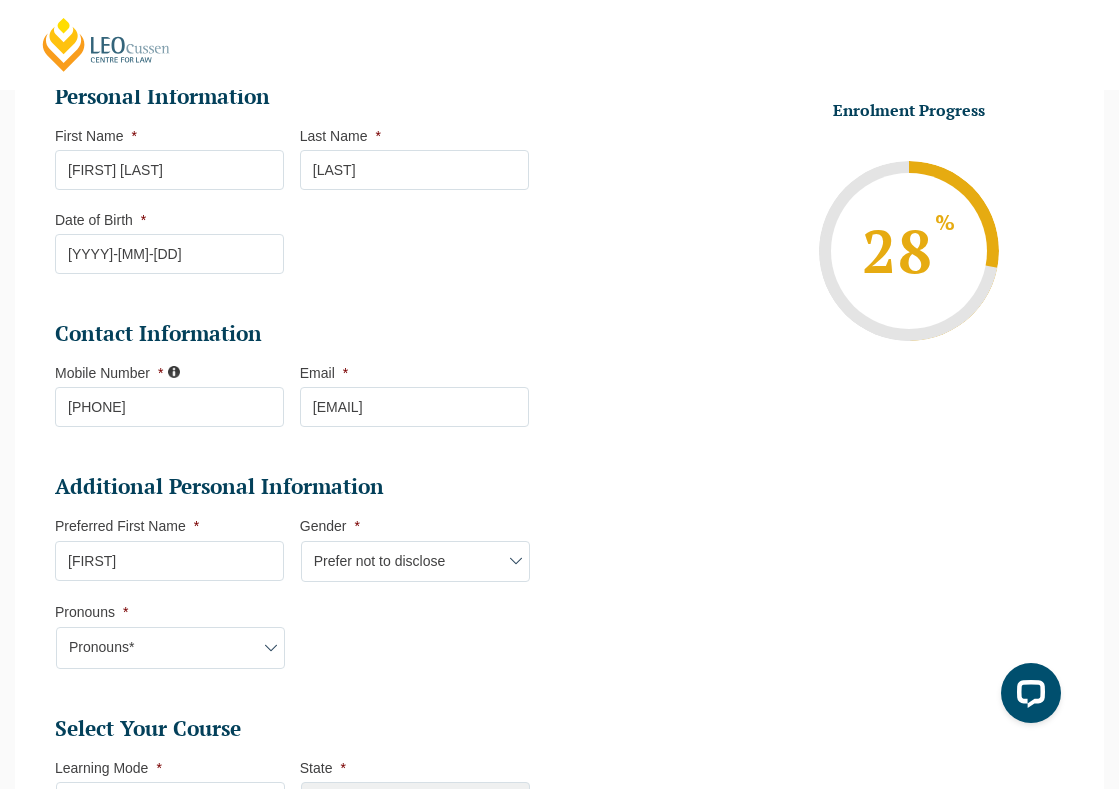 click on "Pronouns* She/Her/Hers He/Him/His They/Them/Theirs Other Prefer not to disclose" at bounding box center (170, 648) 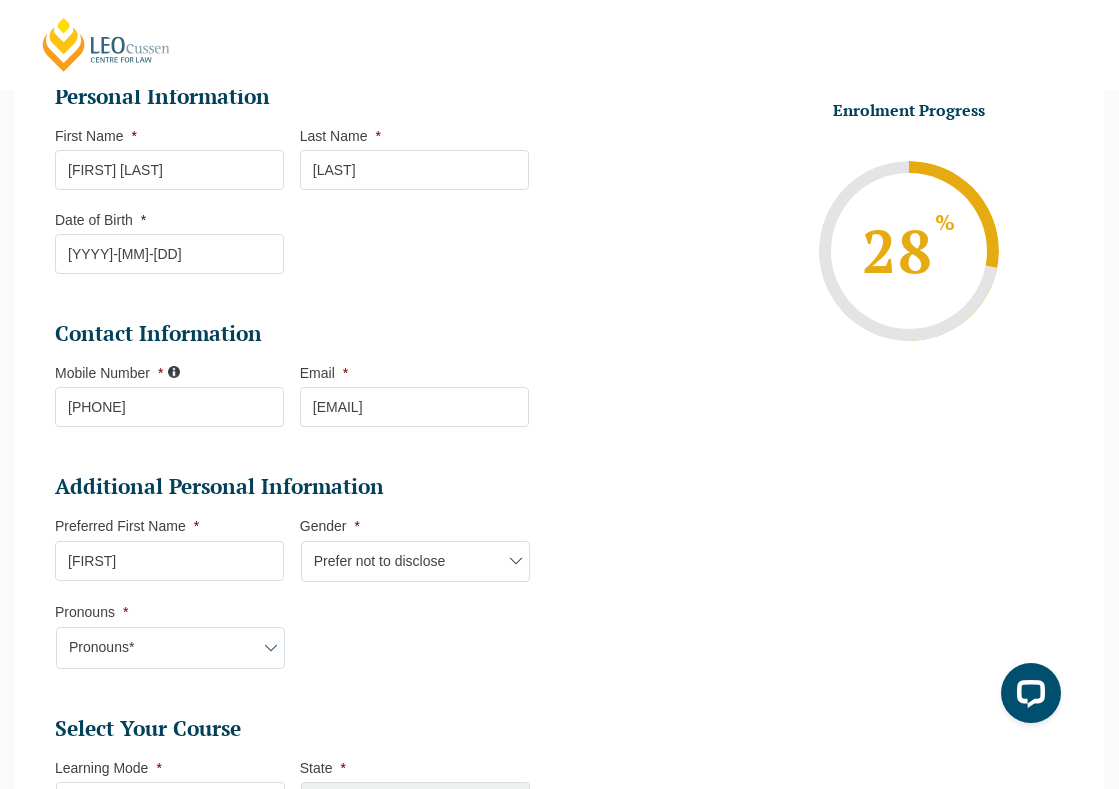 select on "She/Her/Hers" 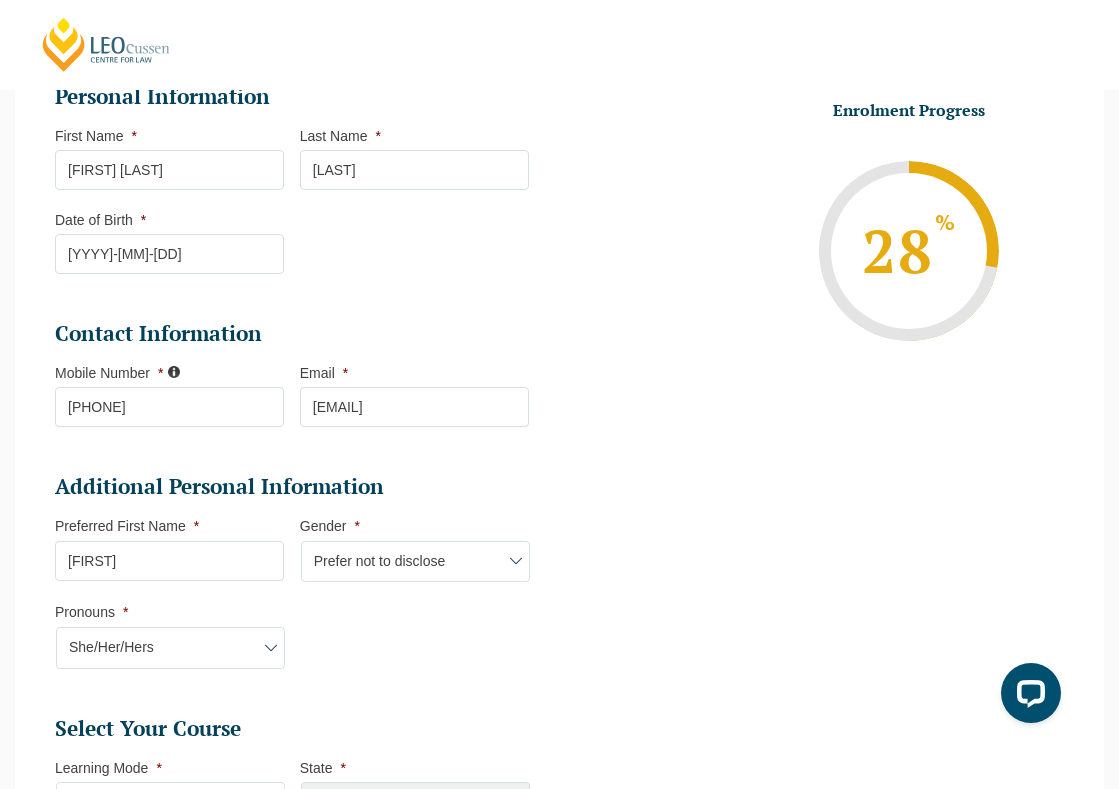 click on "Gender* Male Female Nonbinary Intersex Prefer not to disclose Other" at bounding box center [415, 562] 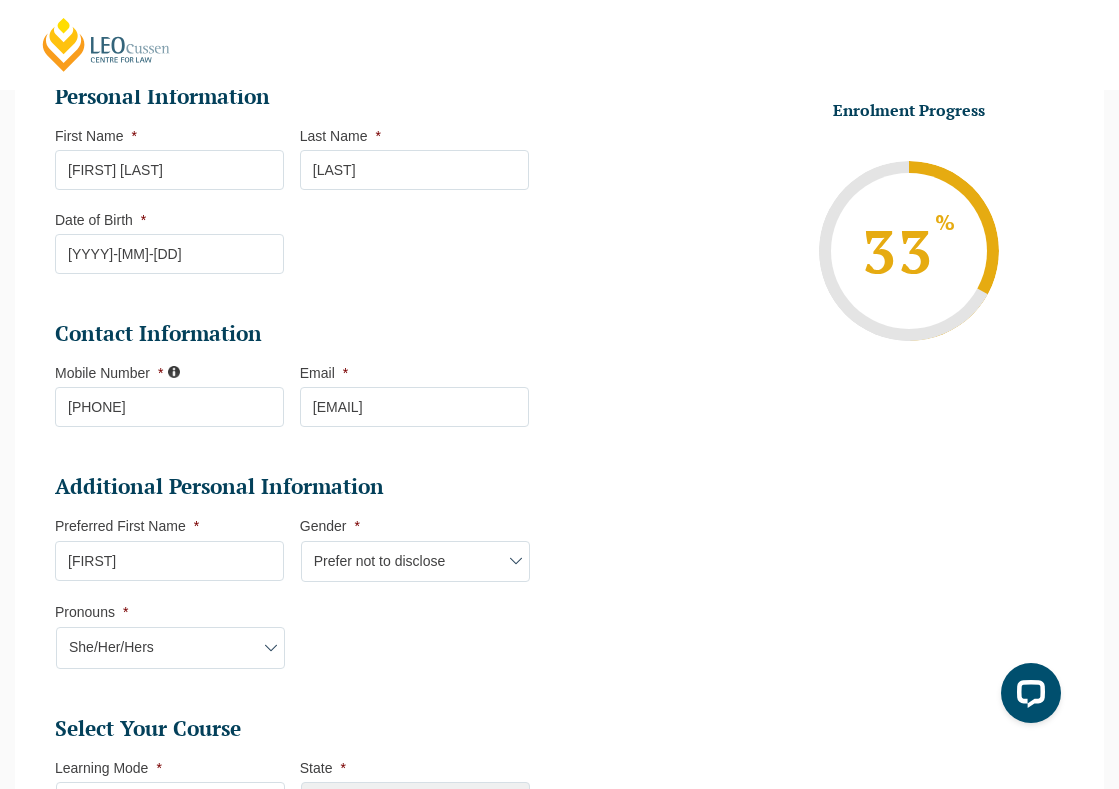 select on "Female" 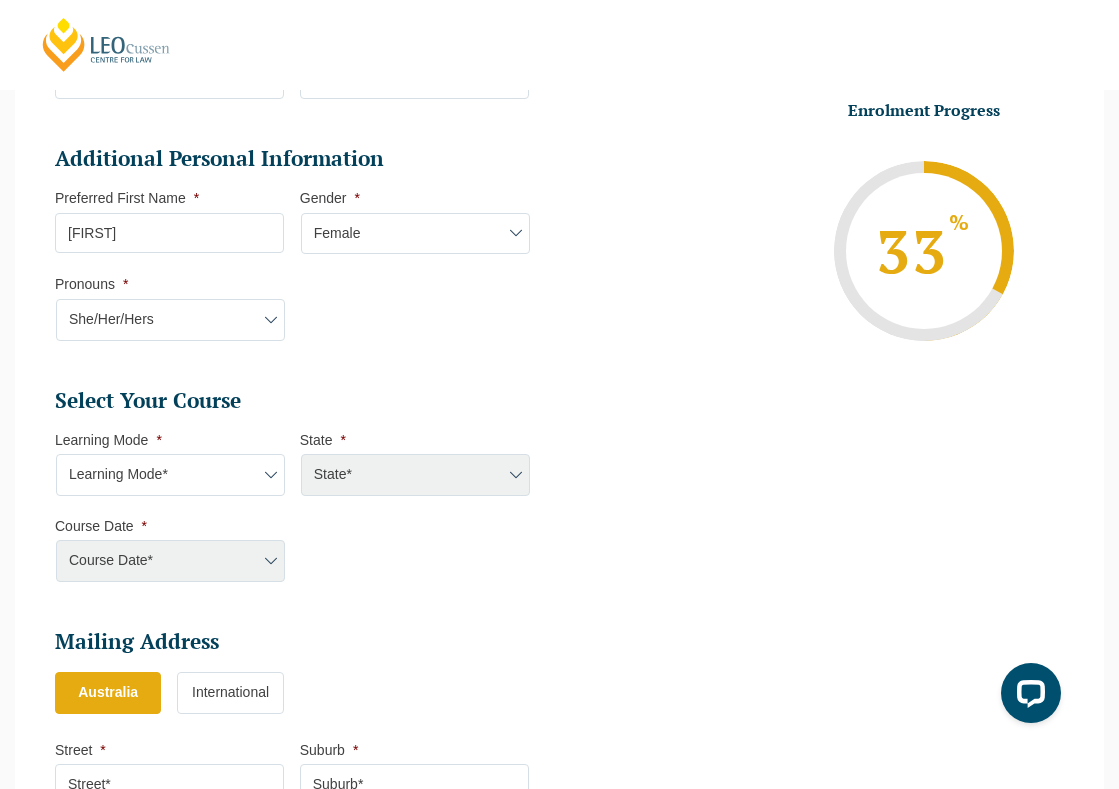 scroll, scrollTop: 635, scrollLeft: 0, axis: vertical 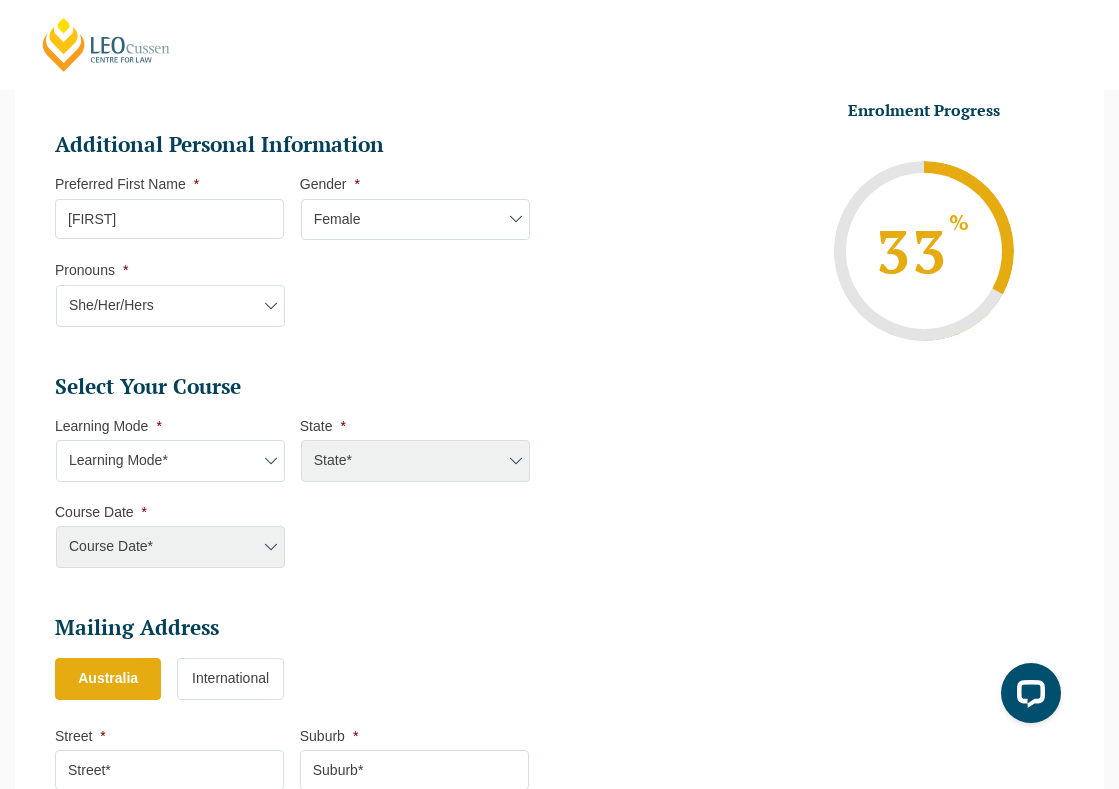 click on "Learning Mode* Online Full Time Learning Online Part Time Learning Blended Full Time Learning Blended Part Time Learning Onsite Full Time Learning" at bounding box center (170, 461) 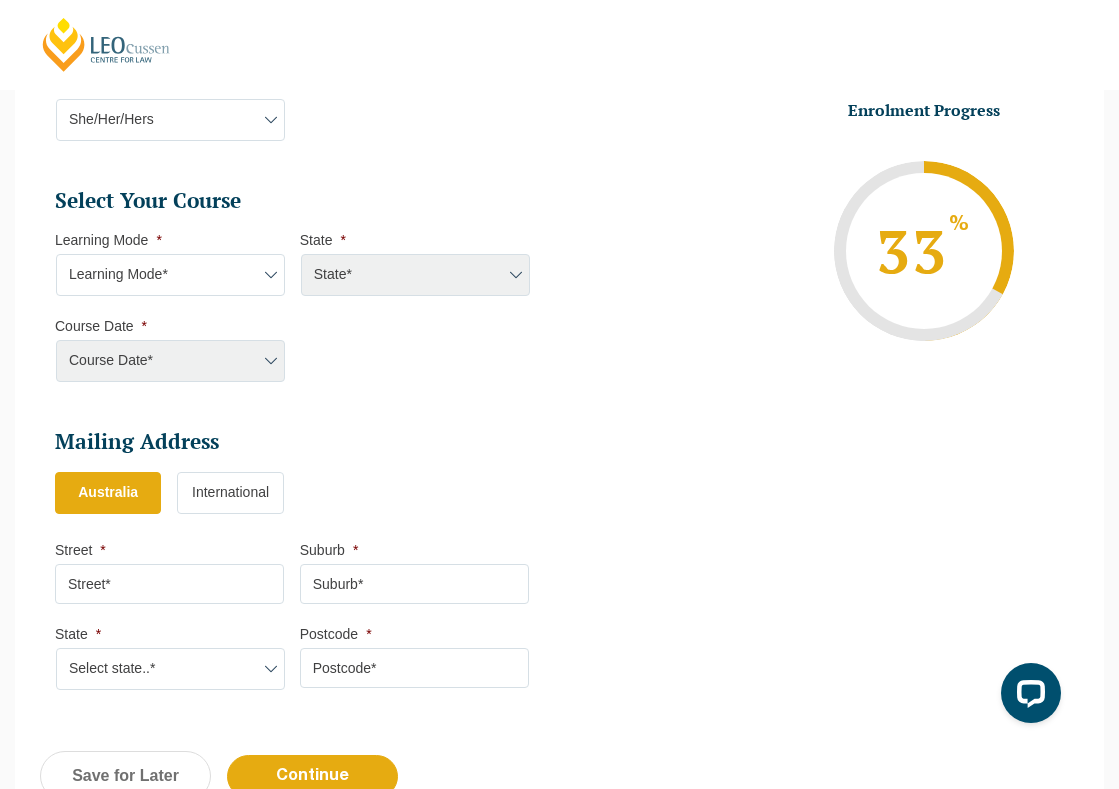scroll, scrollTop: 820, scrollLeft: 0, axis: vertical 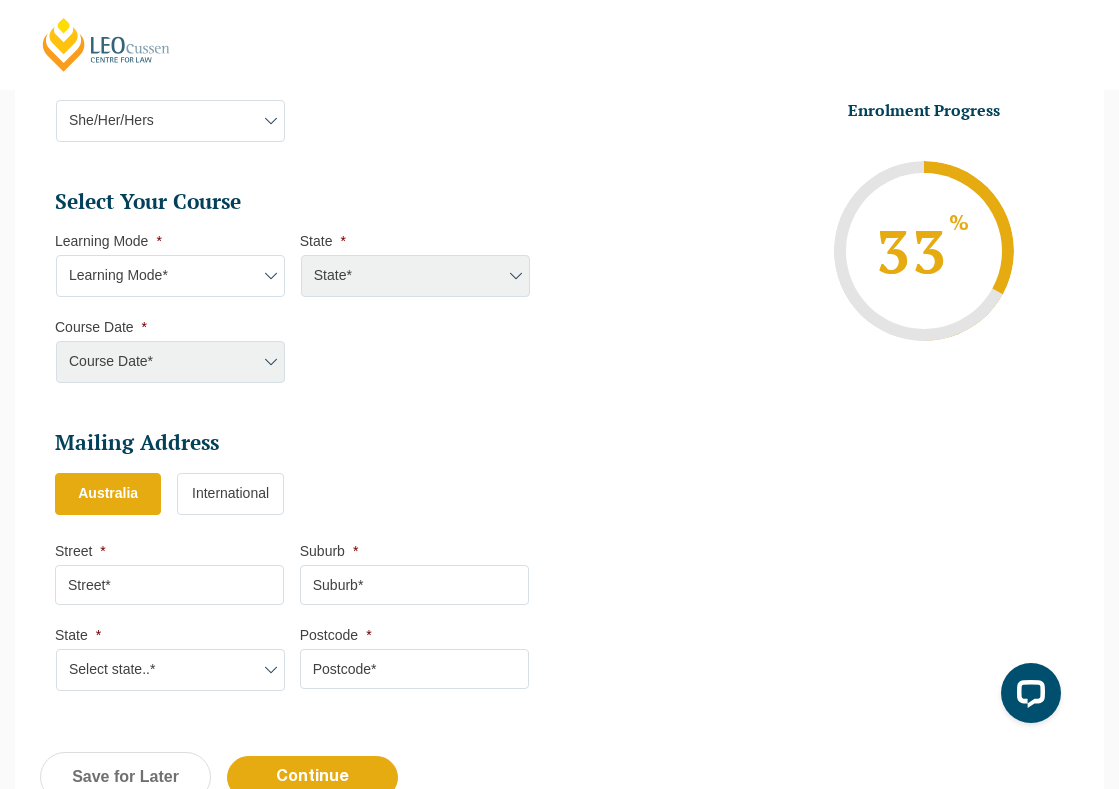 click on "Learning Mode* Online Full Time Learning Online Part Time Learning Blended Full Time Learning Blended Part Time Learning Onsite Full Time Learning" at bounding box center [170, 276] 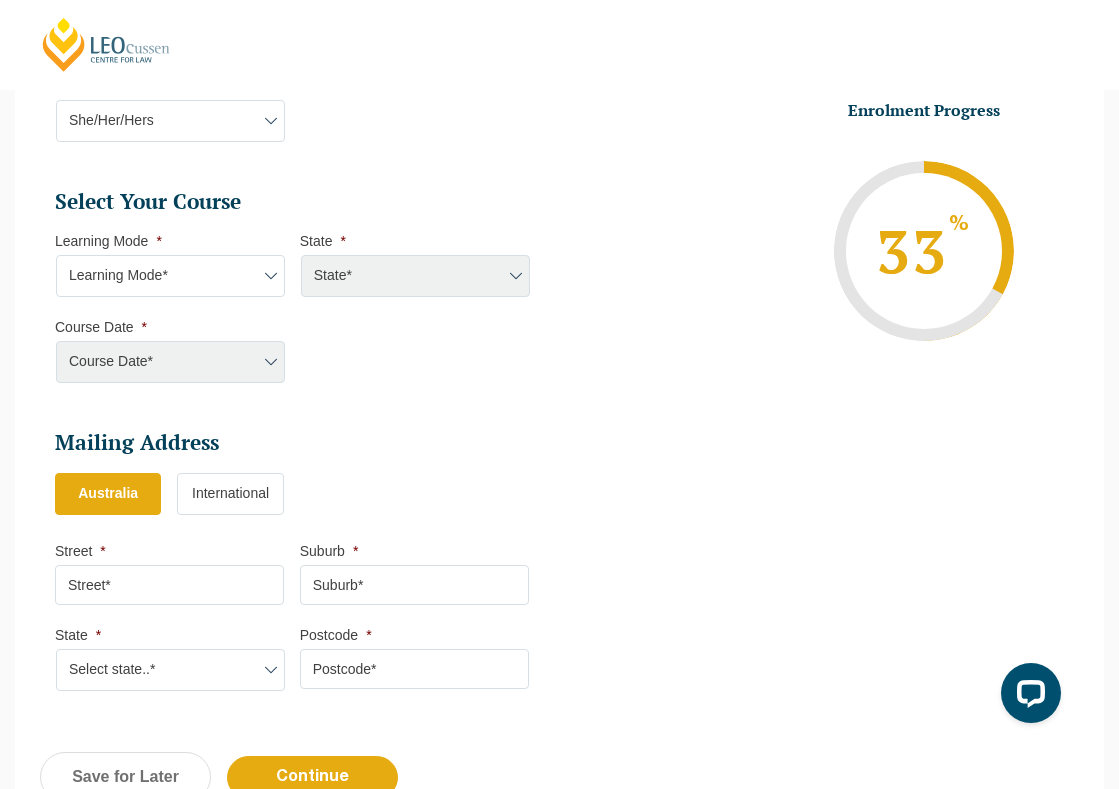 select on "Blended Full Time Learning" 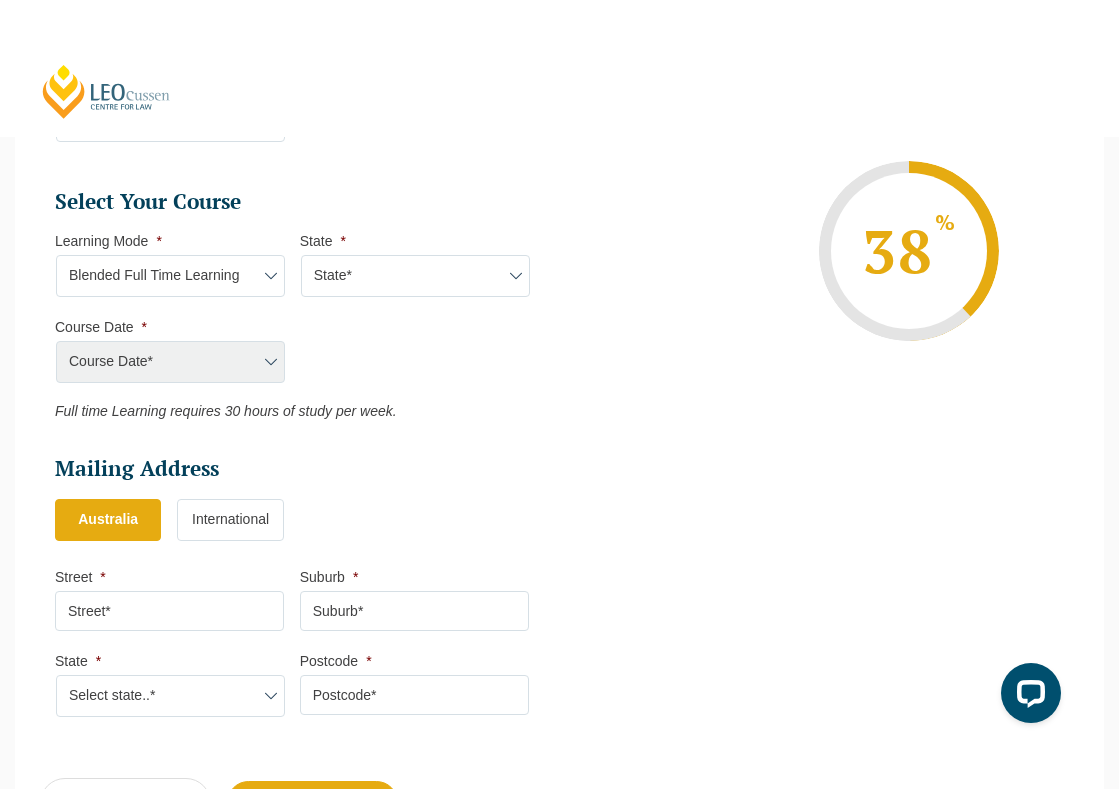 scroll, scrollTop: 954, scrollLeft: 0, axis: vertical 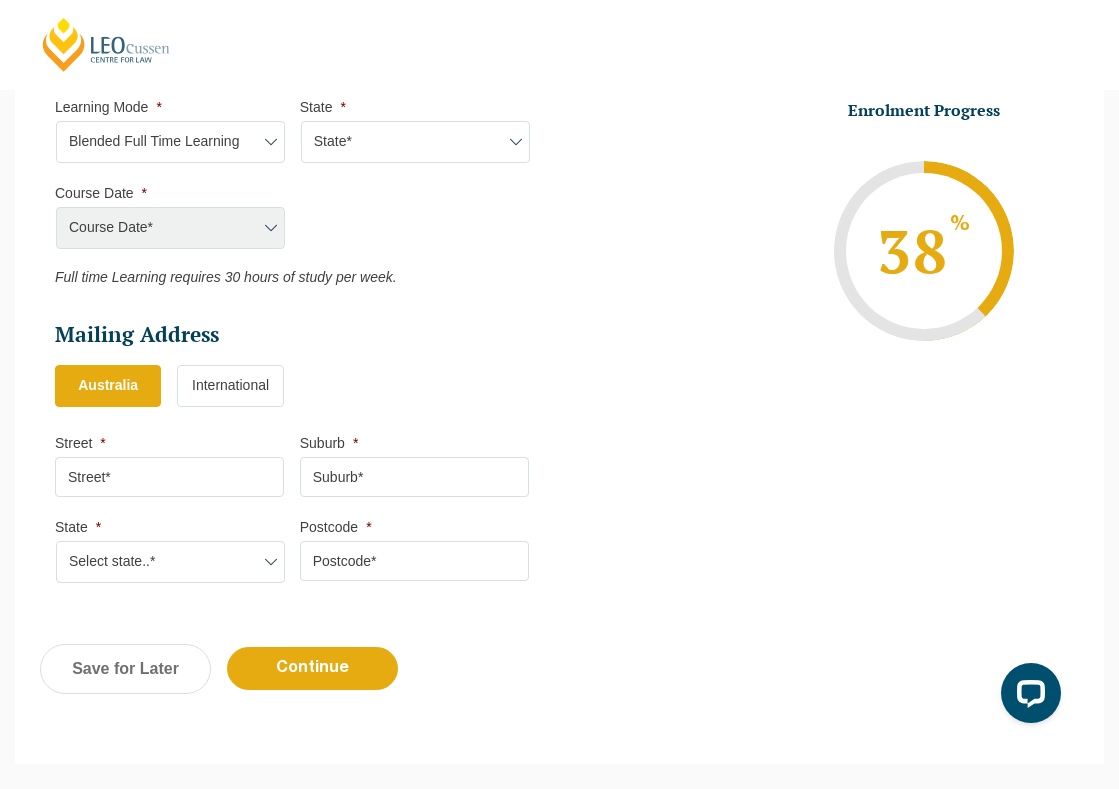 click on "State* ACT/NSW QLD SA VIC WA" at bounding box center (415, 142) 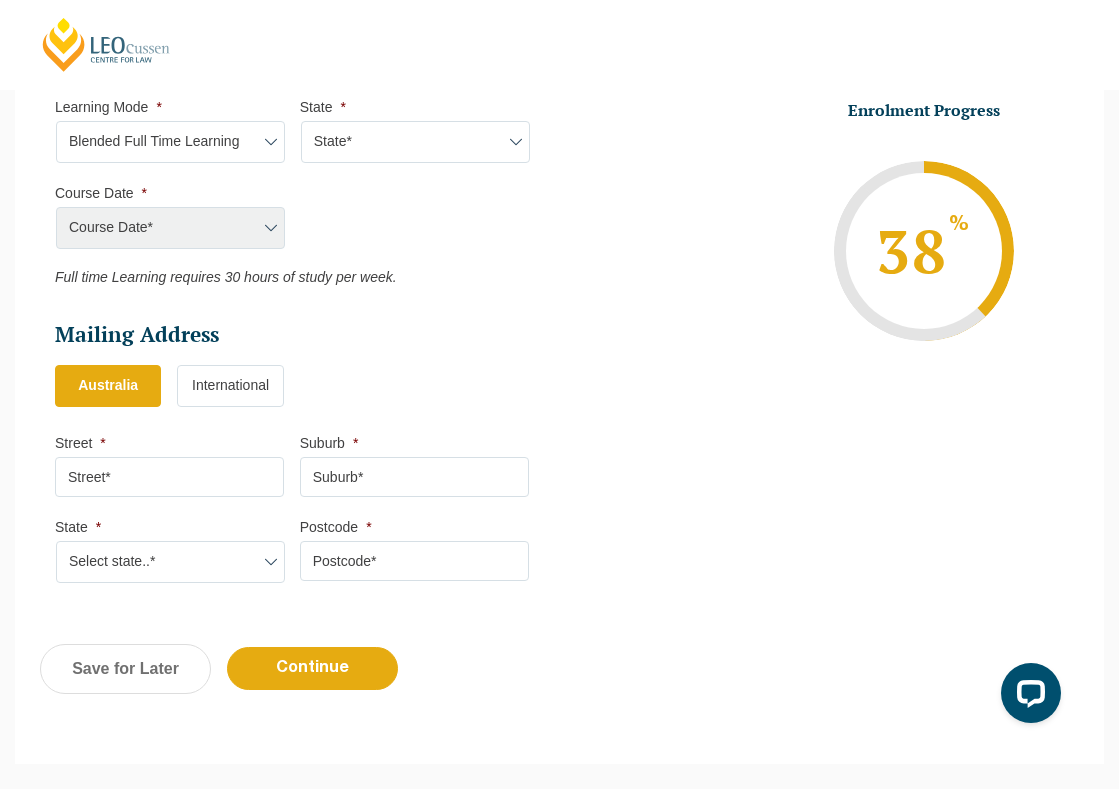select on "VIC" 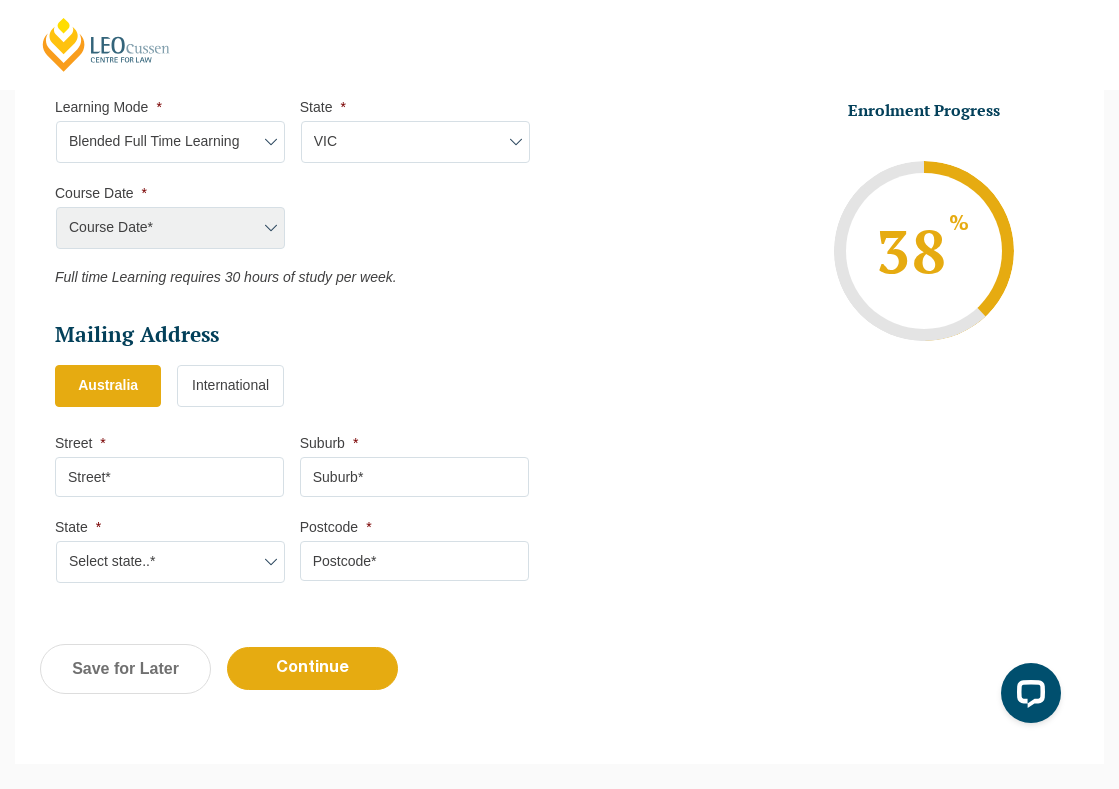 click on "Course Date* Maddocks 2024 December 2023 (04-12-2023 to 17-05-2024) May 2023 (22-05-2023 to 06-10-2023) November 2023 (27-11-2023 to 19-07-2024) September 2023 (25-09-2023 to 08-03-2024) January 2024 (29-01-2024 to 14-06-2024) January 2024 (29-01-2024 to 23-08-2024) February 2024 (26-02-2024 to 12-07-2024) March 2024 (04-03-2024 to 27-09-2024) March 2024 (25-03-2024 to 09-08-2024) May 2024 (20-05-2024 to 13-12-2024) June 2024 (11-06-2024 to 25-10-2024) July 2024 (01-07-2024 to 15-11-2024) August 2024 (29-07-2024 to 13-12-2024) September 2024 (09-09-2024 to 17-04-2025) September 2024 (16-09-2024 to 14-02-2025) December 2024 (09-12-2024 to 09-05-2025) January 2025 (28-Jan-2025 to 13-Jun-2025) August 2025 (04-Aug-2025 to 19-Dec-2025) September 2025 (22-Sep-2025 to 20-Feb-2026) February 2025 (17-Feb-2025 to 04-Jul-2025) December 2025 (08-Dec-2025 to 16-May-2026) March 2025 (24-Mar-2025 to 08-Aug-2025) June 2025 (23-Jun-2025 to 07-Nov-2025) March 2025 (31-Mar-2025 to 24-Oct-2025) Maddocks 2025 Gadens 2025 ABL 2025" at bounding box center (170, 228) 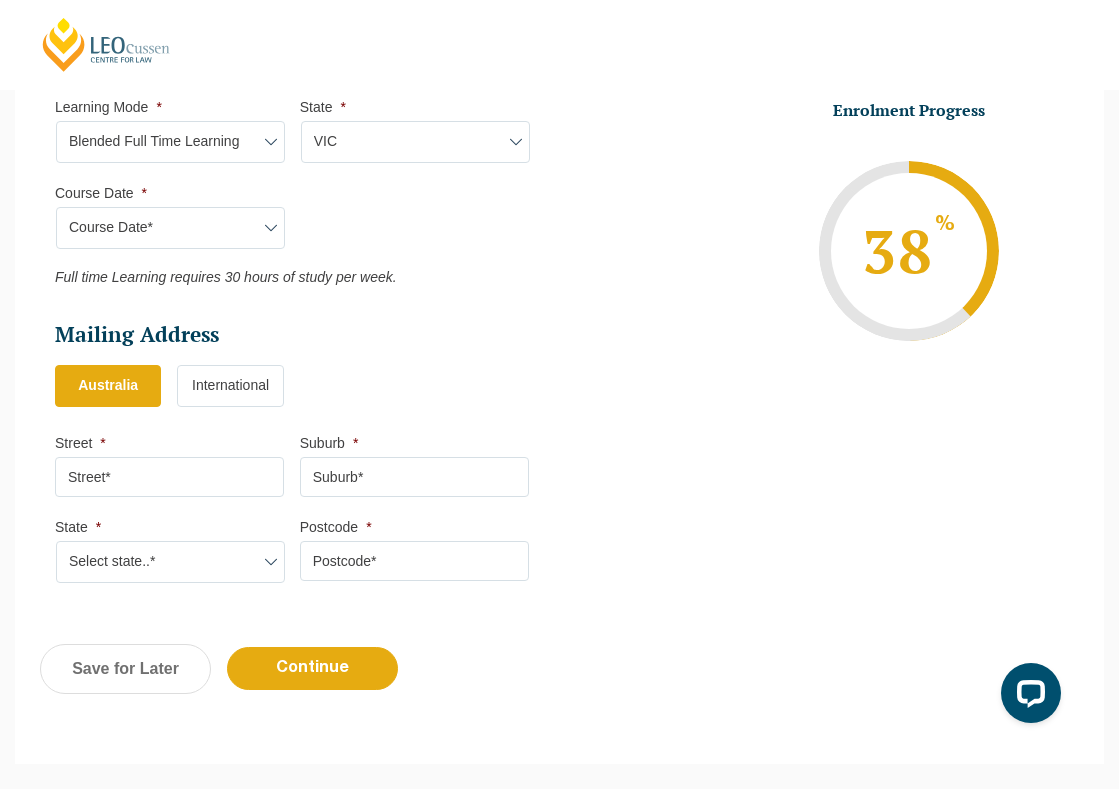 select on "February 2026 (16-Feb-2026 to 03-Jul-2026)" 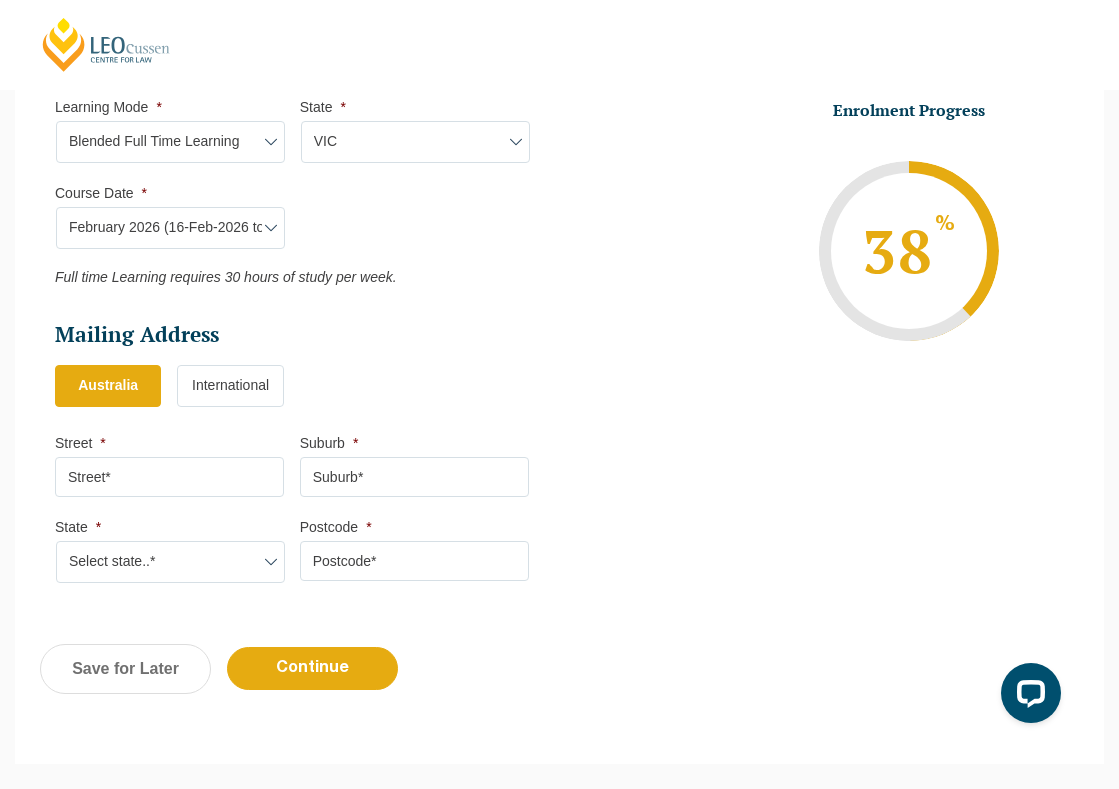 type on "Intake 03 February 2026 FT" 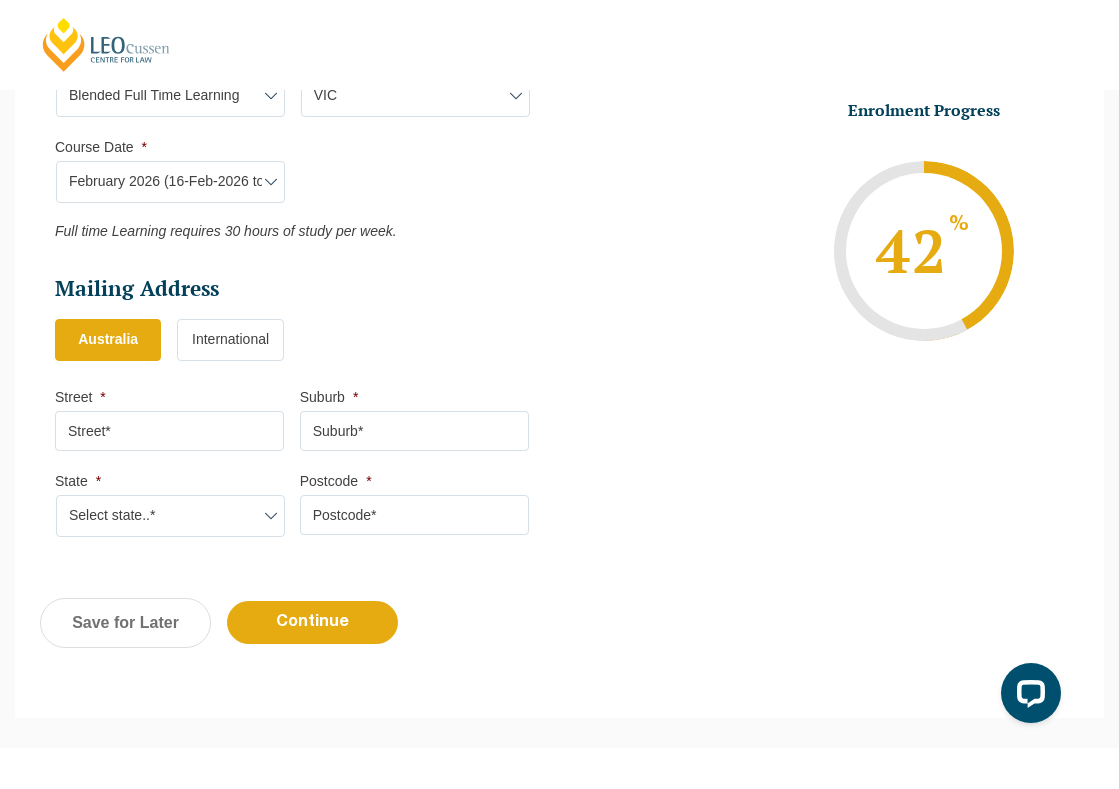 scroll, scrollTop: 1004, scrollLeft: 0, axis: vertical 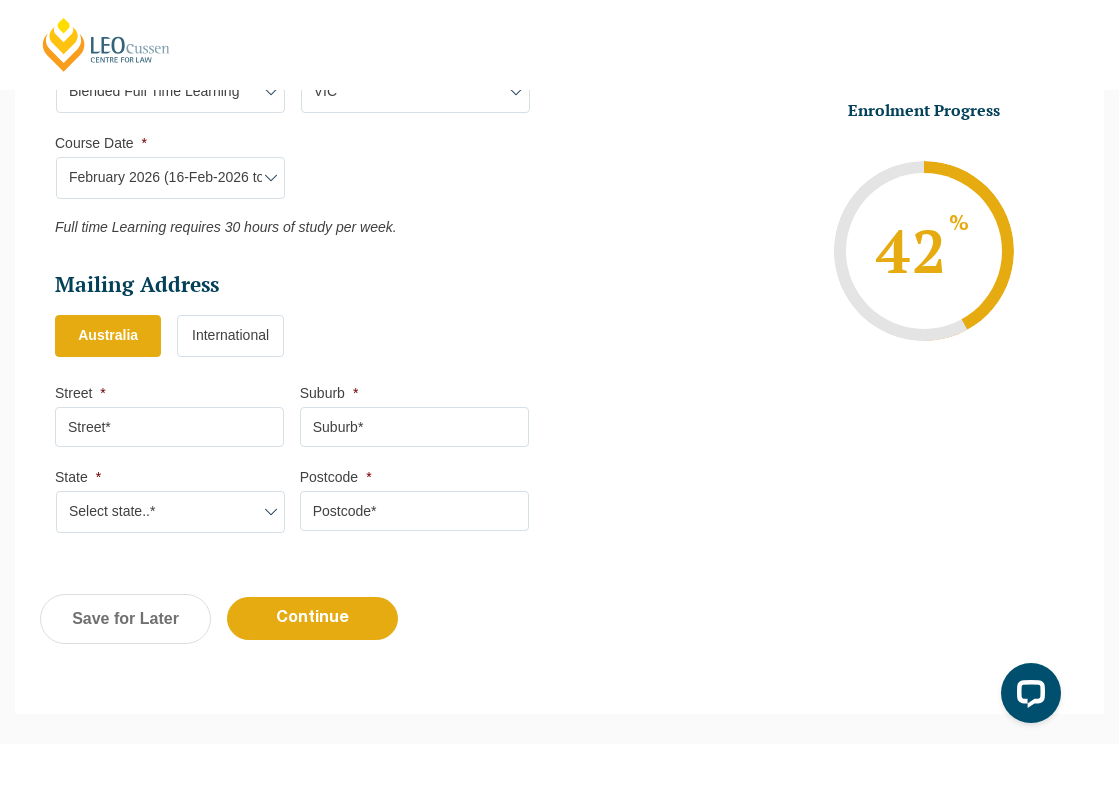 click on "Street *" at bounding box center (169, 427) 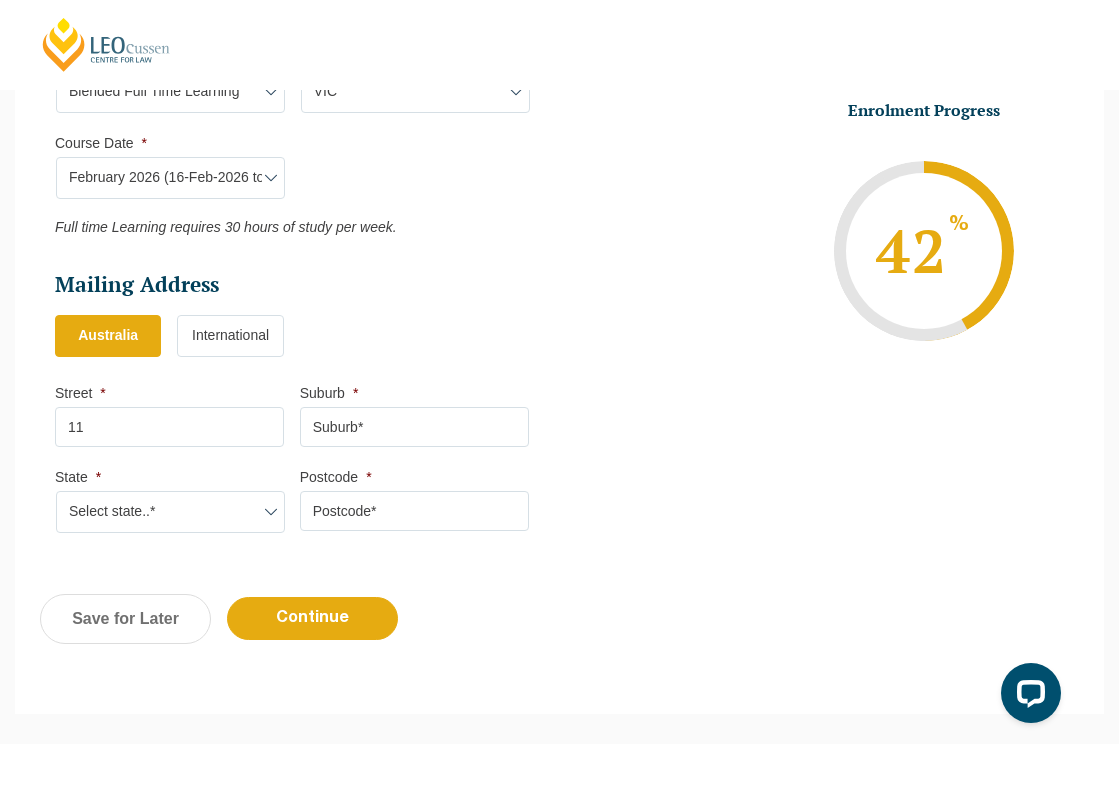 type on "1" 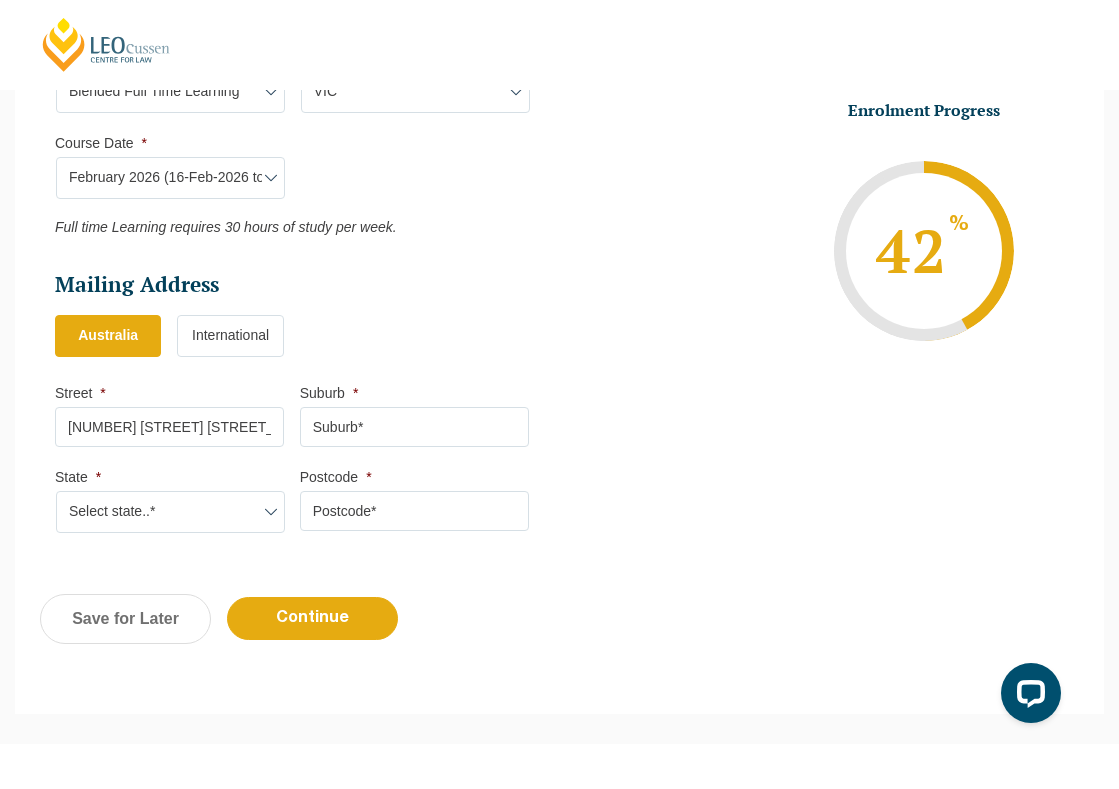 type on "408 Spencer Street" 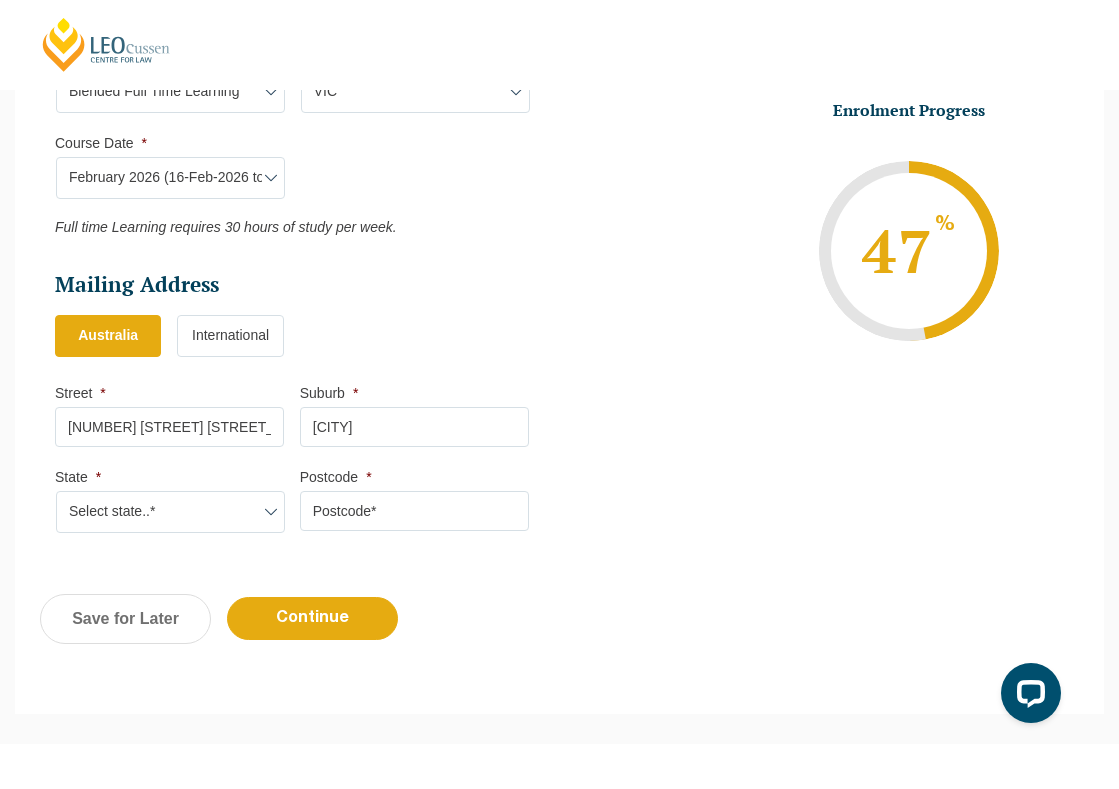 type on "West Melbourne" 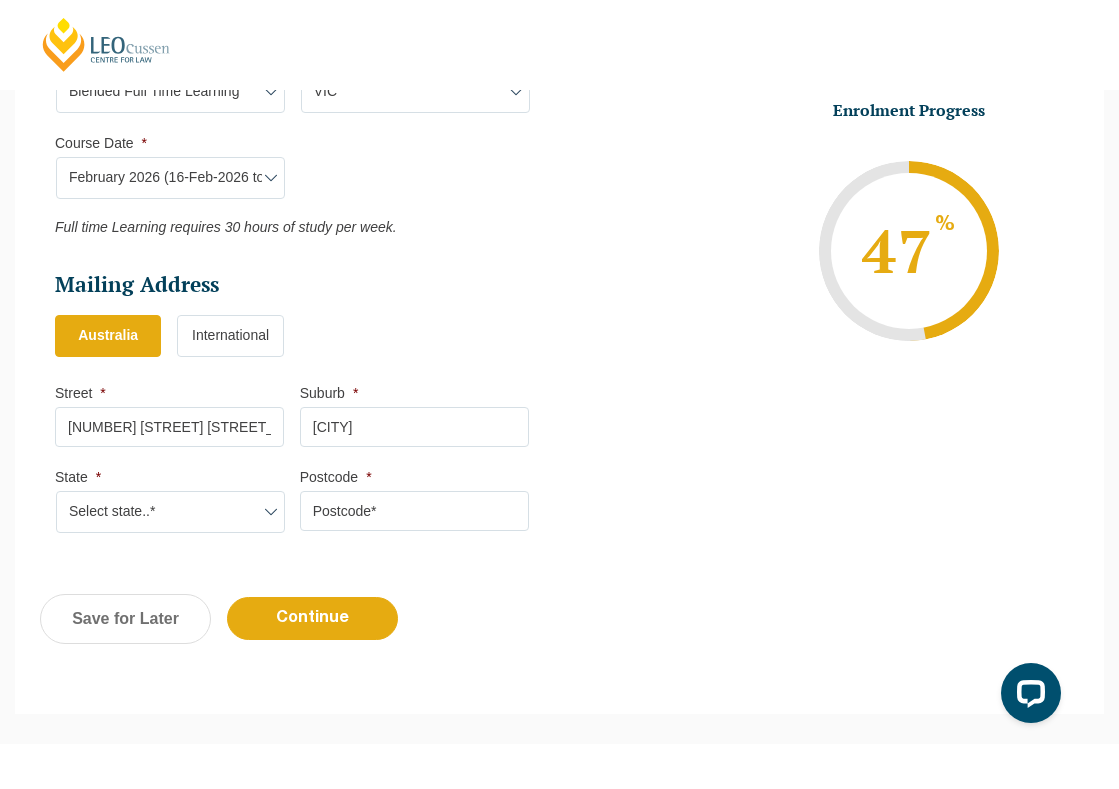 click on "Select state..* VIC WA QLD SA NSW NT ACT TAS" at bounding box center (170, 512) 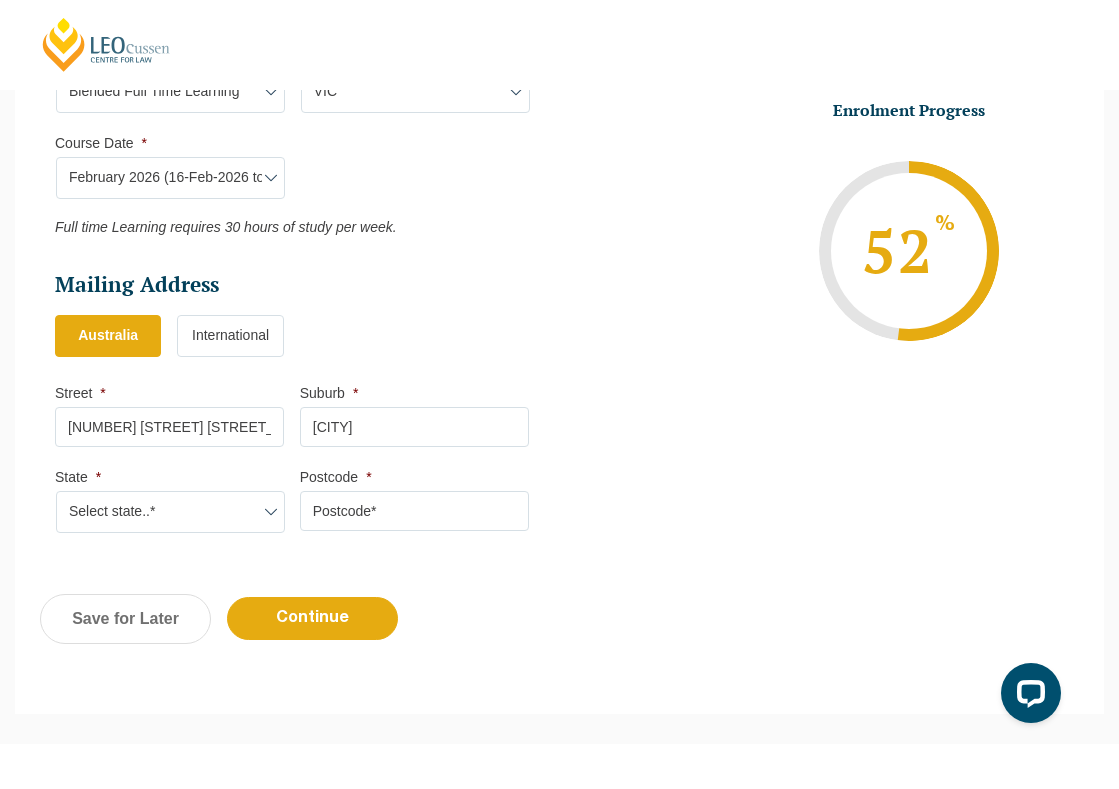 select on "VIC" 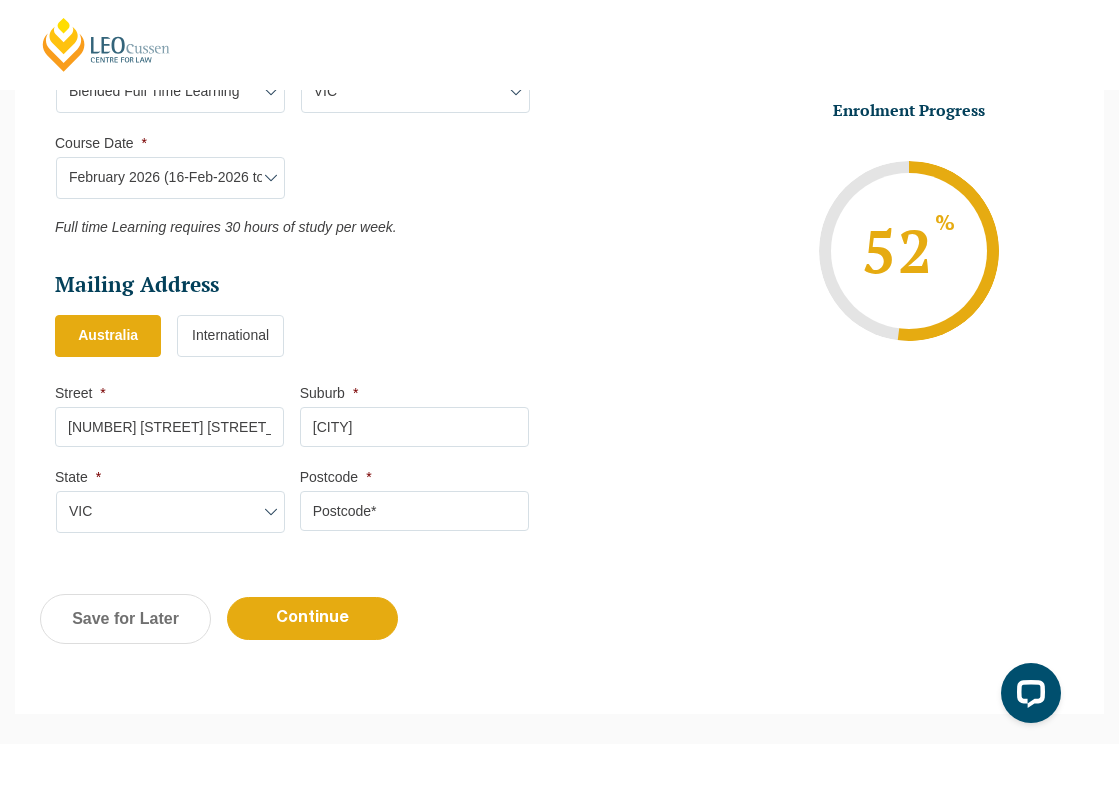 click on "Postcode *" at bounding box center [414, 511] 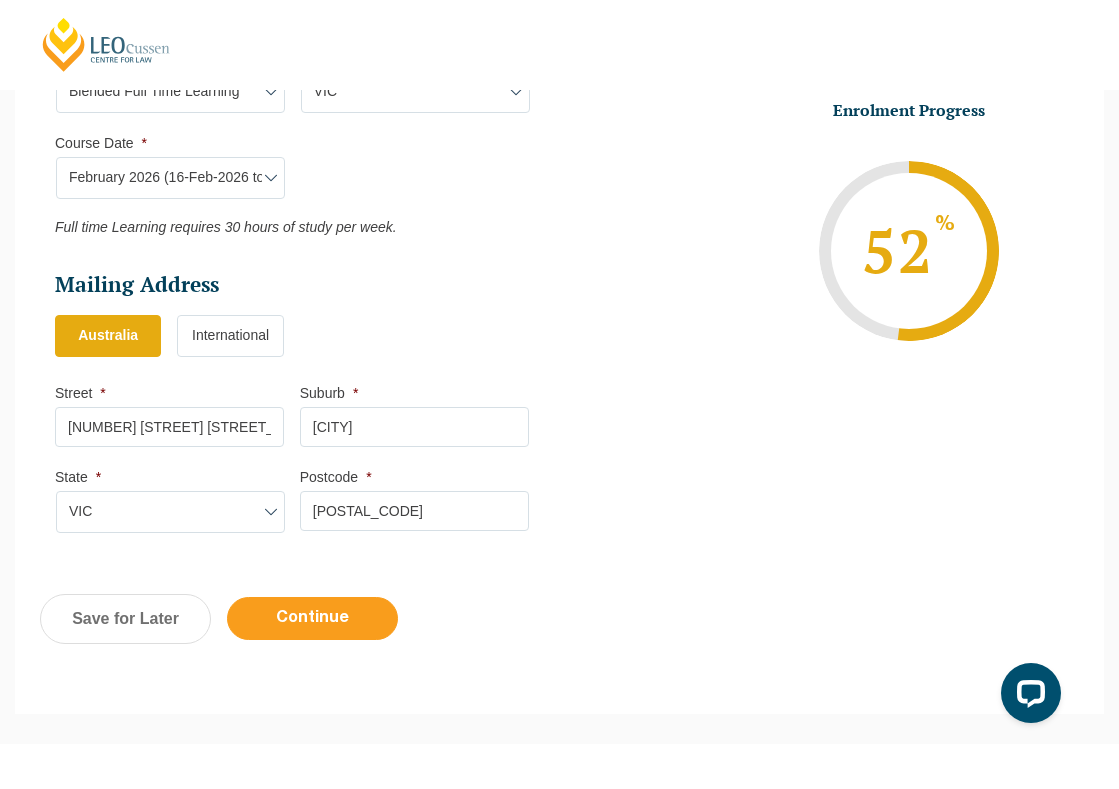 type on "3003" 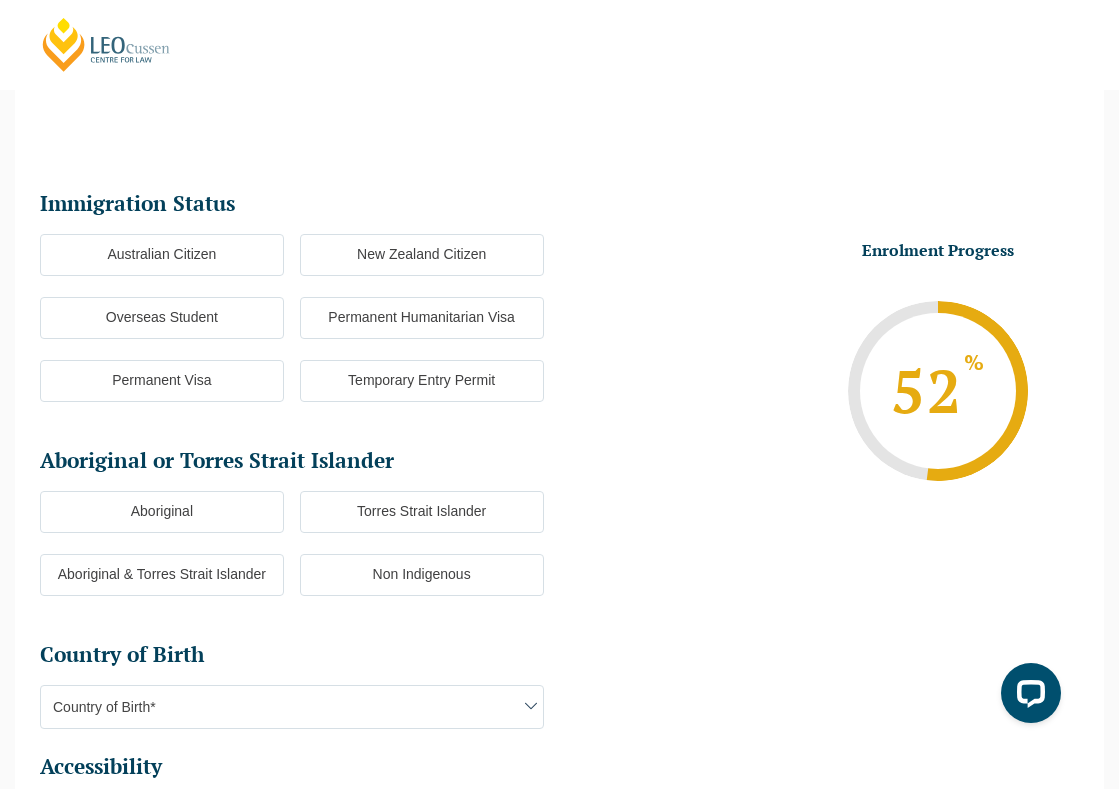 scroll, scrollTop: 173, scrollLeft: 0, axis: vertical 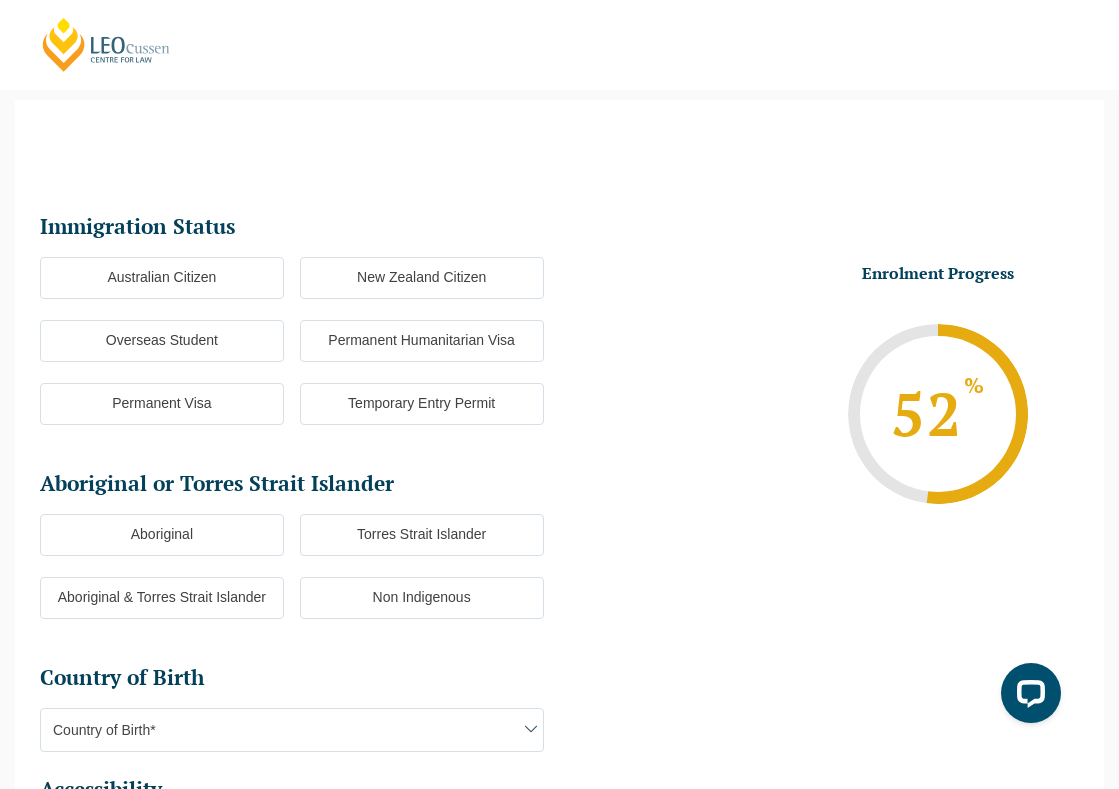 click on "Australian Citizen" at bounding box center [162, 278] 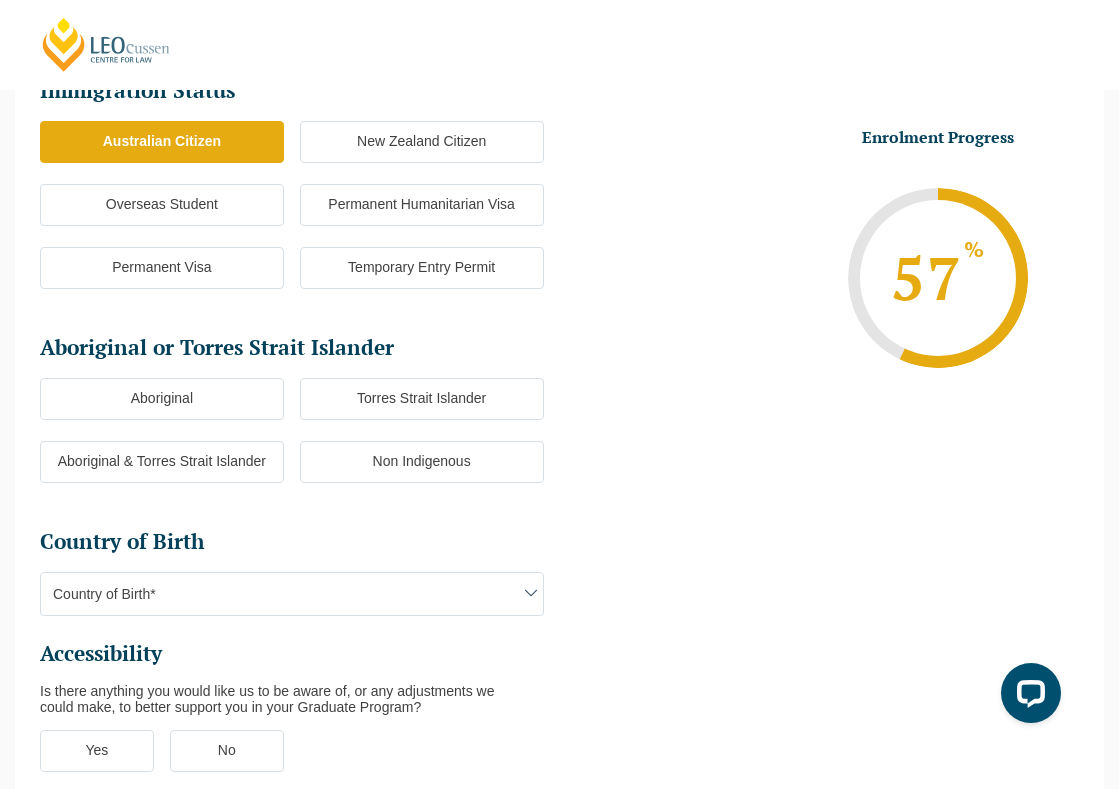 click on "Non Indigenous" at bounding box center [422, 462] 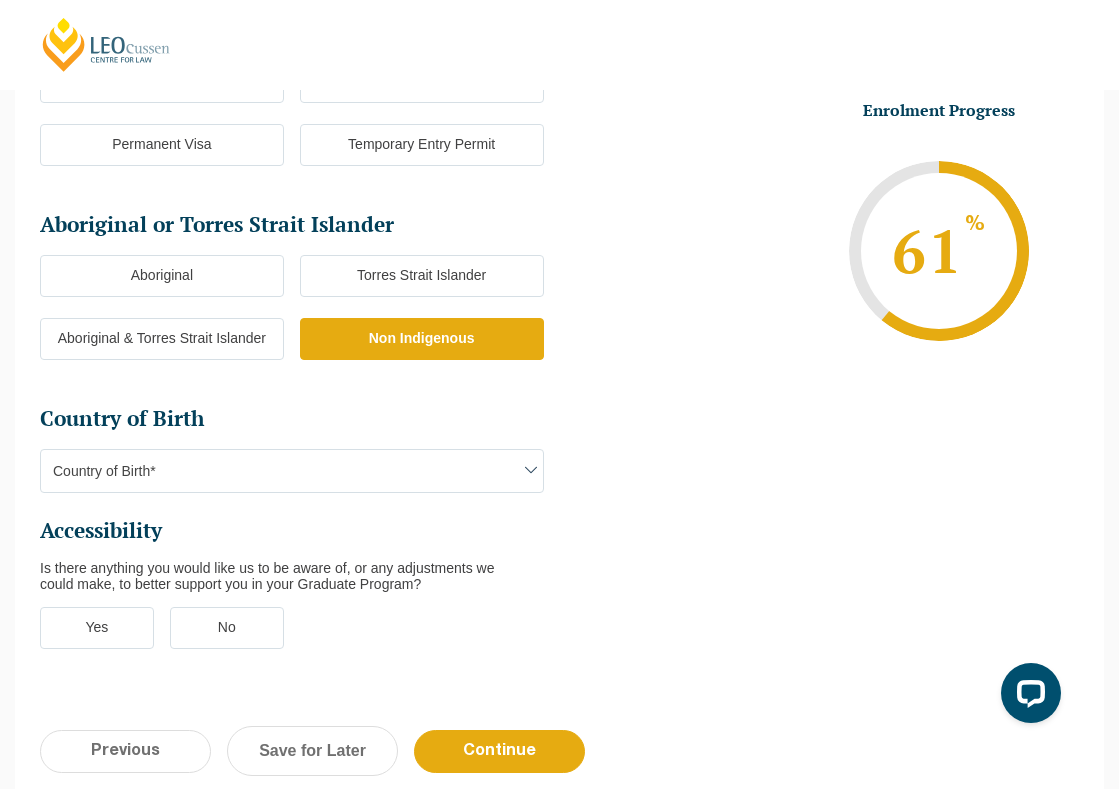 scroll, scrollTop: 441, scrollLeft: 0, axis: vertical 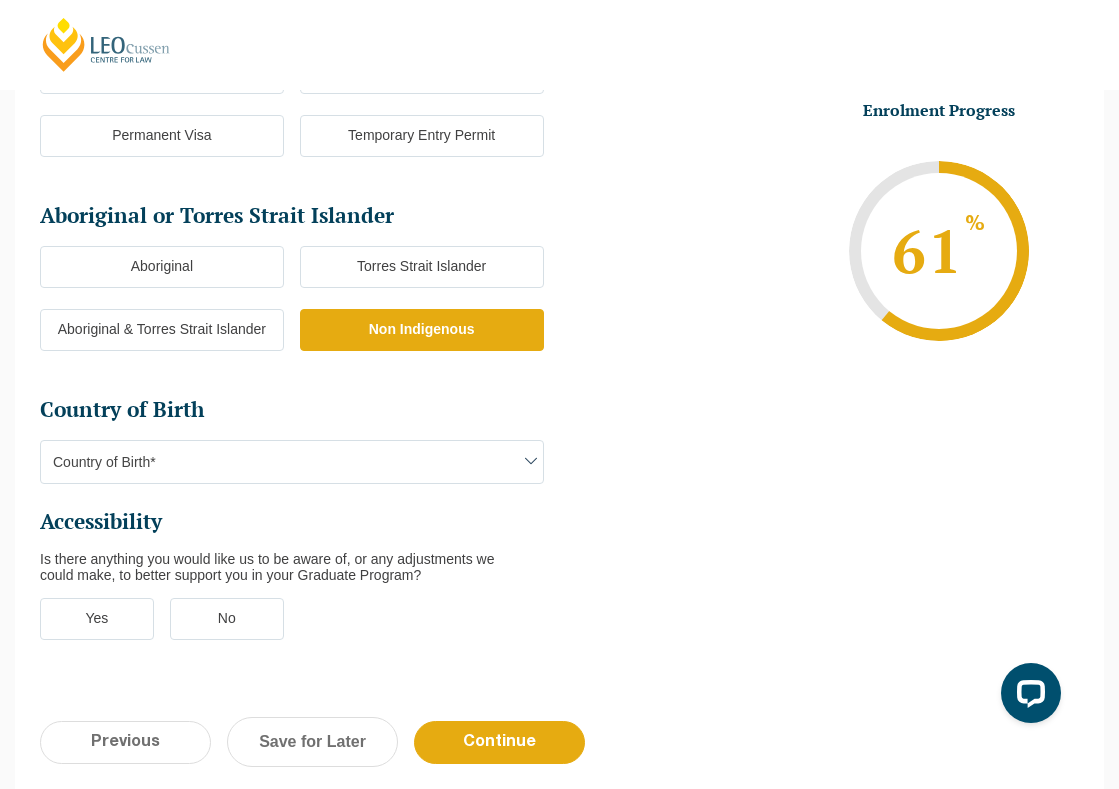 click on "Country of Birth*" at bounding box center (292, 462) 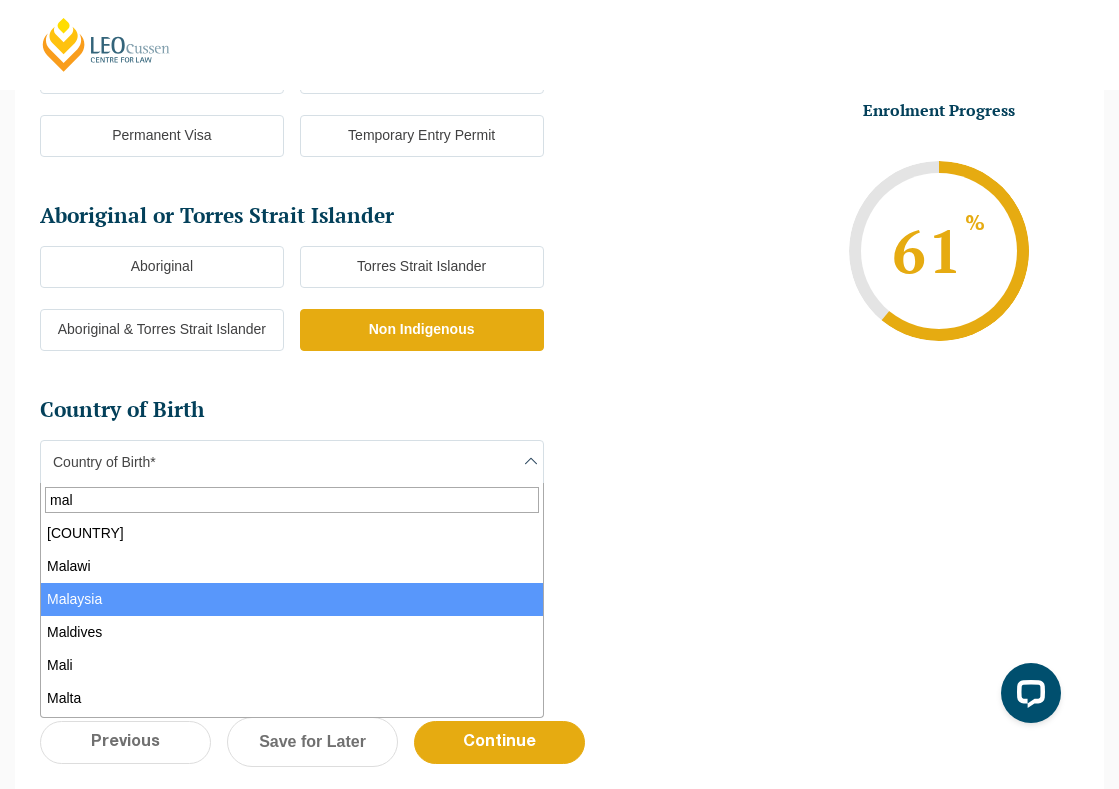 type on "mal" 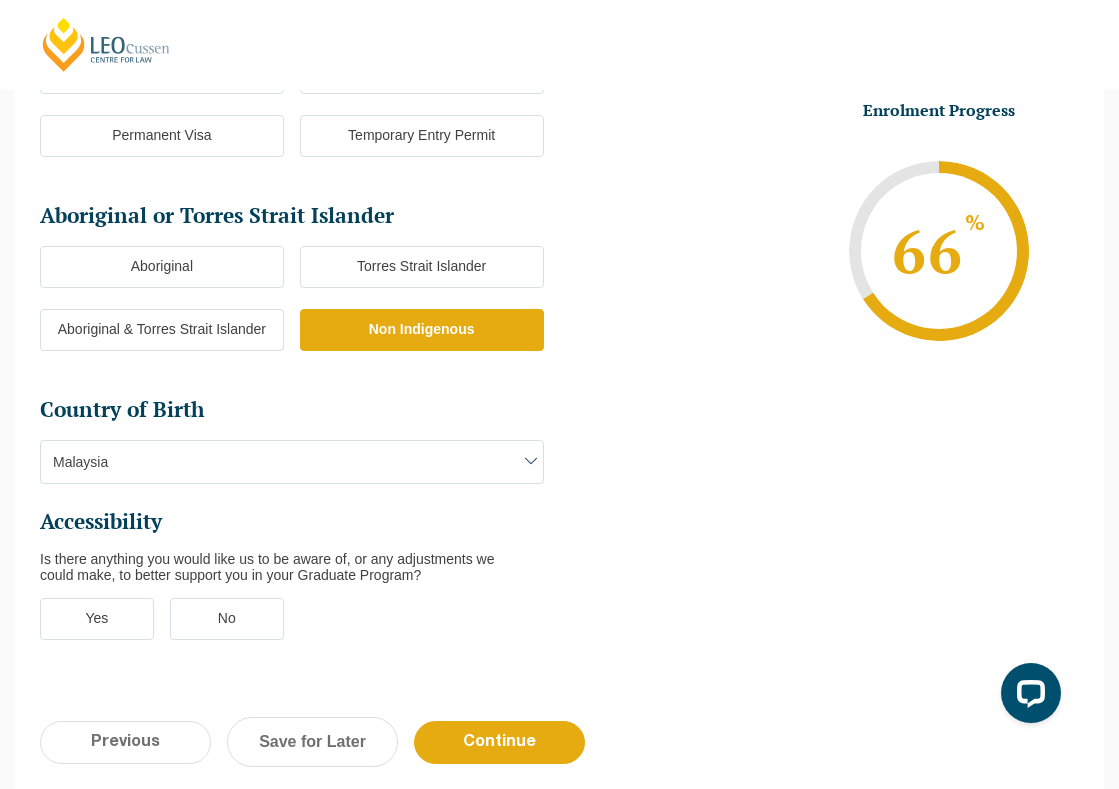 click on "No" at bounding box center (227, 619) 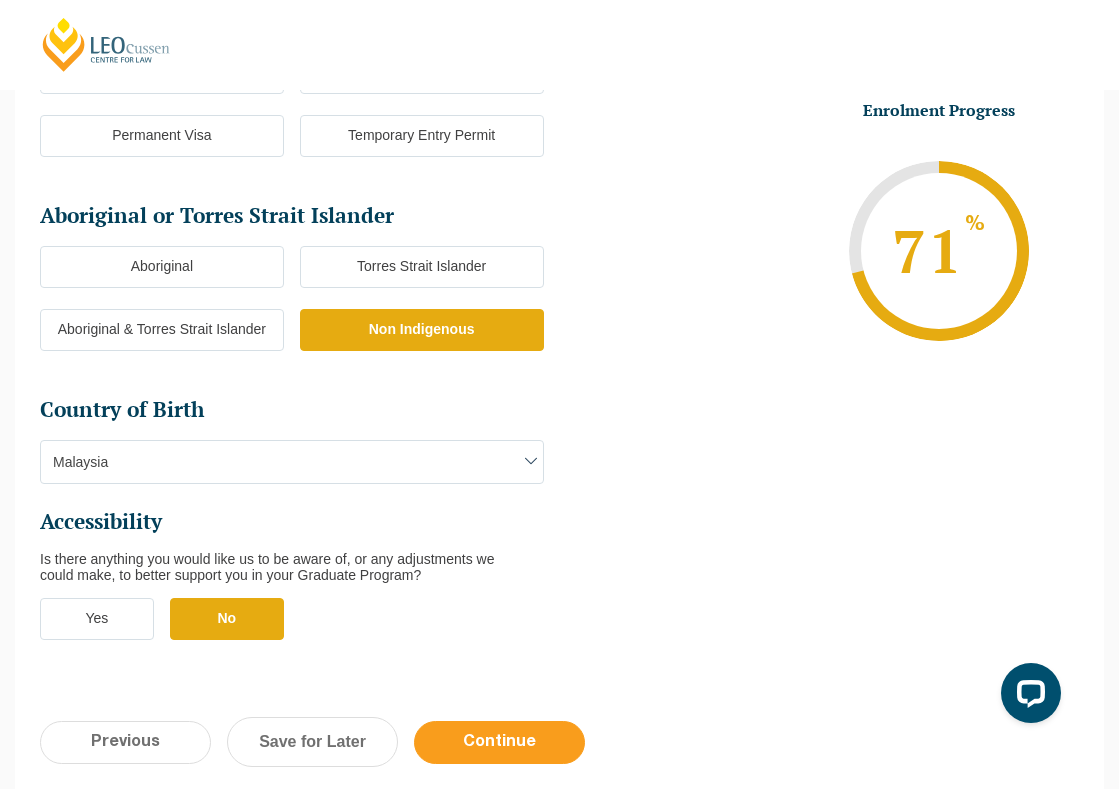 click on "Continue" at bounding box center [499, 742] 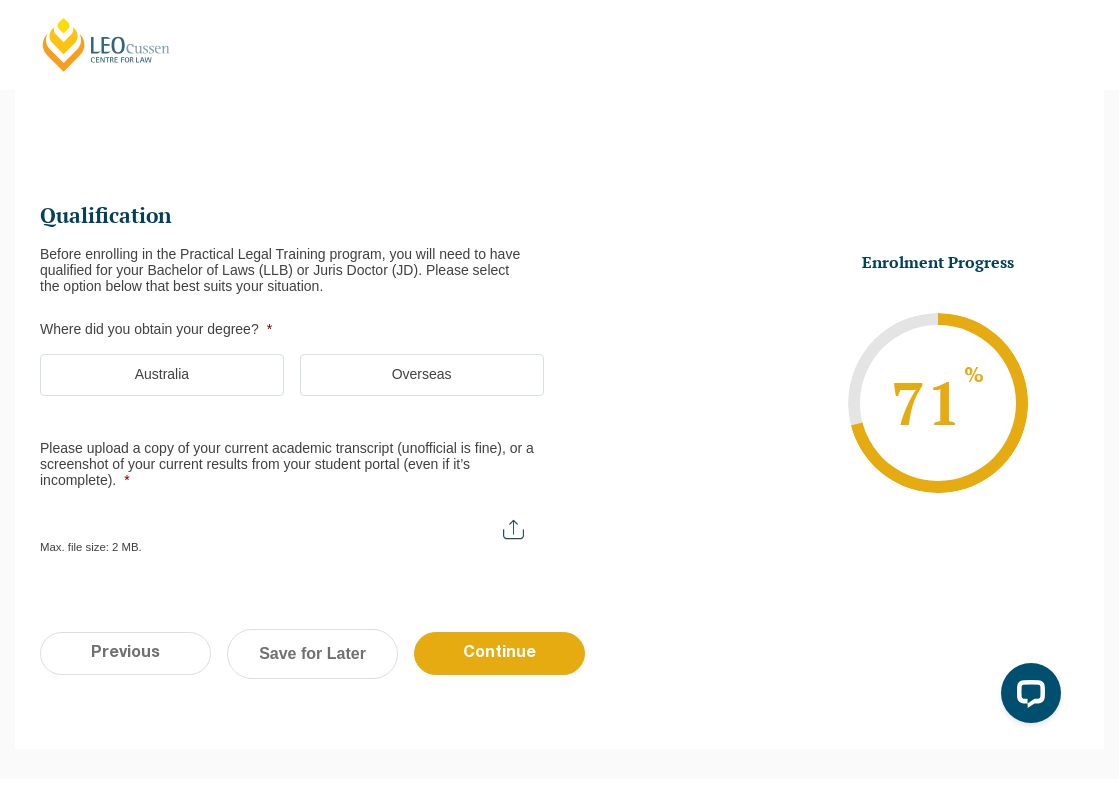 scroll, scrollTop: 200, scrollLeft: 0, axis: vertical 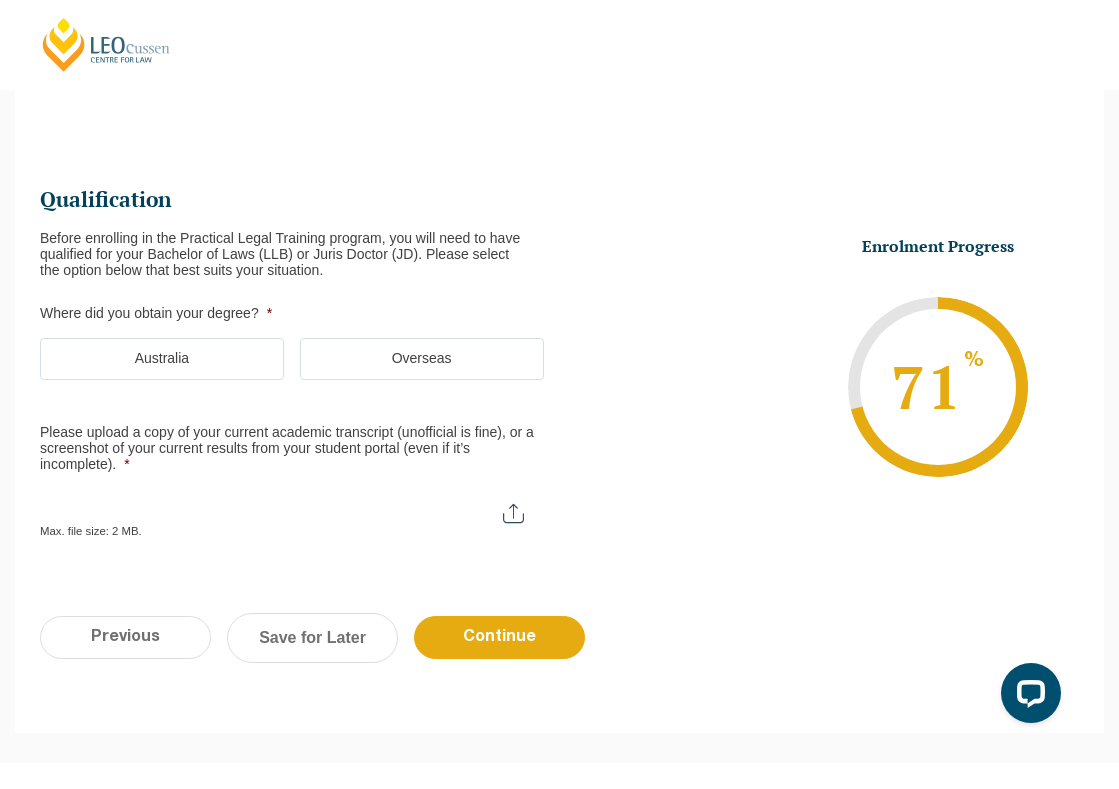 click on "Australia" at bounding box center (162, 359) 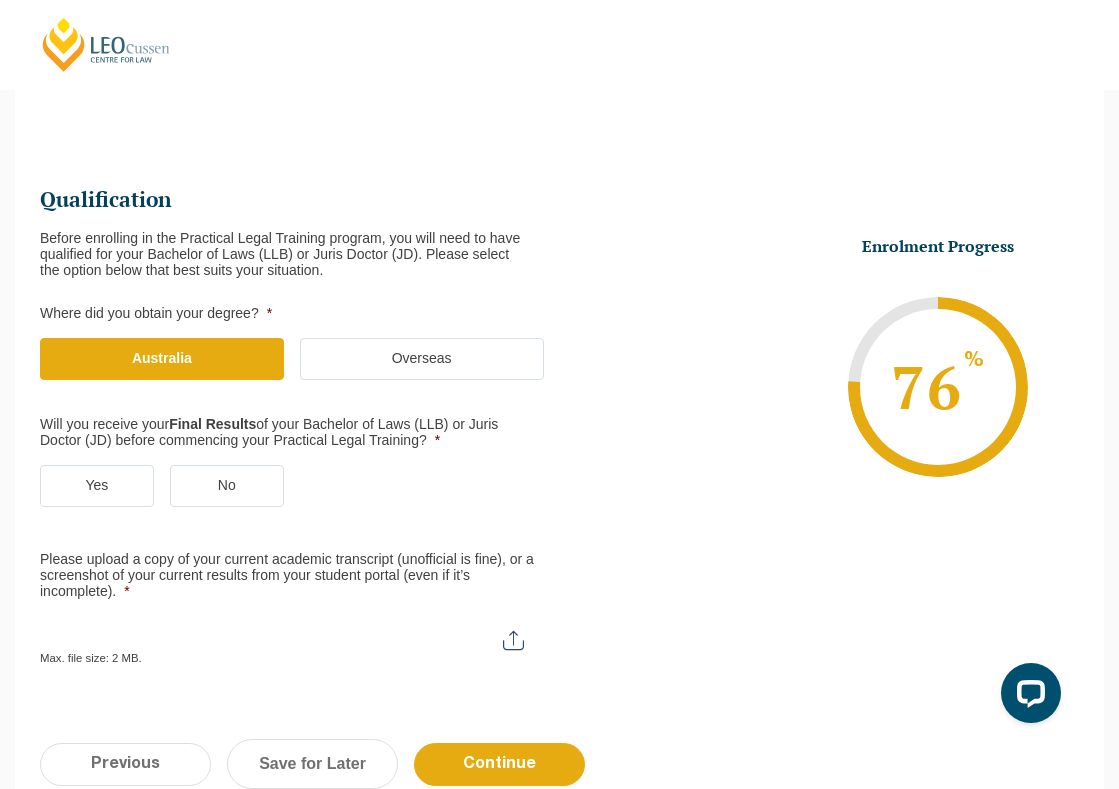 scroll, scrollTop: 294, scrollLeft: 0, axis: vertical 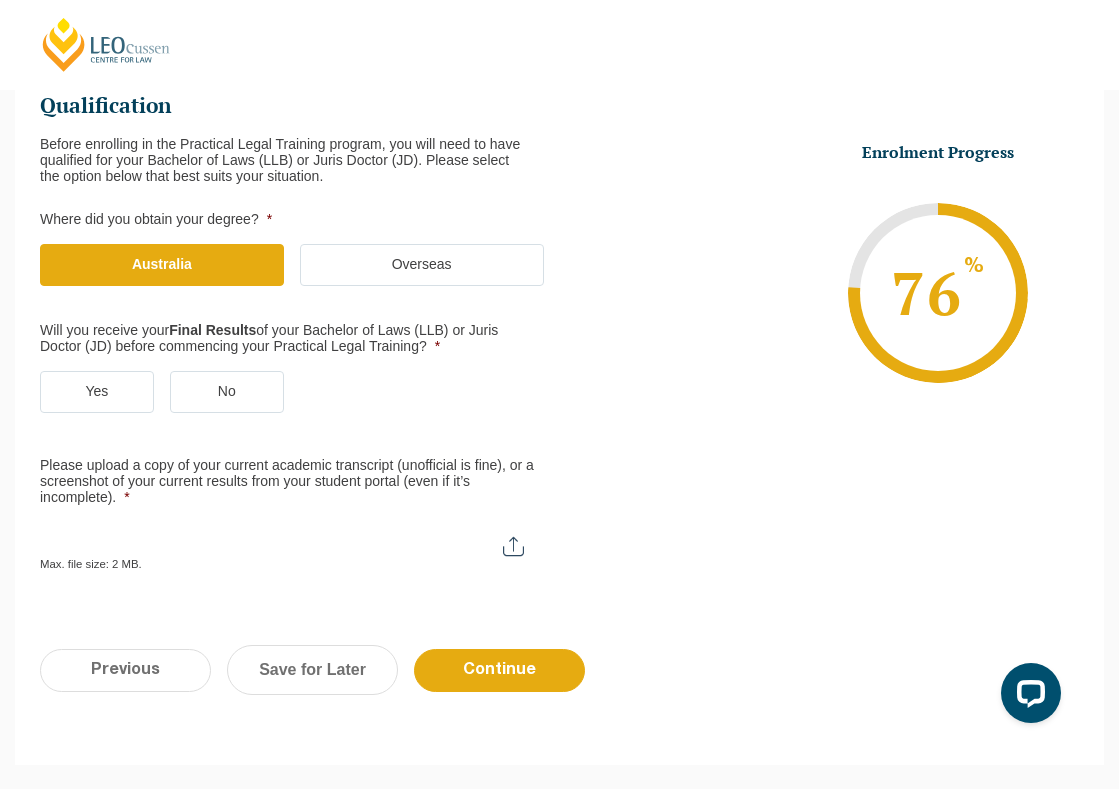 click on "Yes" at bounding box center (97, 392) 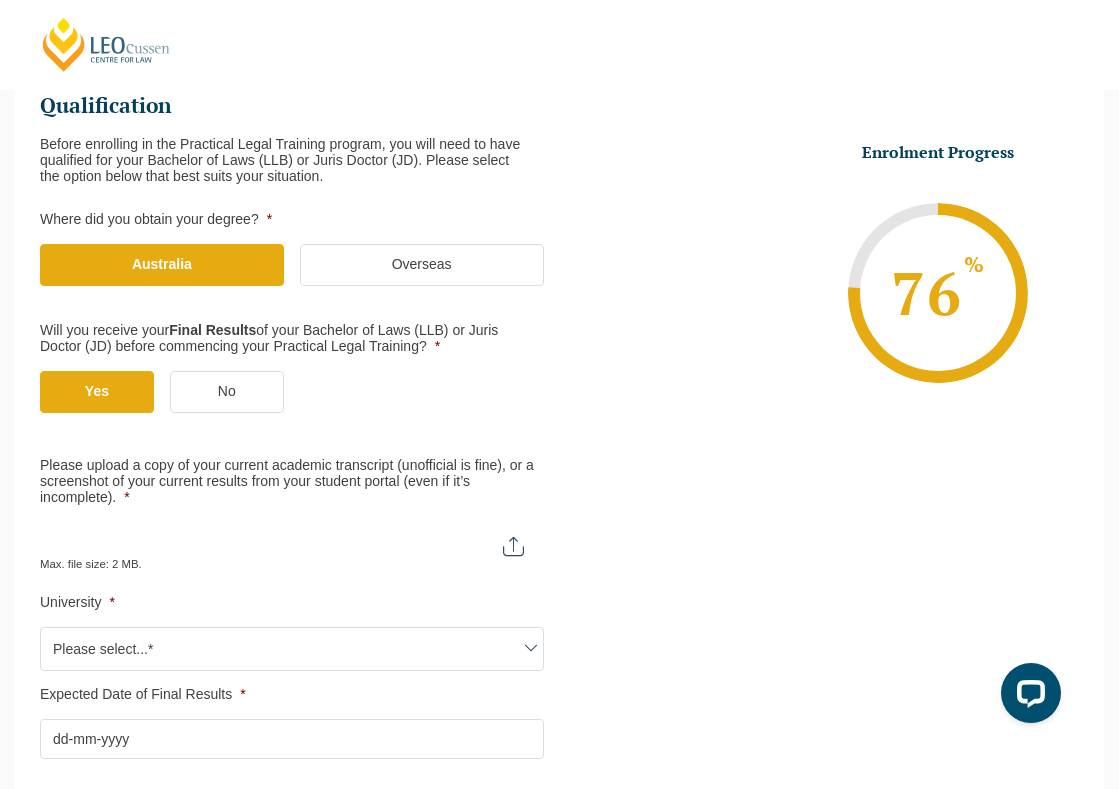 scroll, scrollTop: 441, scrollLeft: 0, axis: vertical 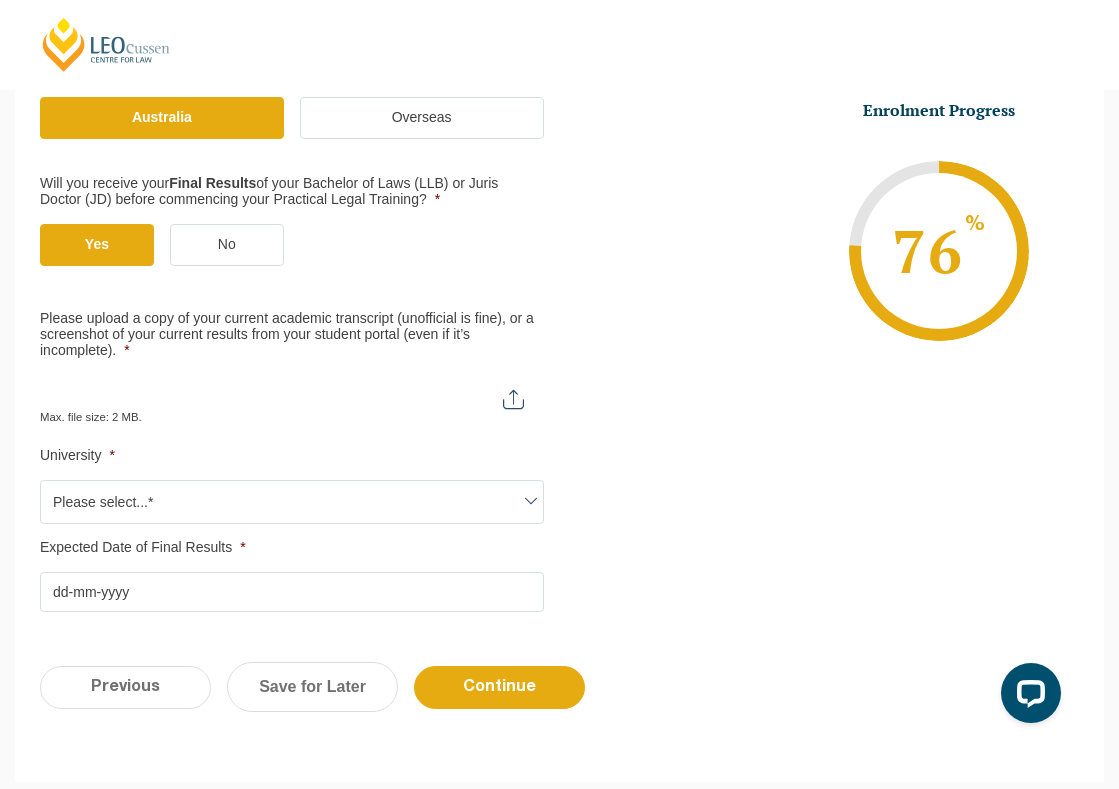 click on "Please upload a copy of your current academic transcript (unofficial is fine), or a screenshot of your current results from your student portal (even if it’s incomplete). *" at bounding box center (292, 392) 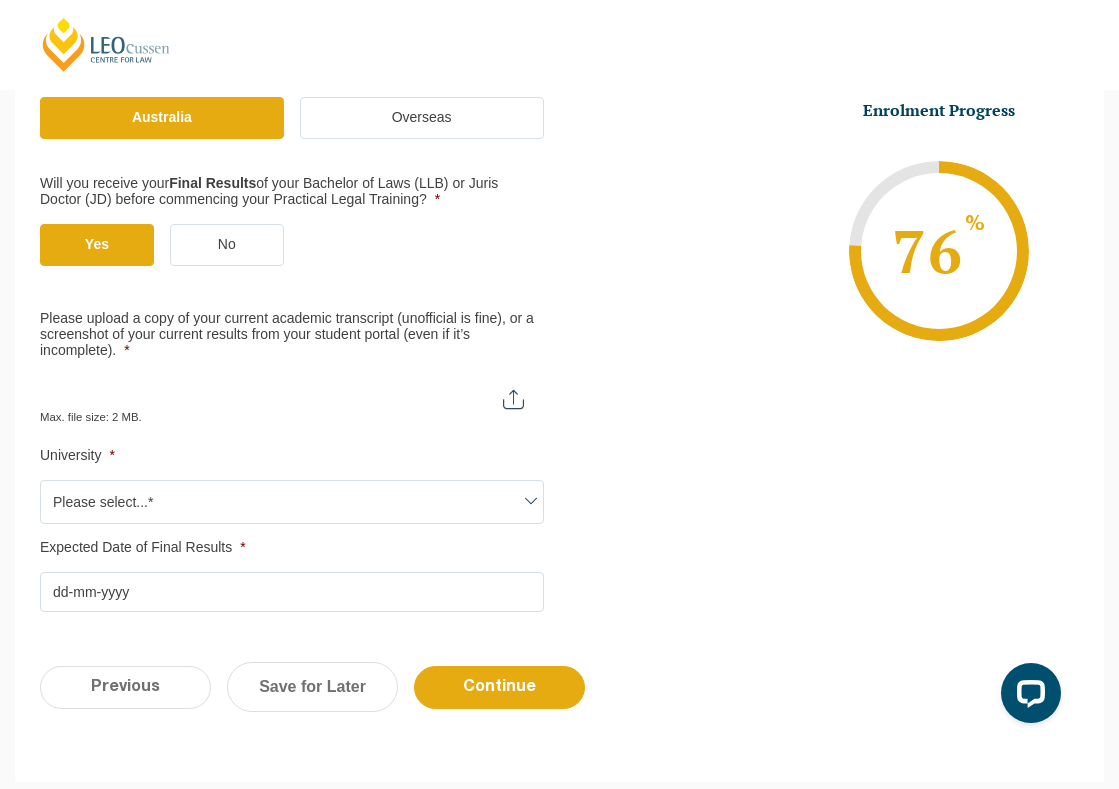type on "C:\fakepath\Jas Choo - Current statement of results.pdf" 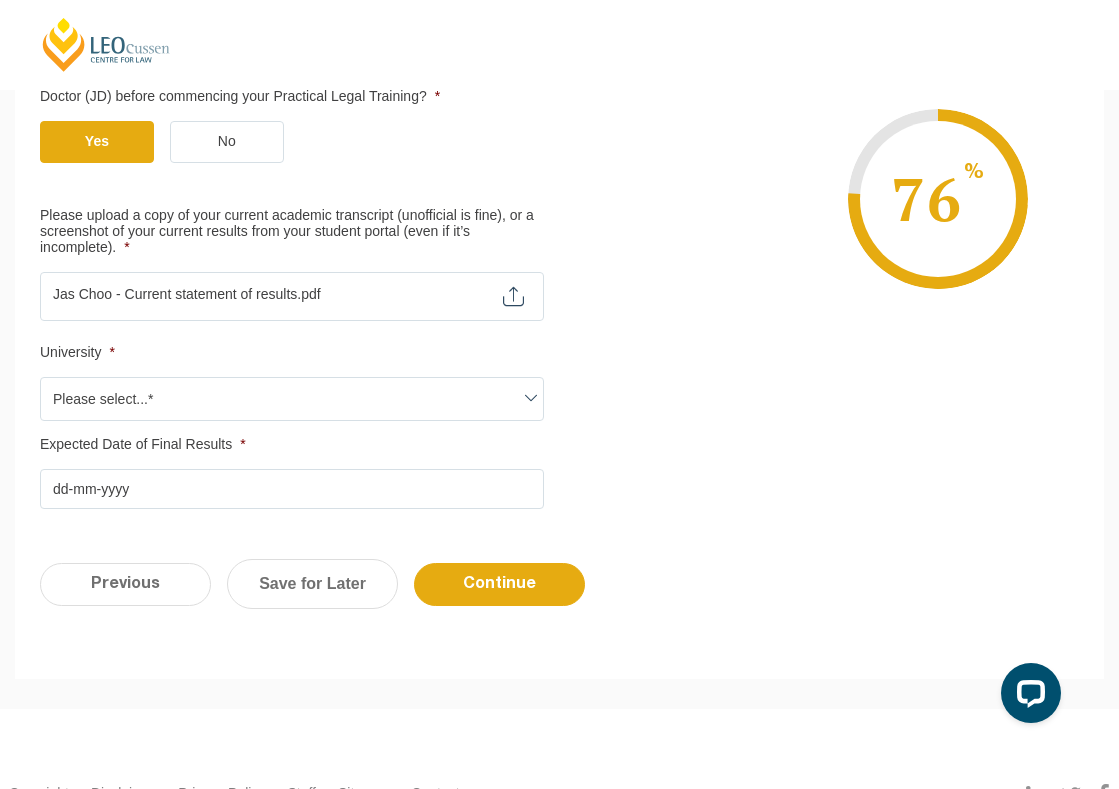 scroll, scrollTop: 546, scrollLeft: 0, axis: vertical 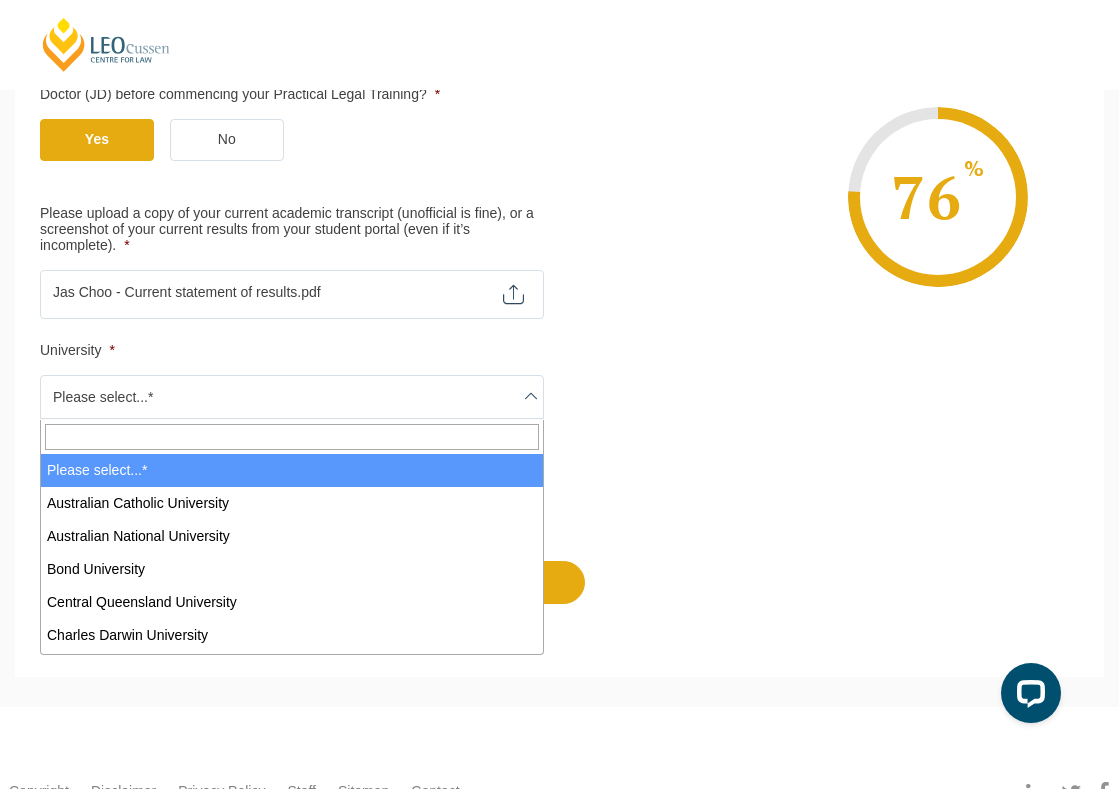 click on "Please select...*" at bounding box center (292, 397) 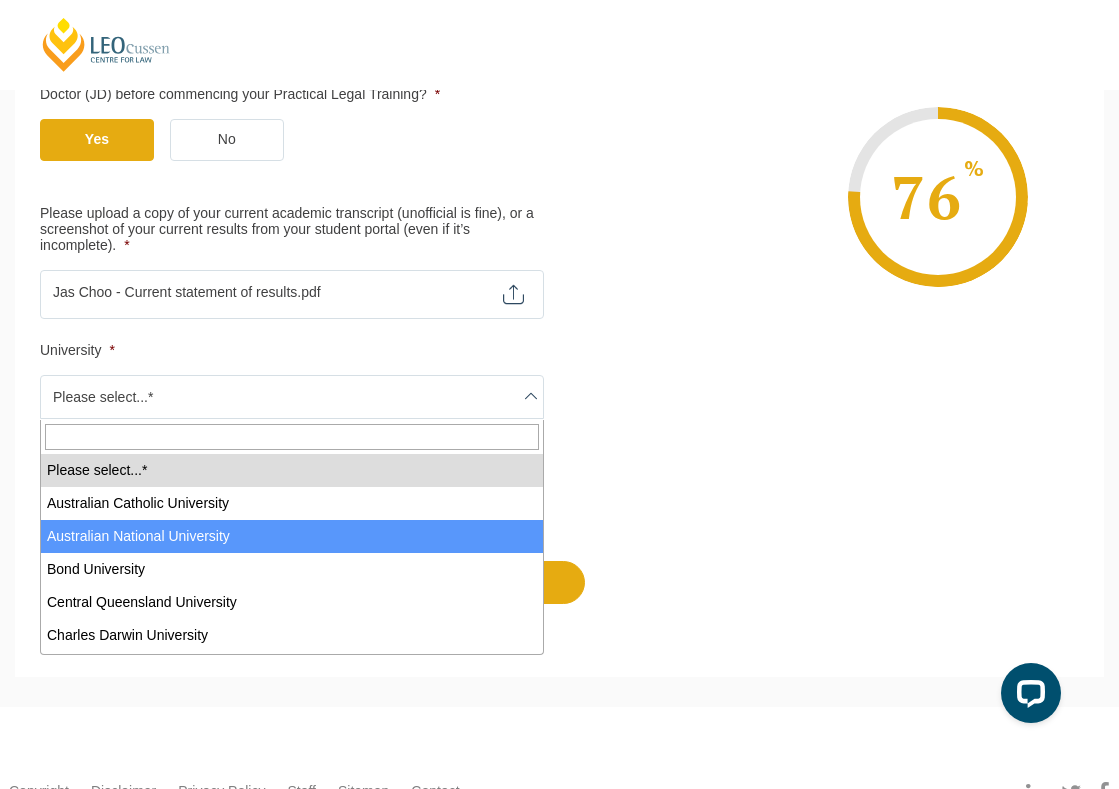 select on "Australian National University" 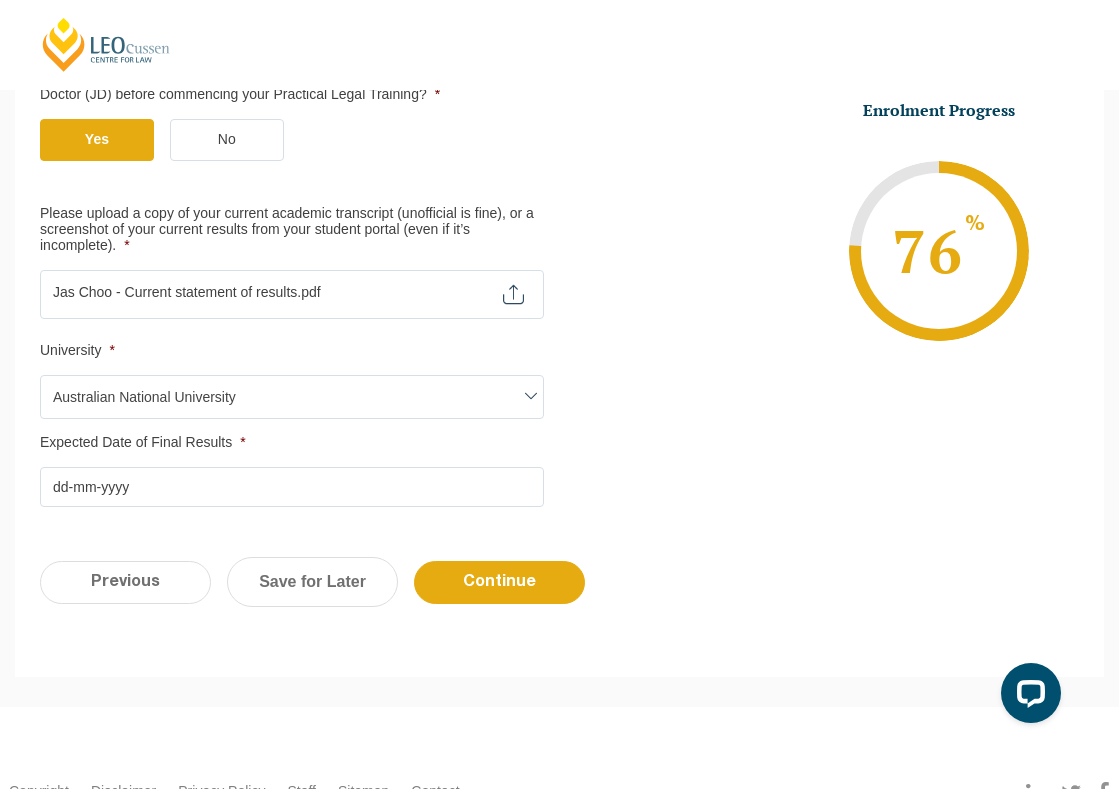click on "Expected Date of Final Results *" at bounding box center (292, 487) 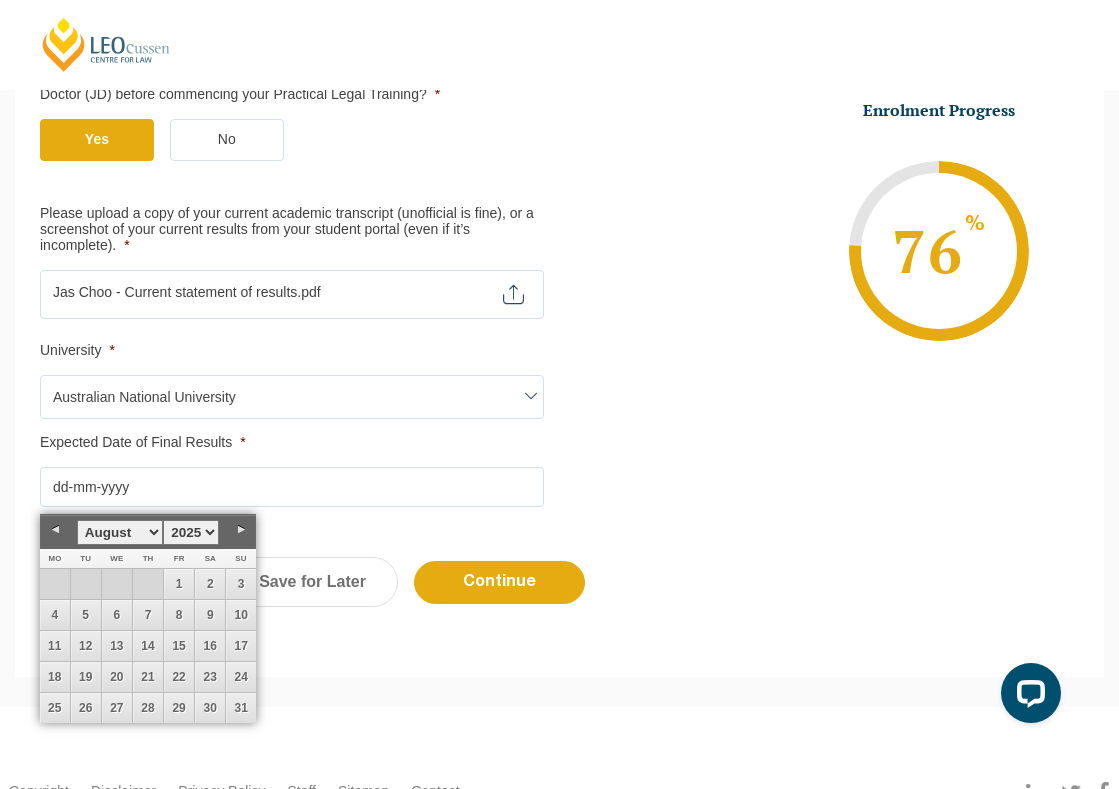 click on "Next" at bounding box center [241, 530] 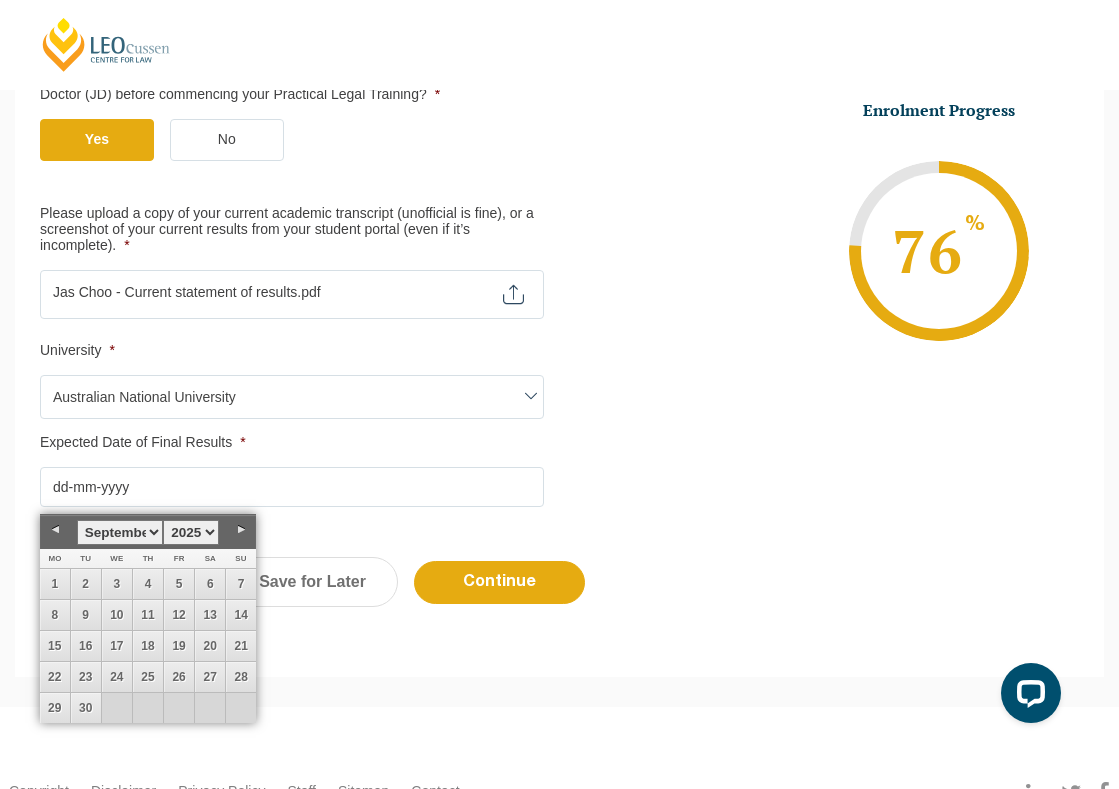 click on "Next" at bounding box center [241, 530] 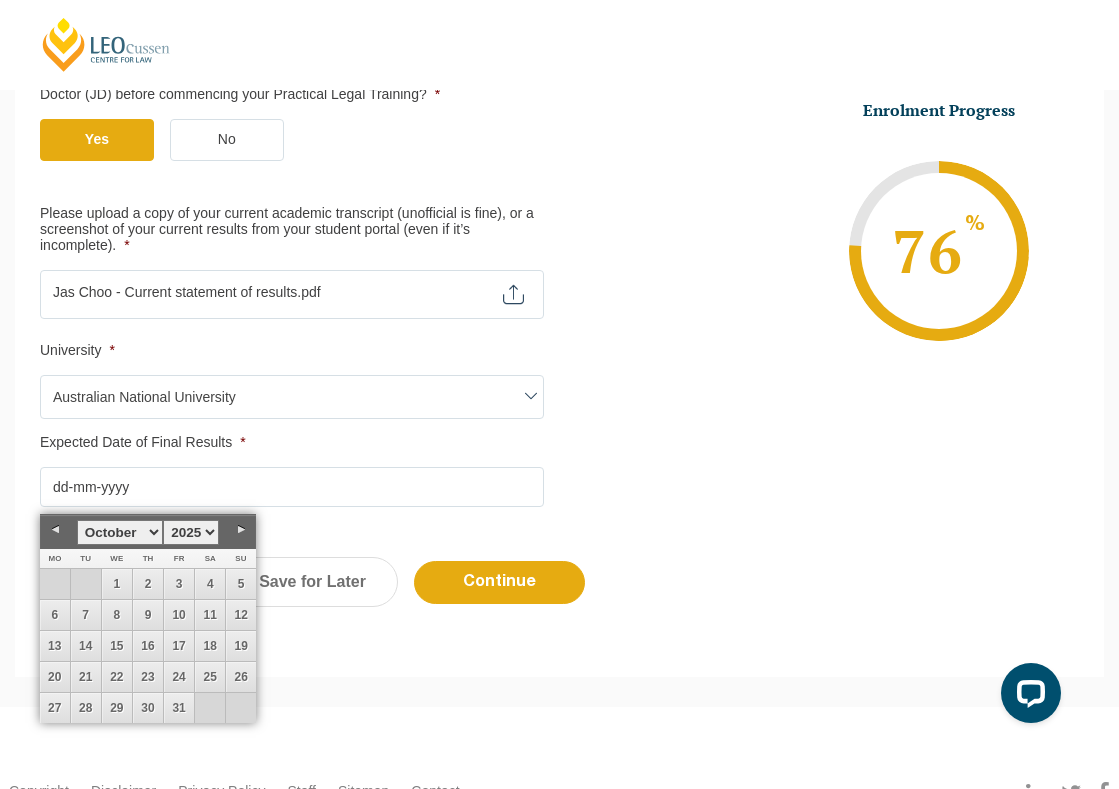 click on "Next" at bounding box center [241, 530] 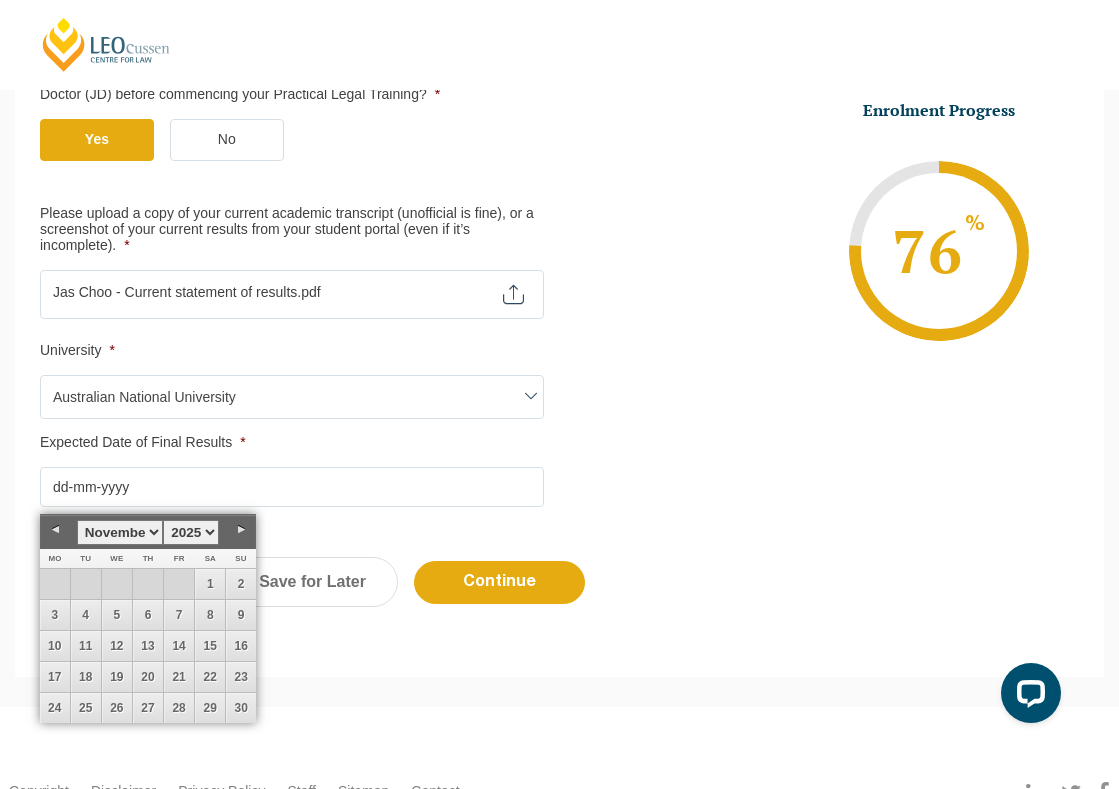 click on "Next" at bounding box center (241, 530) 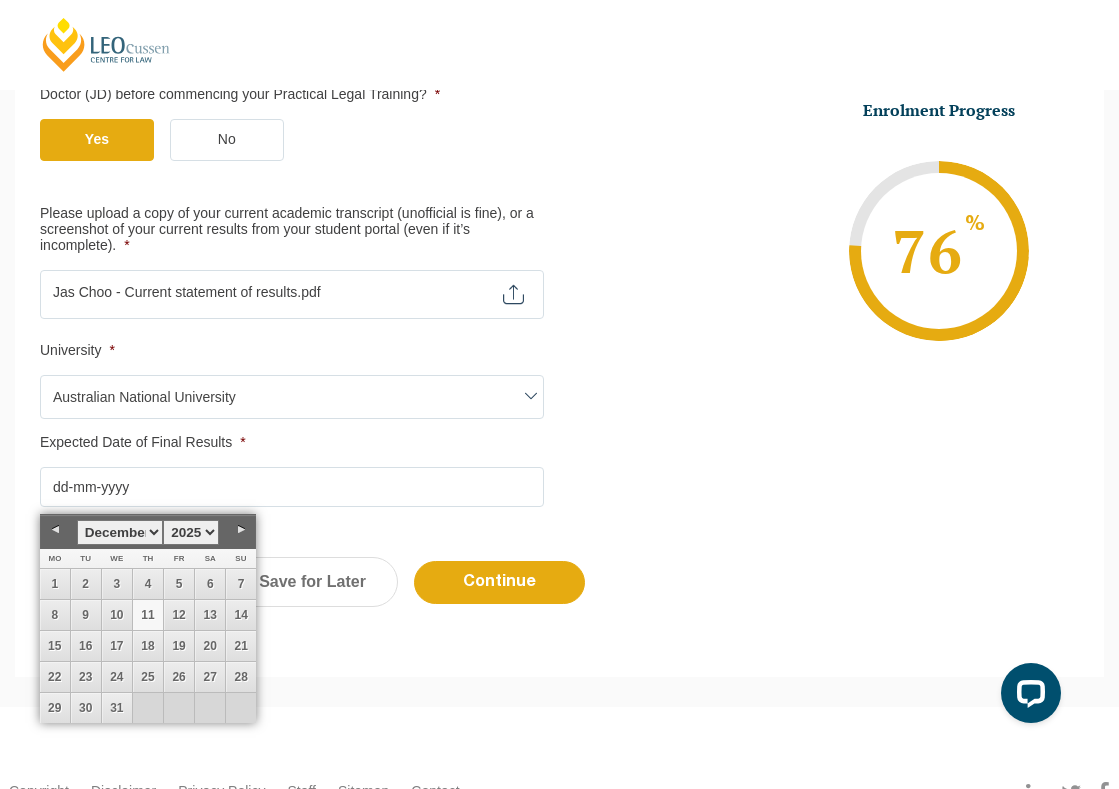 click on "11" at bounding box center [148, 615] 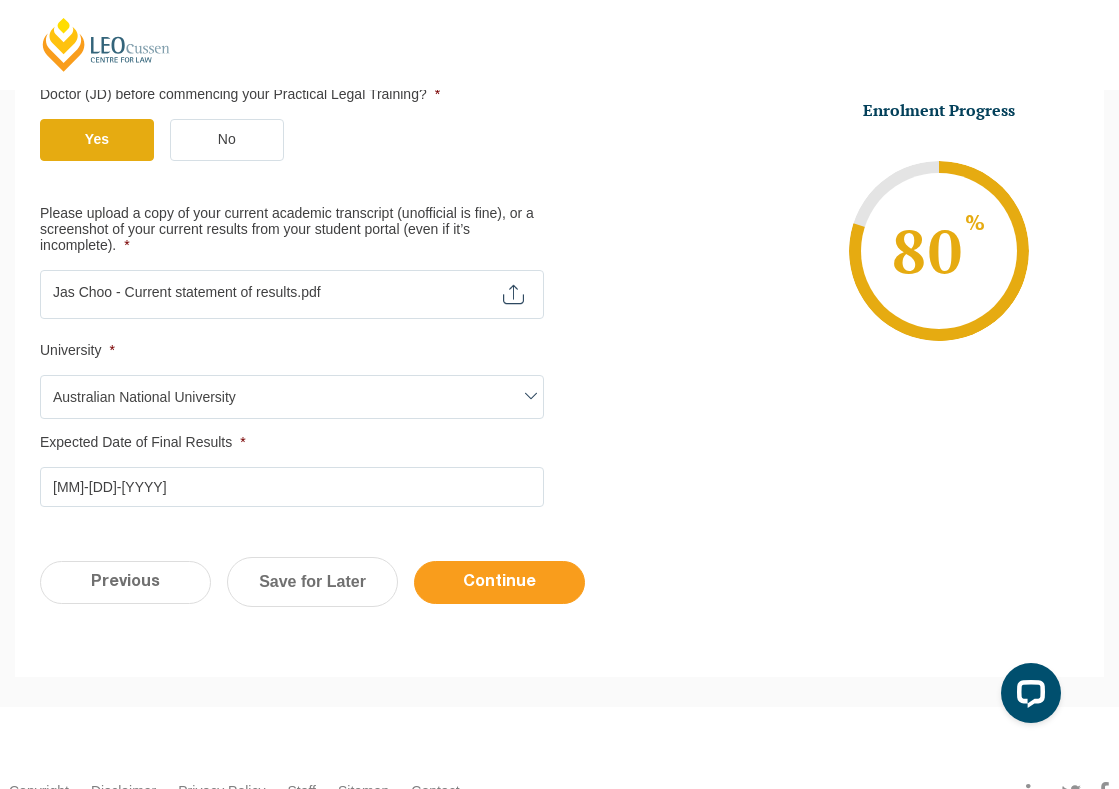 click on "Continue" at bounding box center (499, 582) 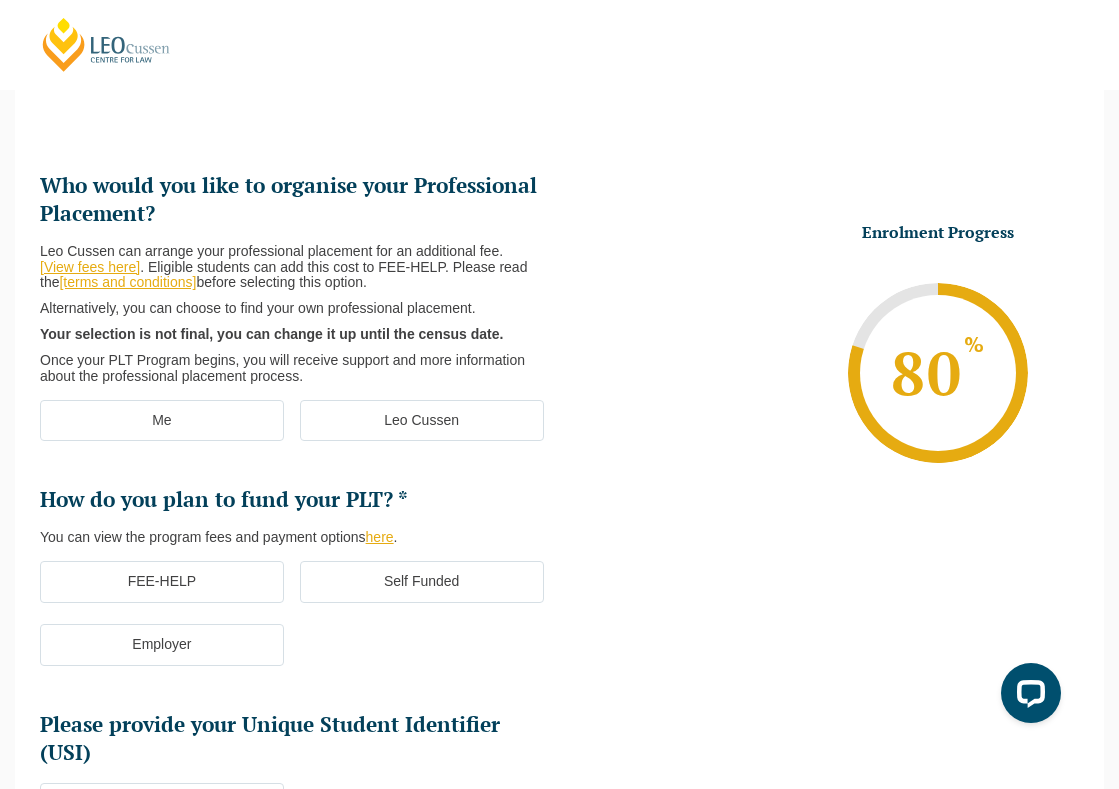 scroll, scrollTop: 173, scrollLeft: 0, axis: vertical 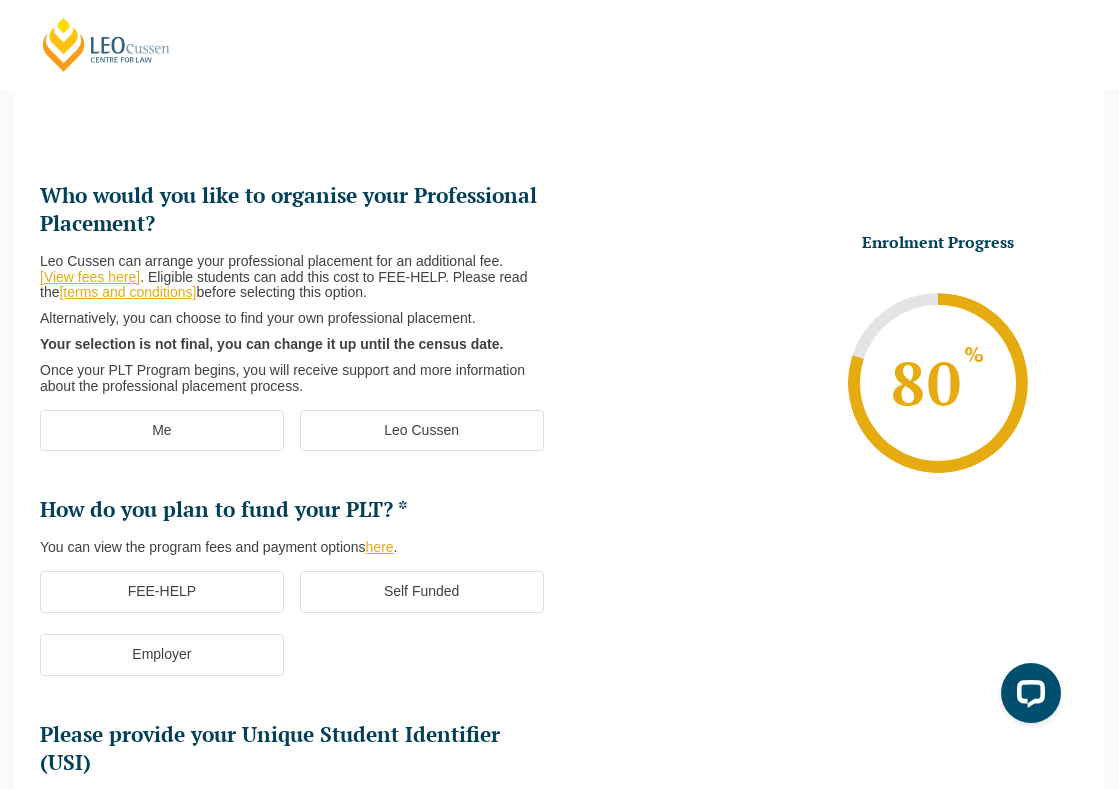 click on "Me" at bounding box center (162, 431) 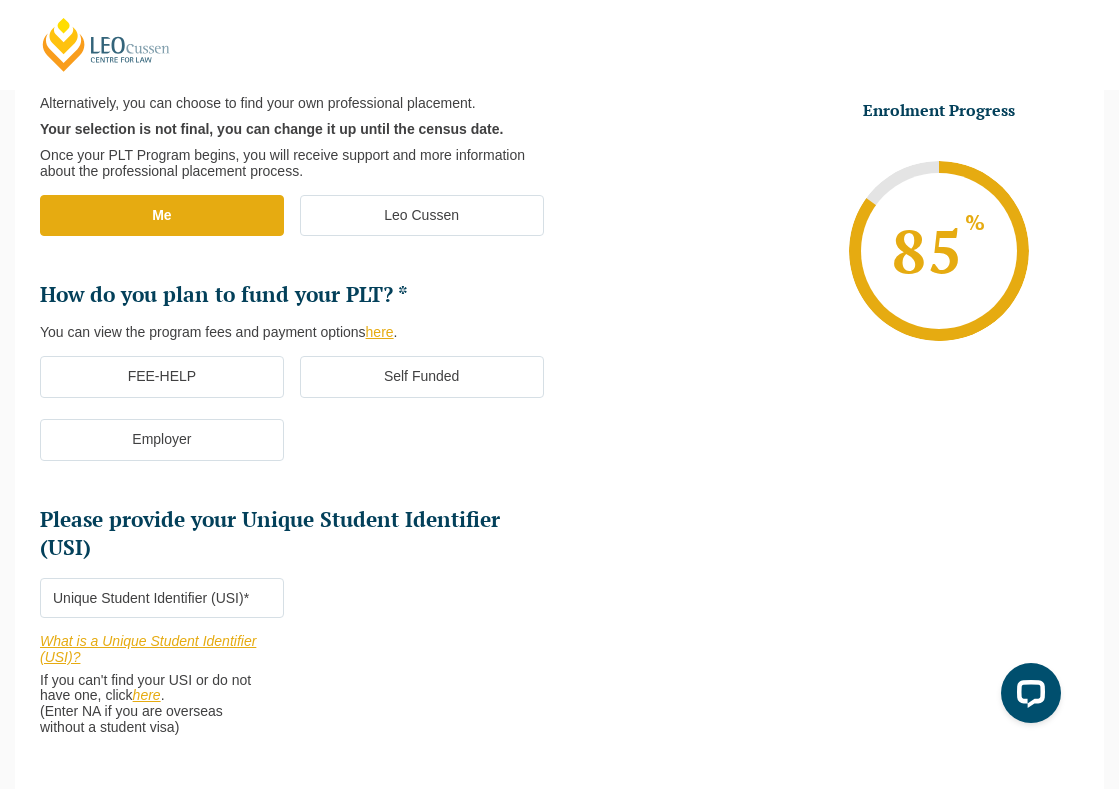 scroll, scrollTop: 418, scrollLeft: 0, axis: vertical 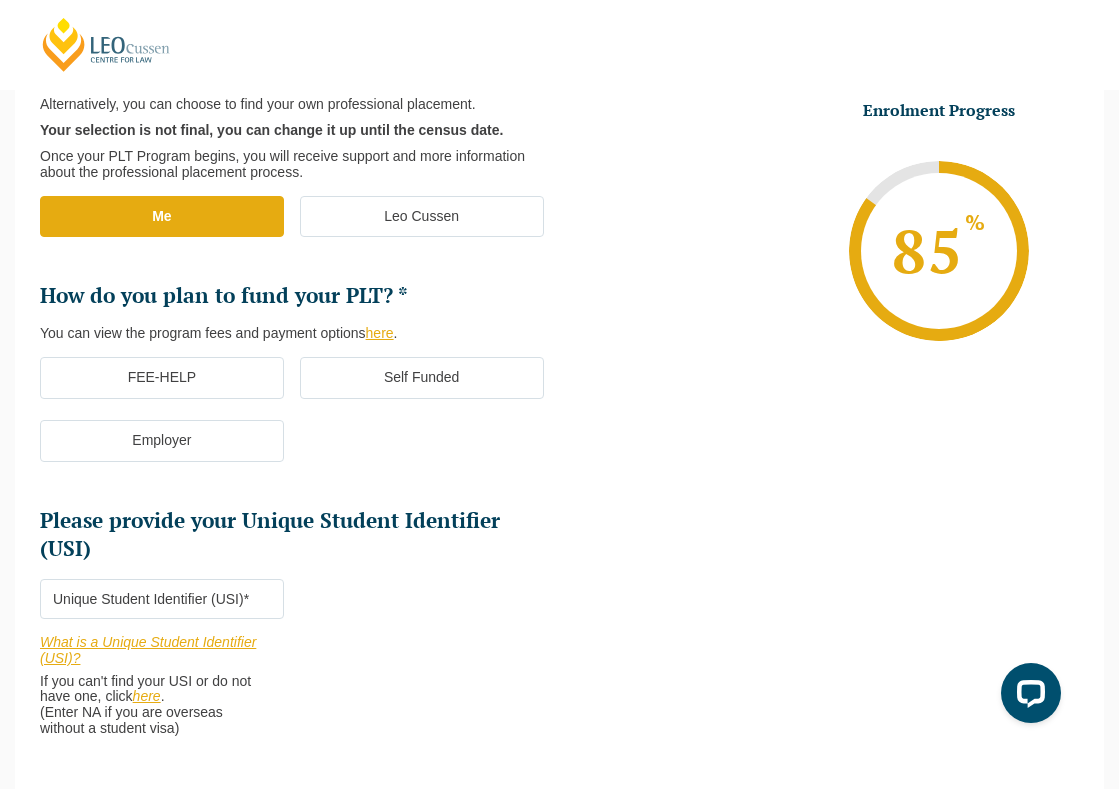 click on "here" at bounding box center [380, 333] 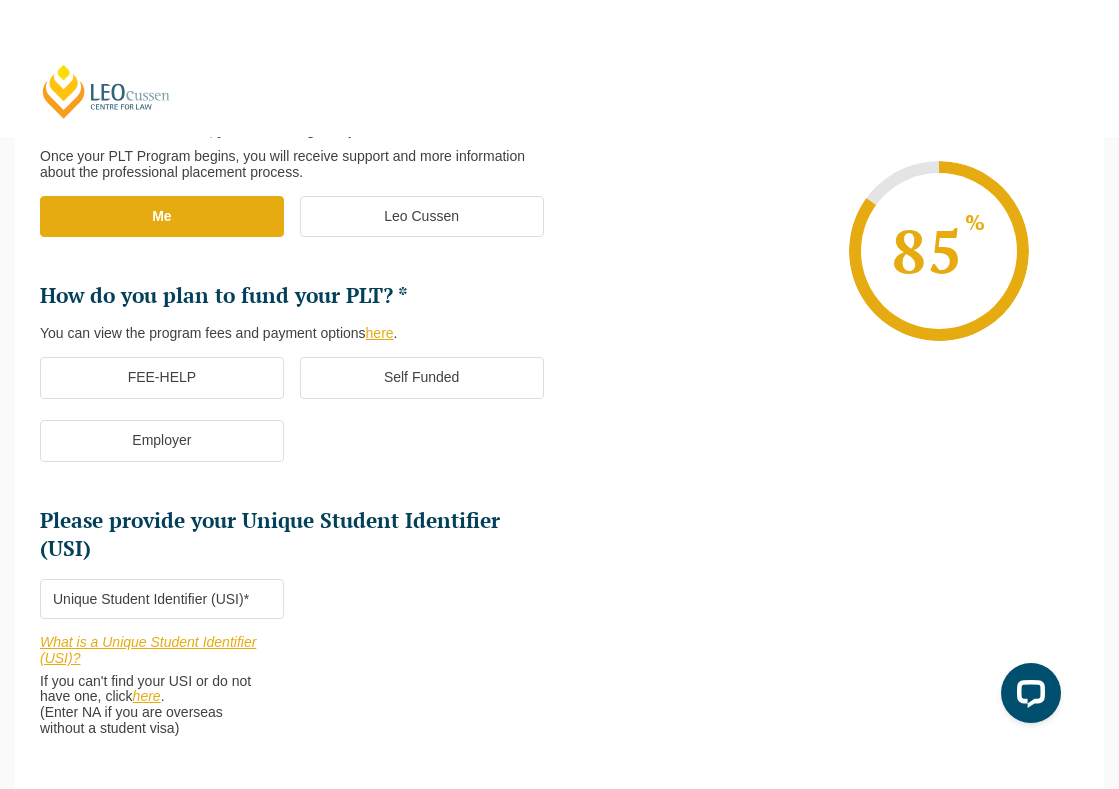 click on "Self Funded" at bounding box center [422, 378] 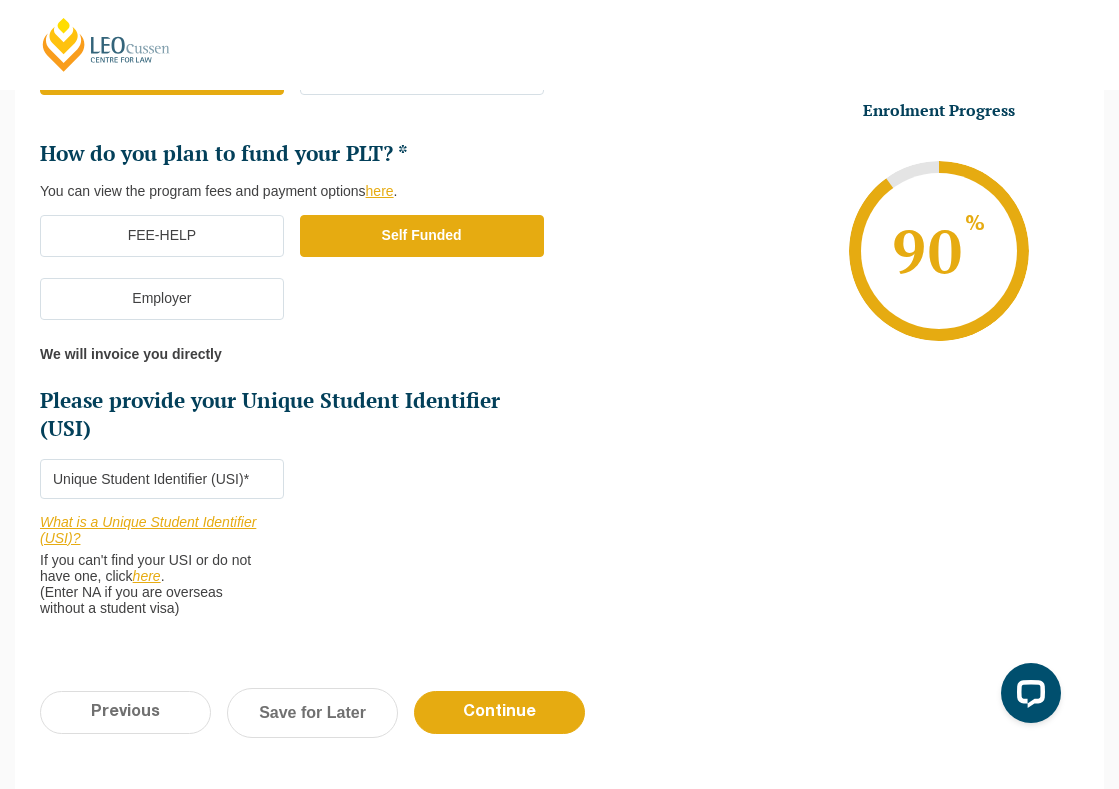 scroll, scrollTop: 558, scrollLeft: 0, axis: vertical 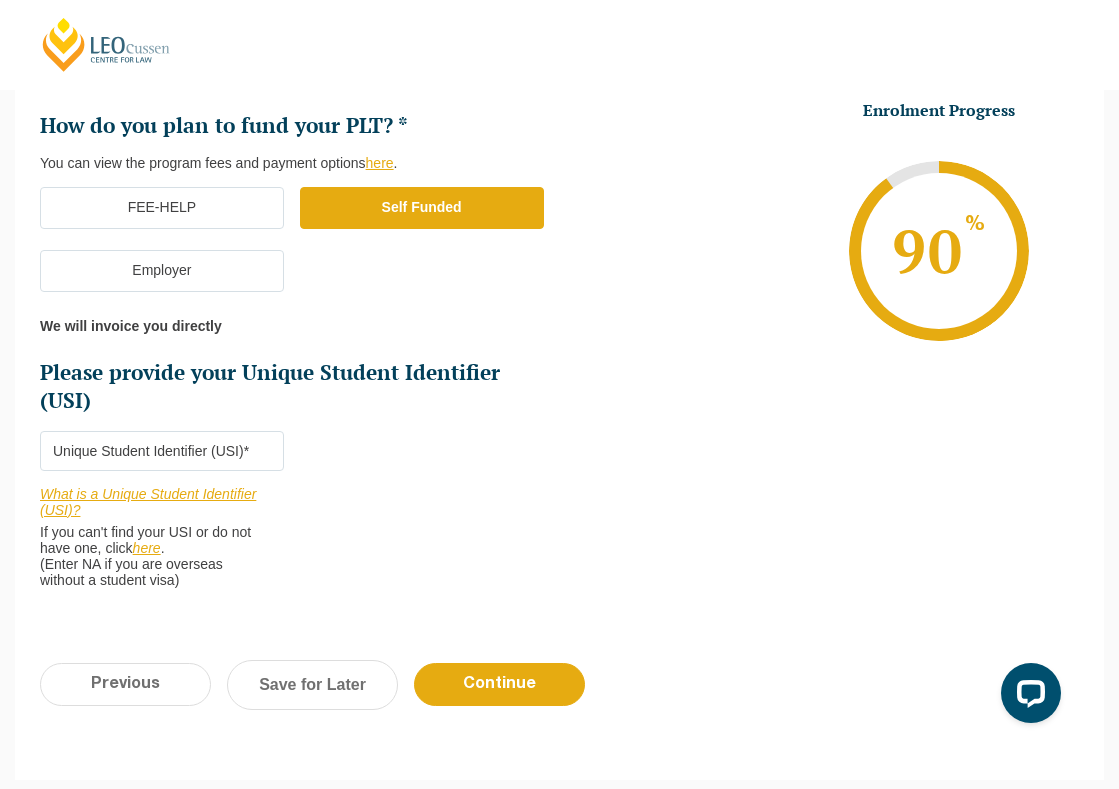 click on "Please provide your Unique Student Identifier (USI) *" at bounding box center (162, 451) 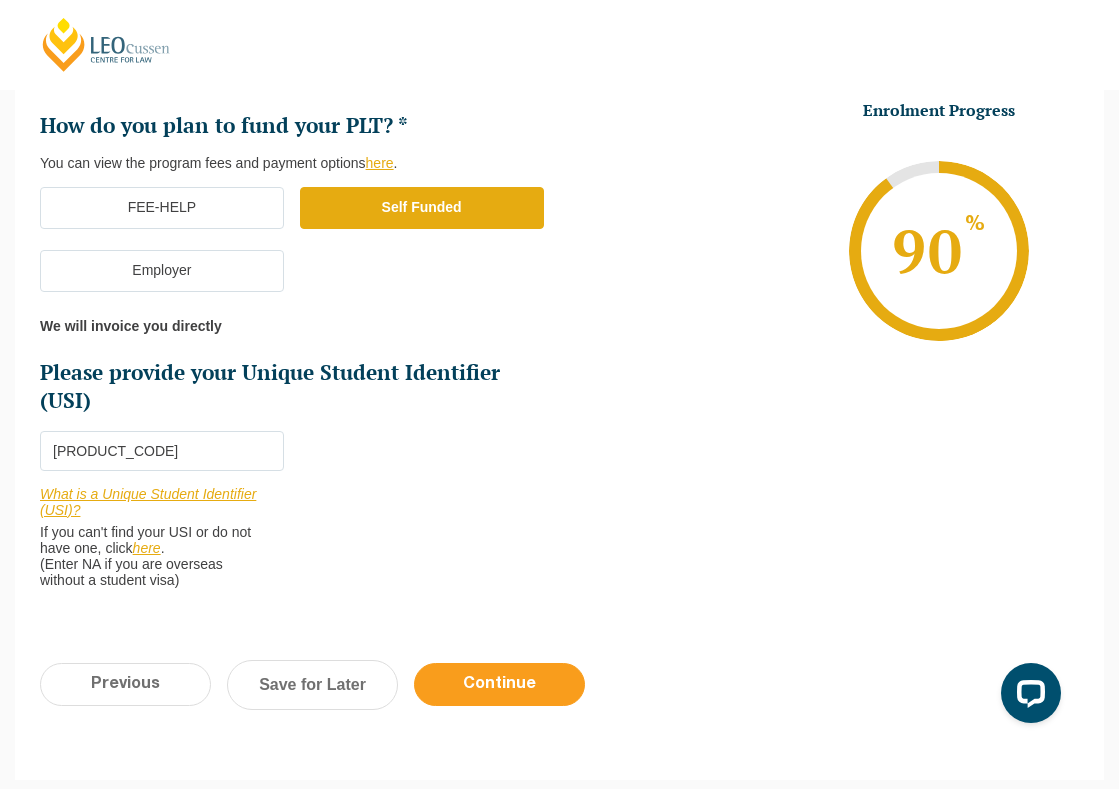 type on "477ECLYCQ9" 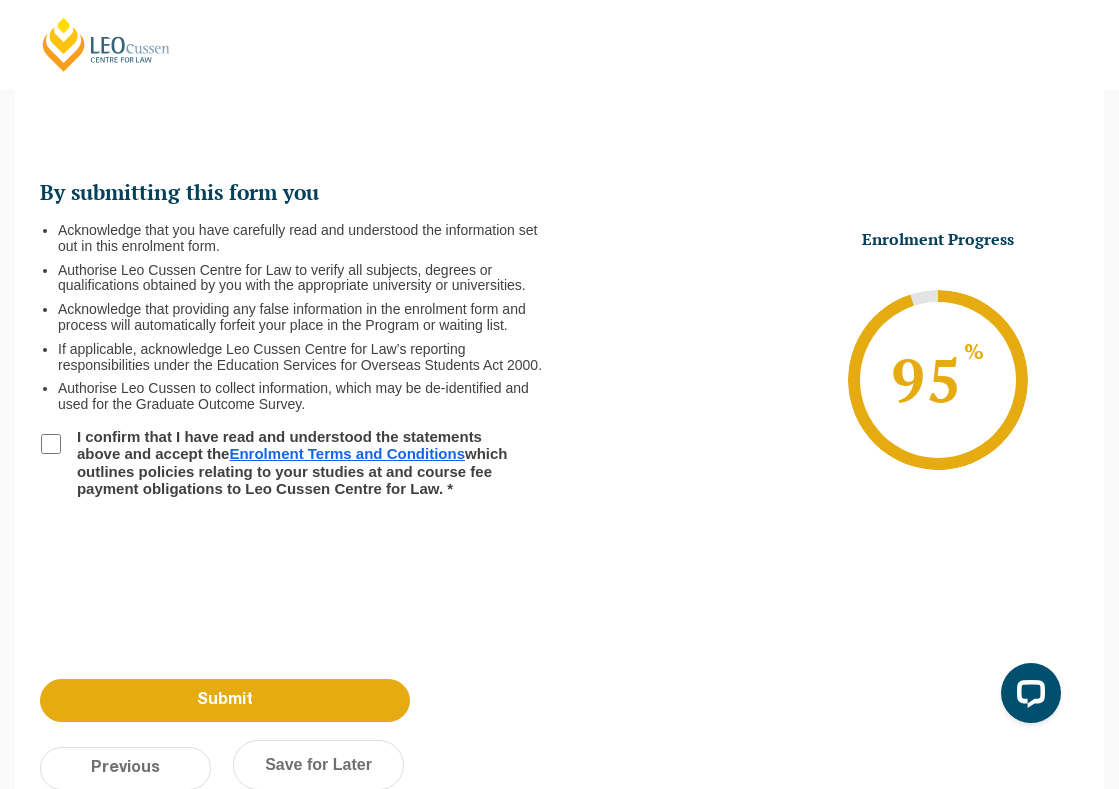 scroll, scrollTop: 173, scrollLeft: 0, axis: vertical 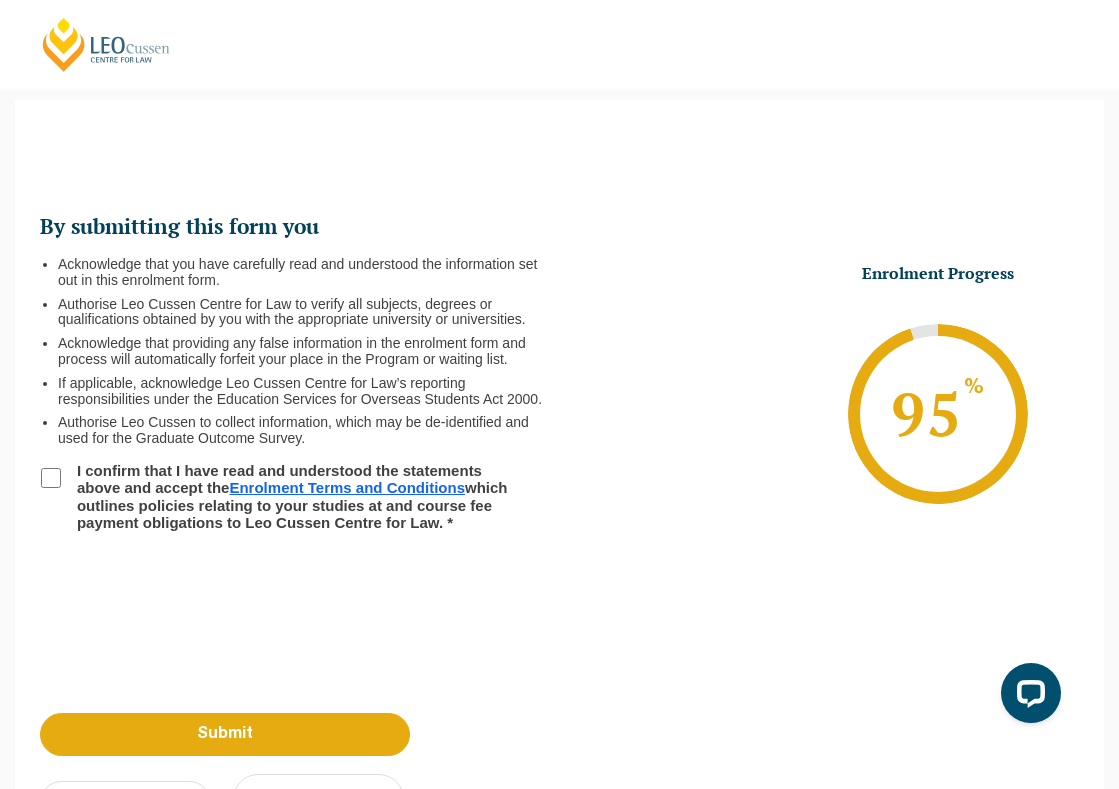 click on "I confirm that I have read and understood the statements above and accept the  Enrolment Terms and Conditions  which outlines policies relating to your studies at and course fee payment obligations to Leo Cussen Centre for Law. *" at bounding box center (51, 478) 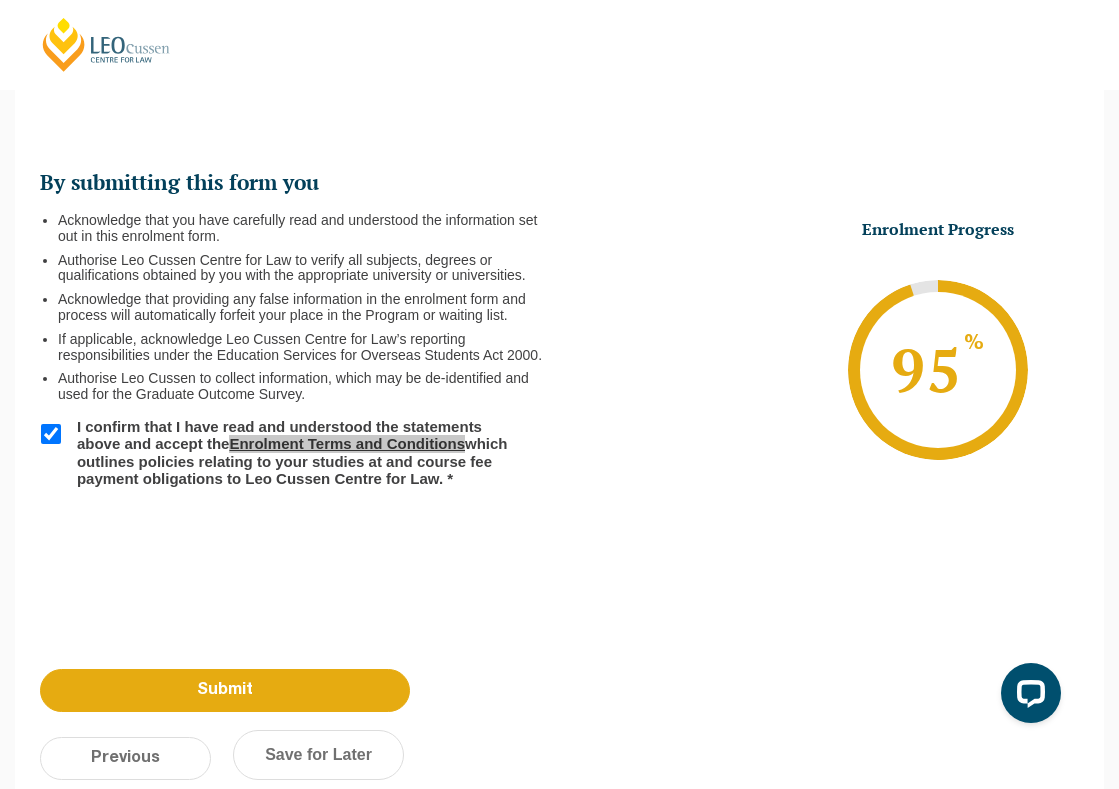 scroll, scrollTop: 218, scrollLeft: 0, axis: vertical 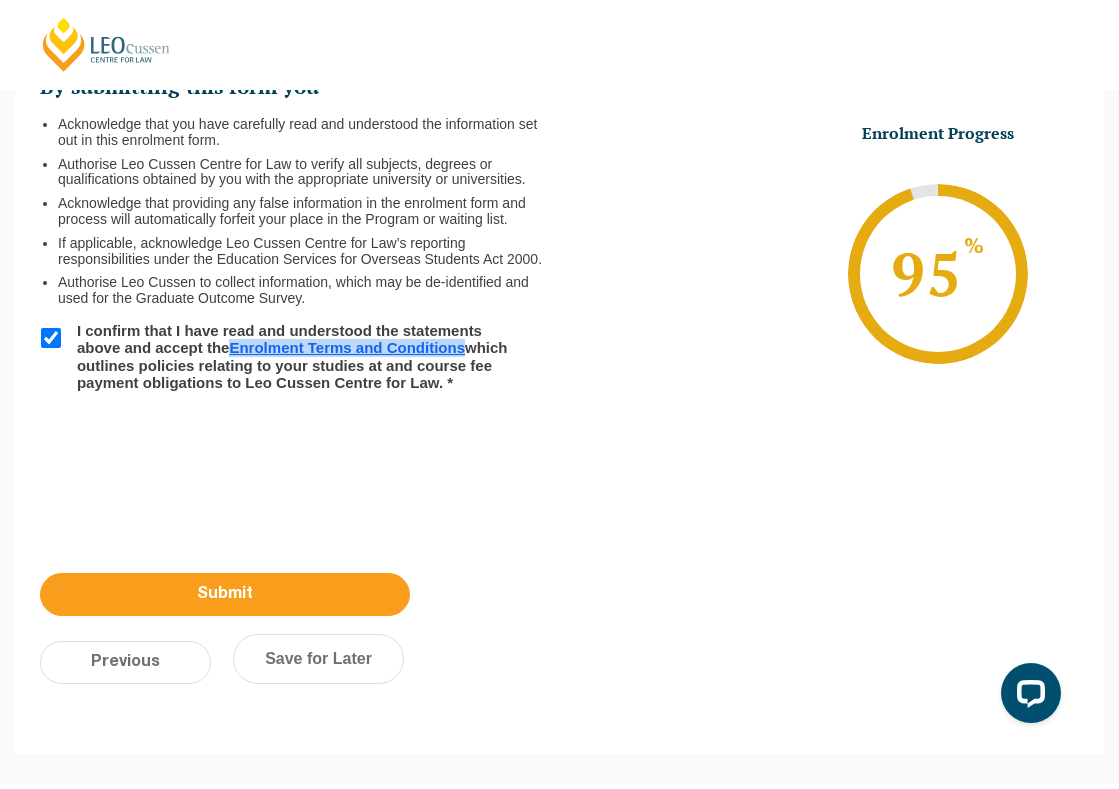 click on "Submit" at bounding box center (225, 594) 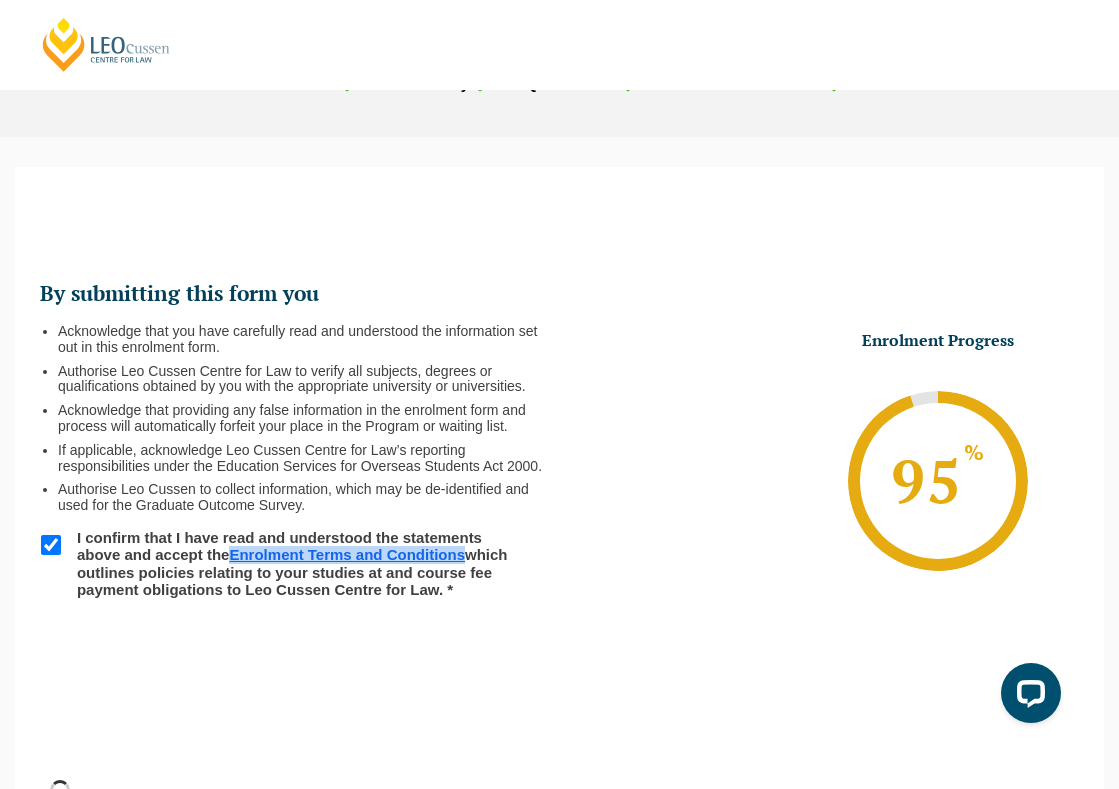 scroll, scrollTop: 108, scrollLeft: 0, axis: vertical 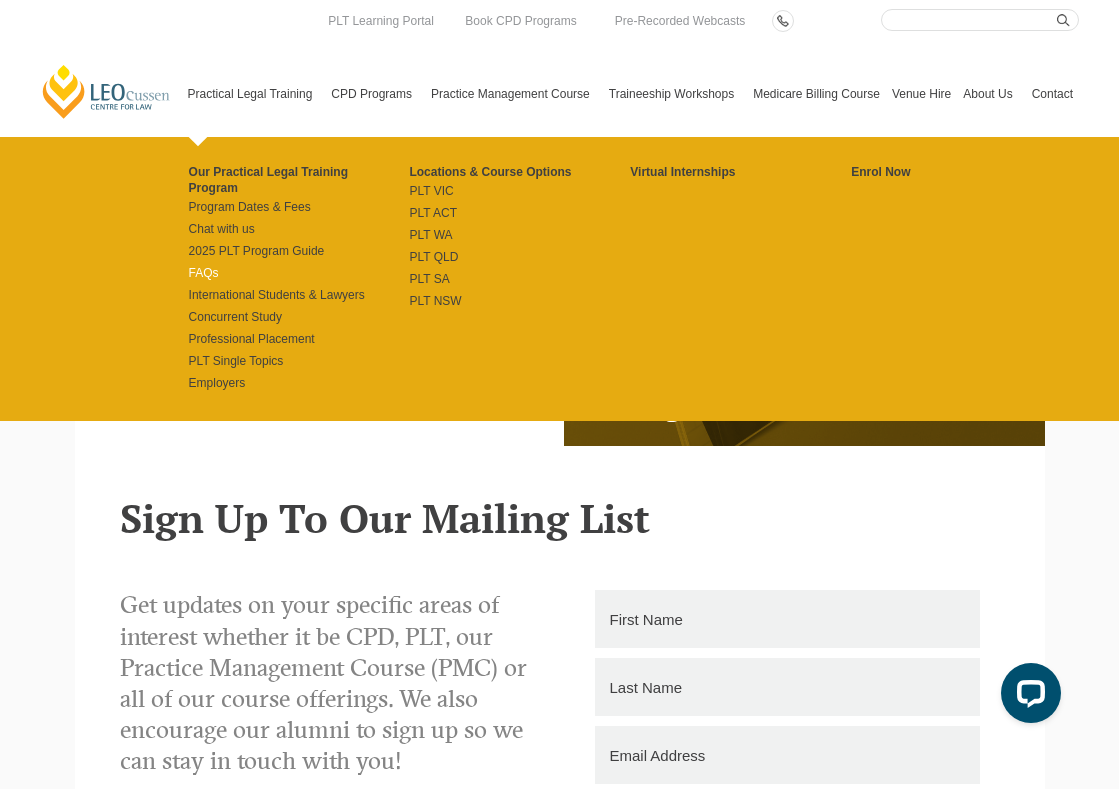 click on "FAQs" at bounding box center [299, 273] 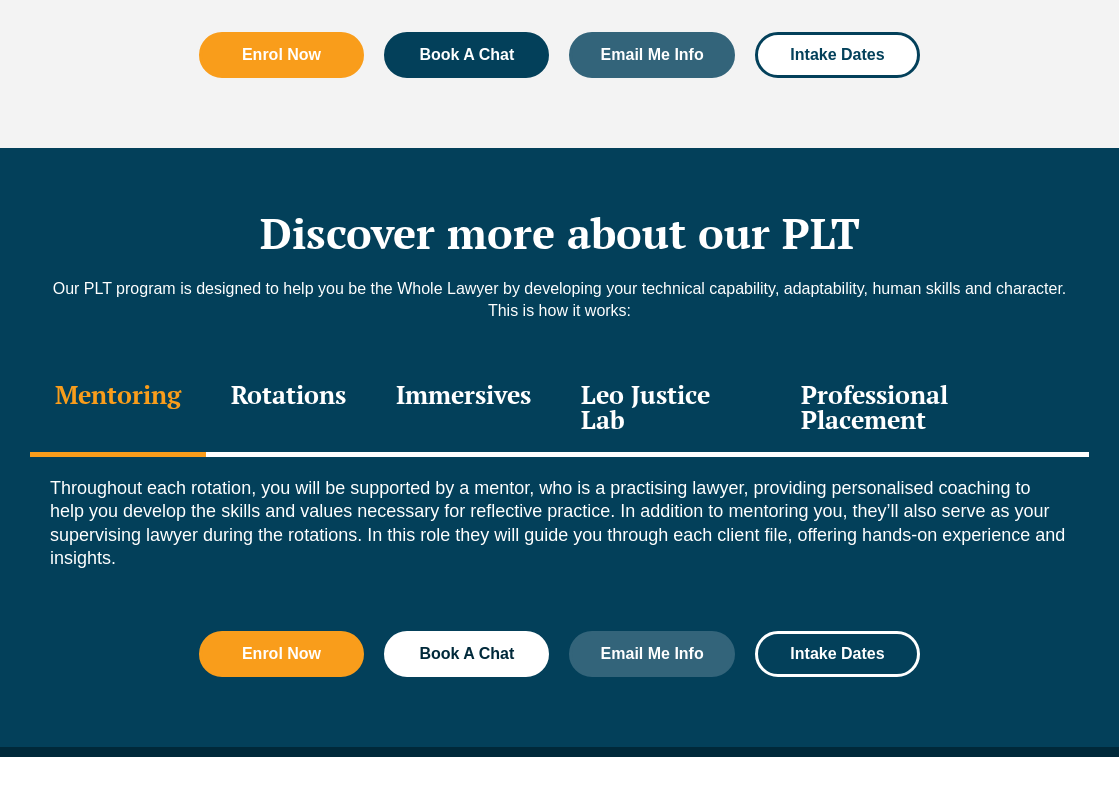 scroll, scrollTop: 0, scrollLeft: 0, axis: both 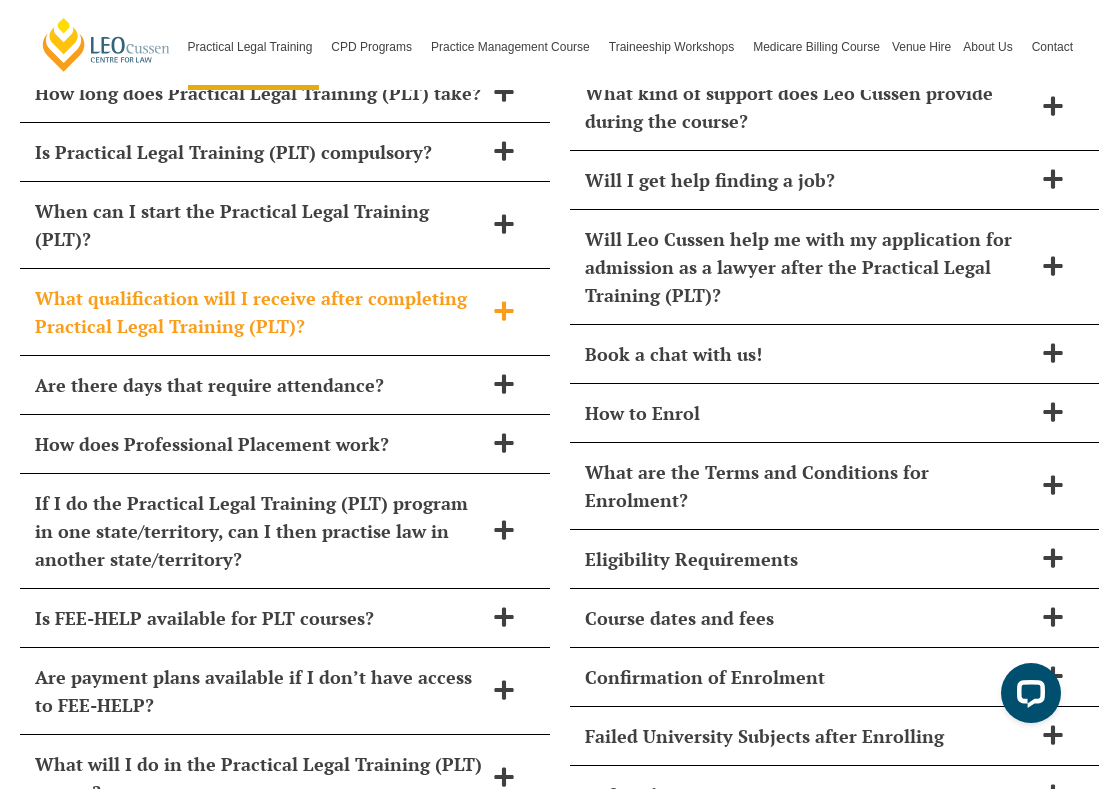 click on "What qualification will I receive after completing Practical Legal Training (PLT)?" at bounding box center (259, 312) 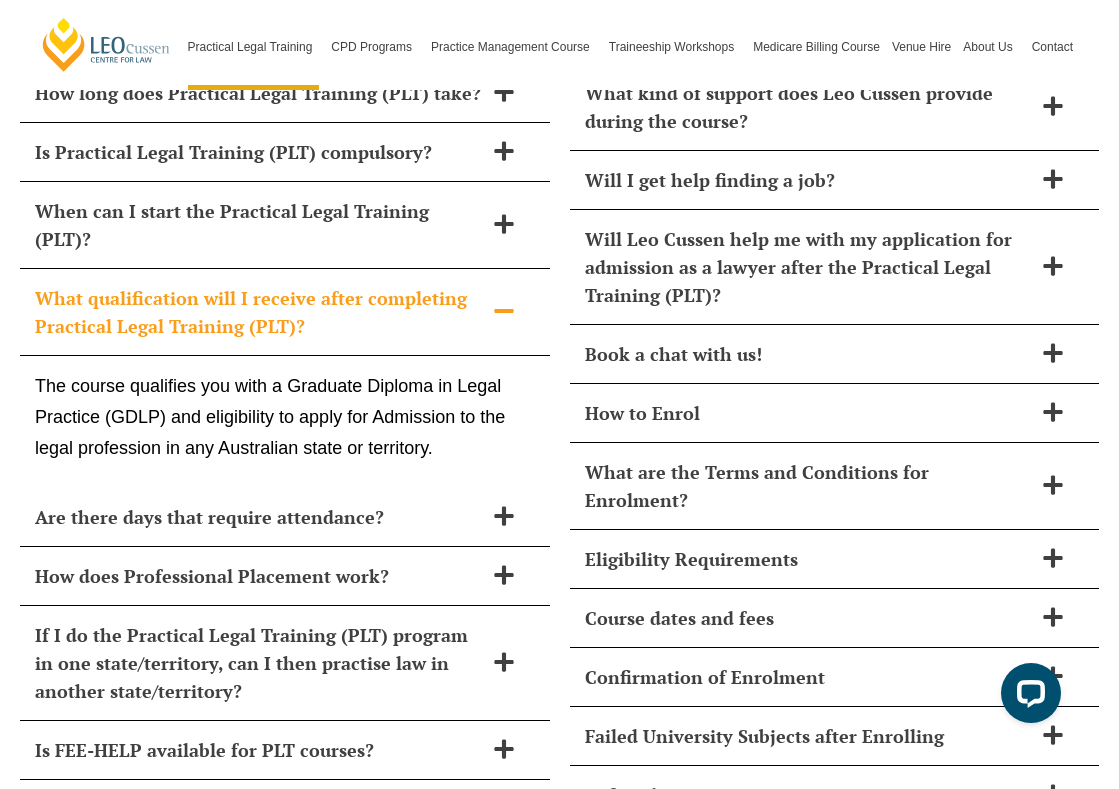 click on "What qualification will I receive after completing Practical Legal Training (PLT)?" at bounding box center [259, 312] 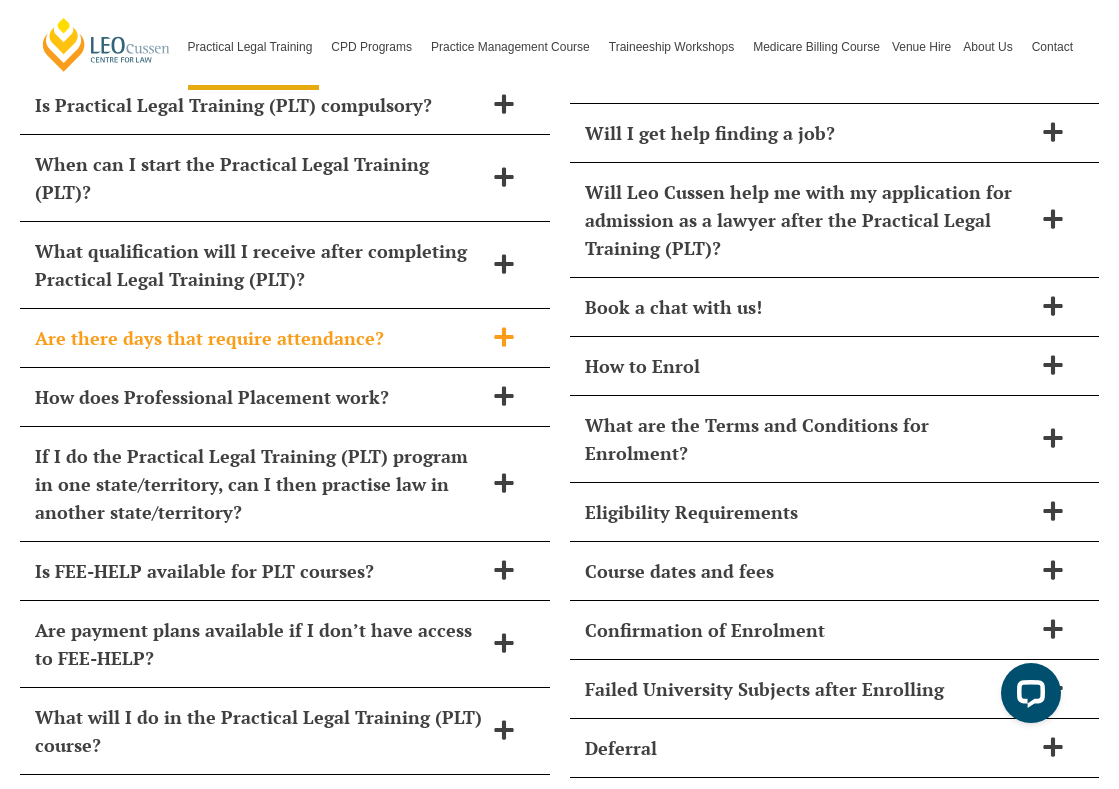 scroll, scrollTop: 8610, scrollLeft: 0, axis: vertical 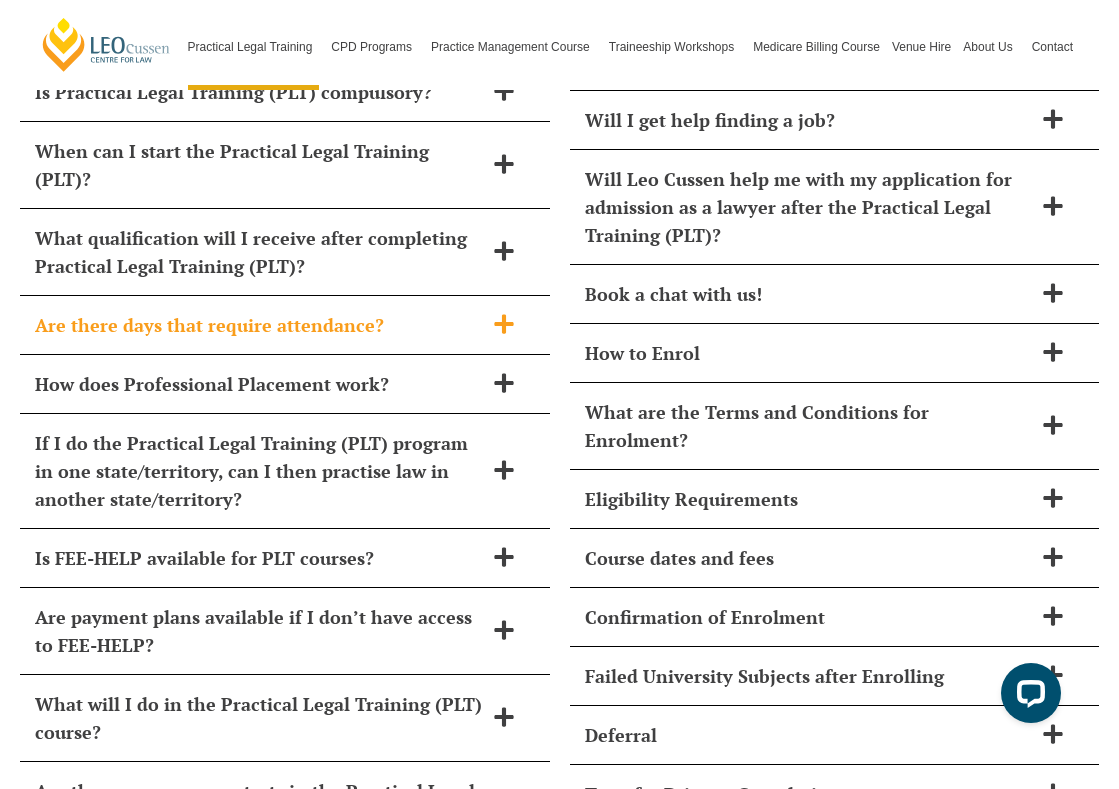 click on "Are there days that require attendance?" at bounding box center (259, 325) 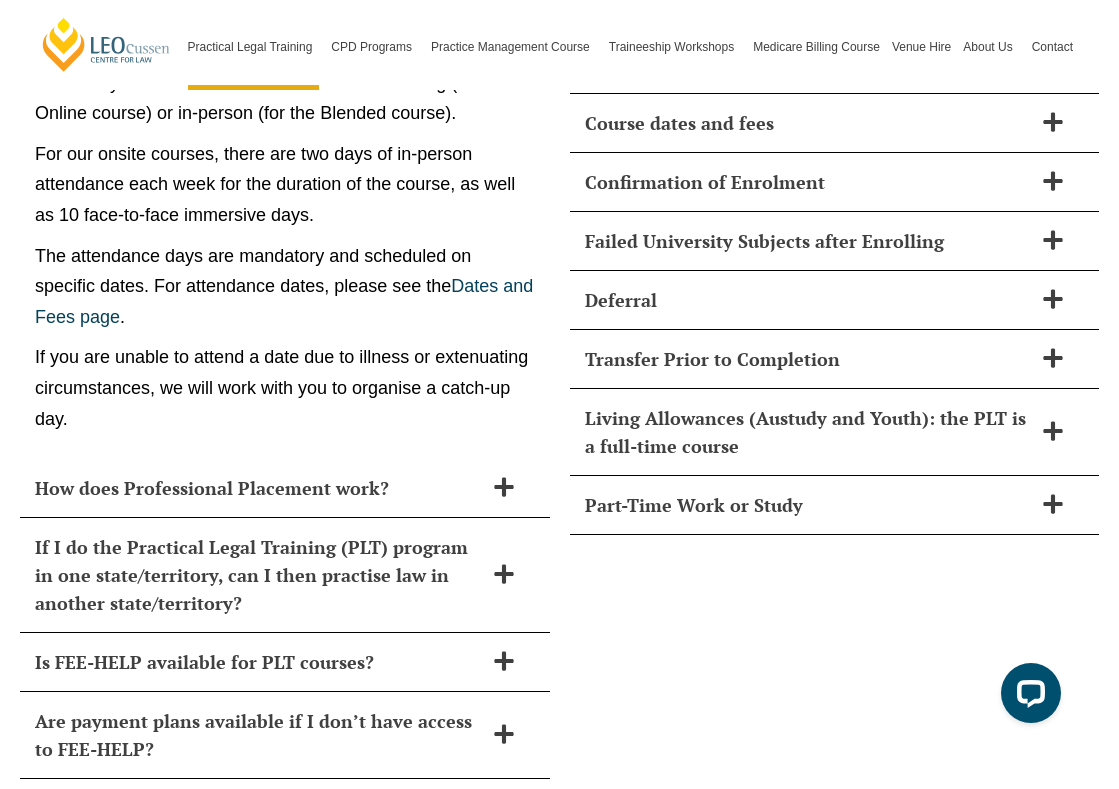 scroll, scrollTop: 9042, scrollLeft: 0, axis: vertical 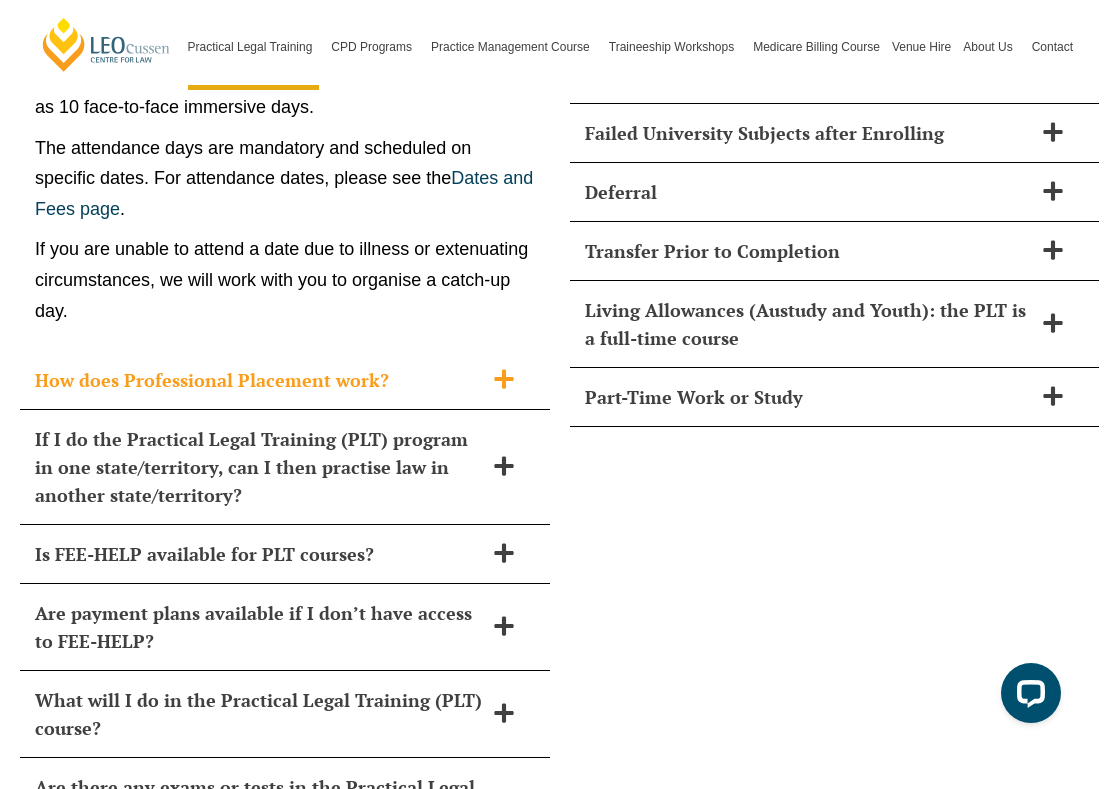 click on "How does Professional Placement work?" at bounding box center (285, 380) 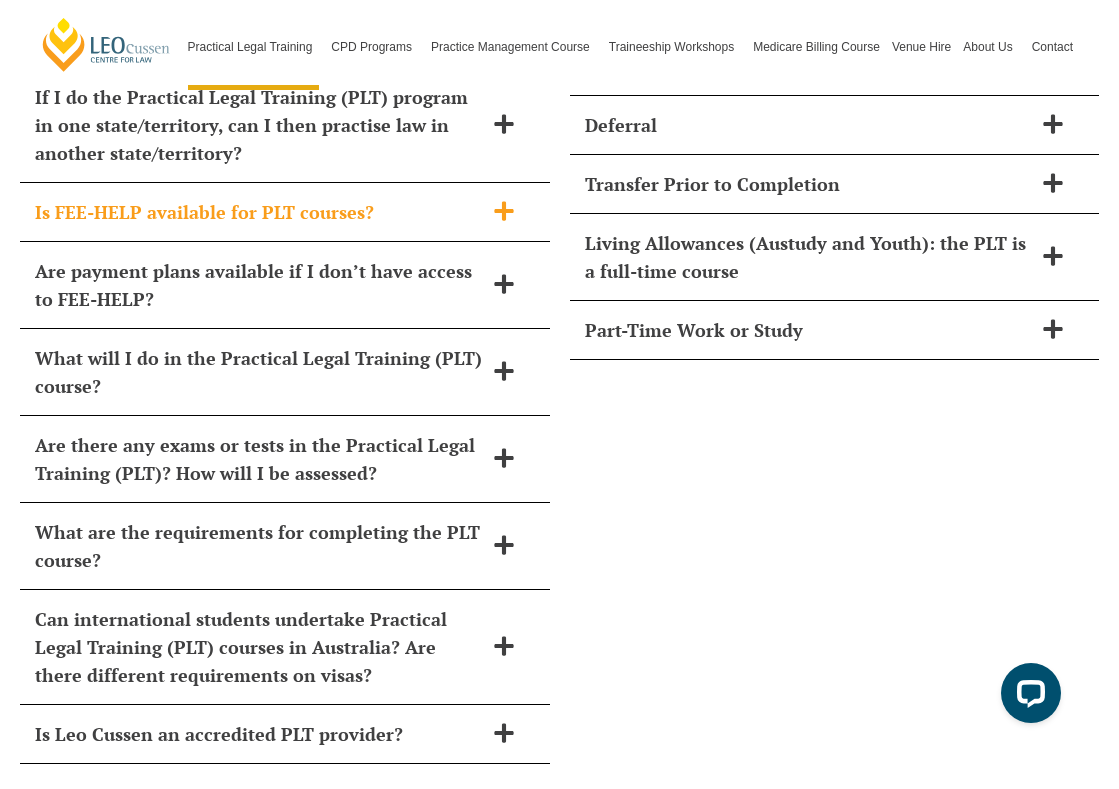 scroll, scrollTop: 9220, scrollLeft: 0, axis: vertical 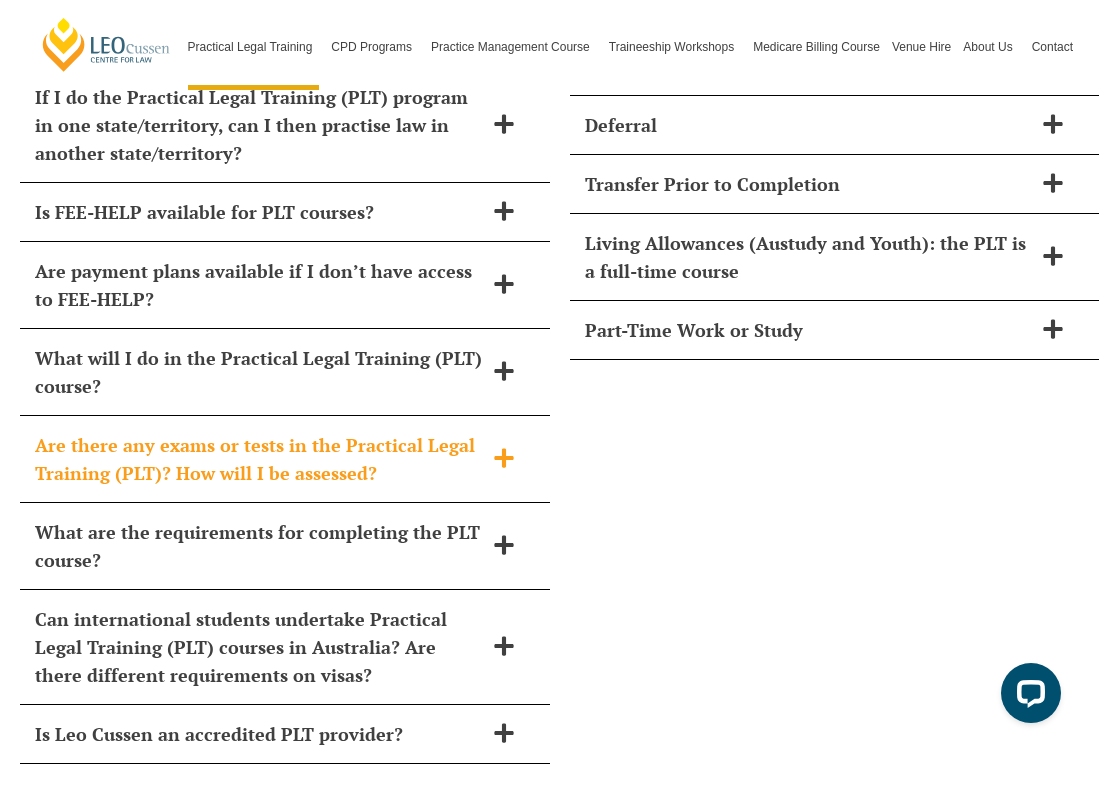 click on "Are there any exams or tests in the Practical Legal Training (PLT)? How will I be assessed?" at bounding box center (259, 459) 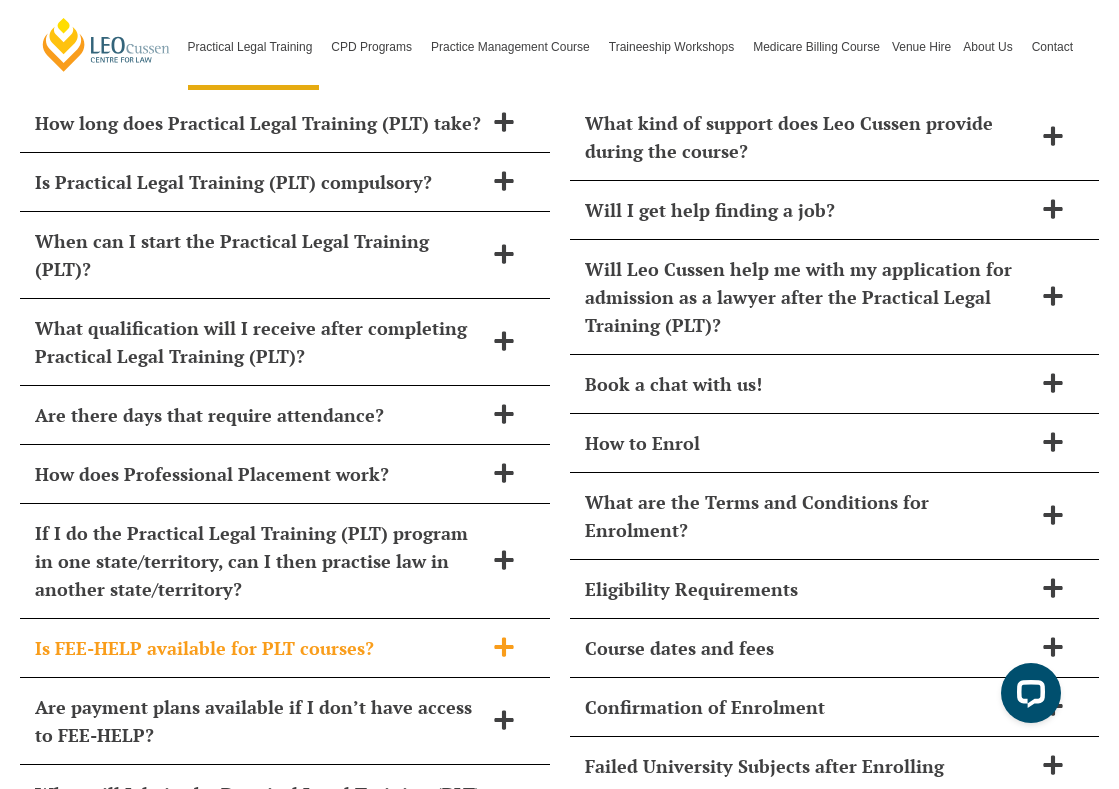 scroll, scrollTop: 8453, scrollLeft: 0, axis: vertical 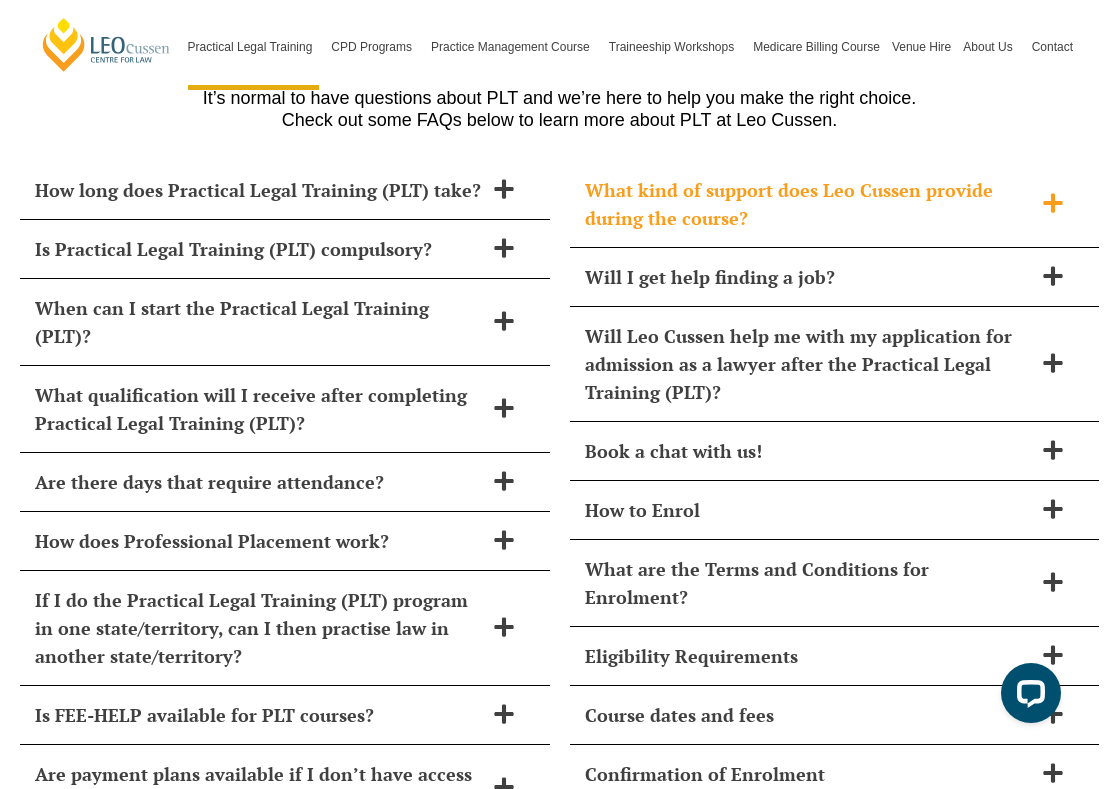 click on "What kind of support does Leo Cussen provide during the course?" at bounding box center [809, 204] 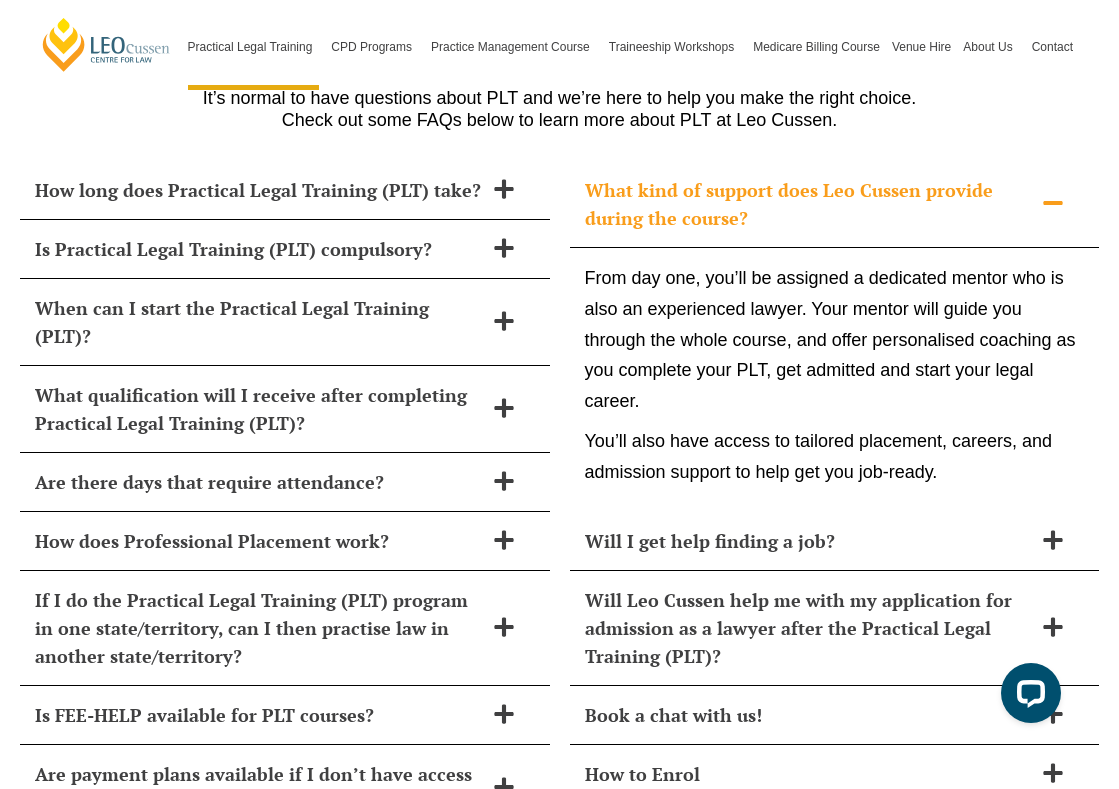 scroll, scrollTop: 8578, scrollLeft: 0, axis: vertical 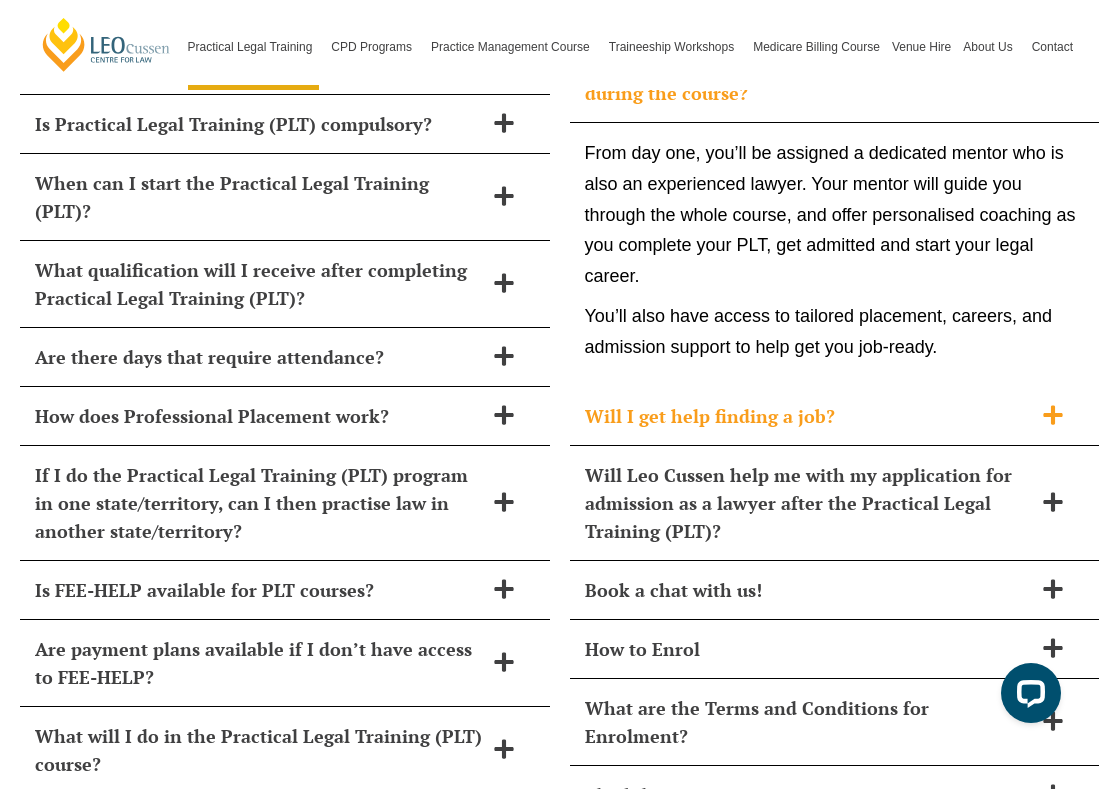 click on "Will I get help finding a job?" at bounding box center [809, 416] 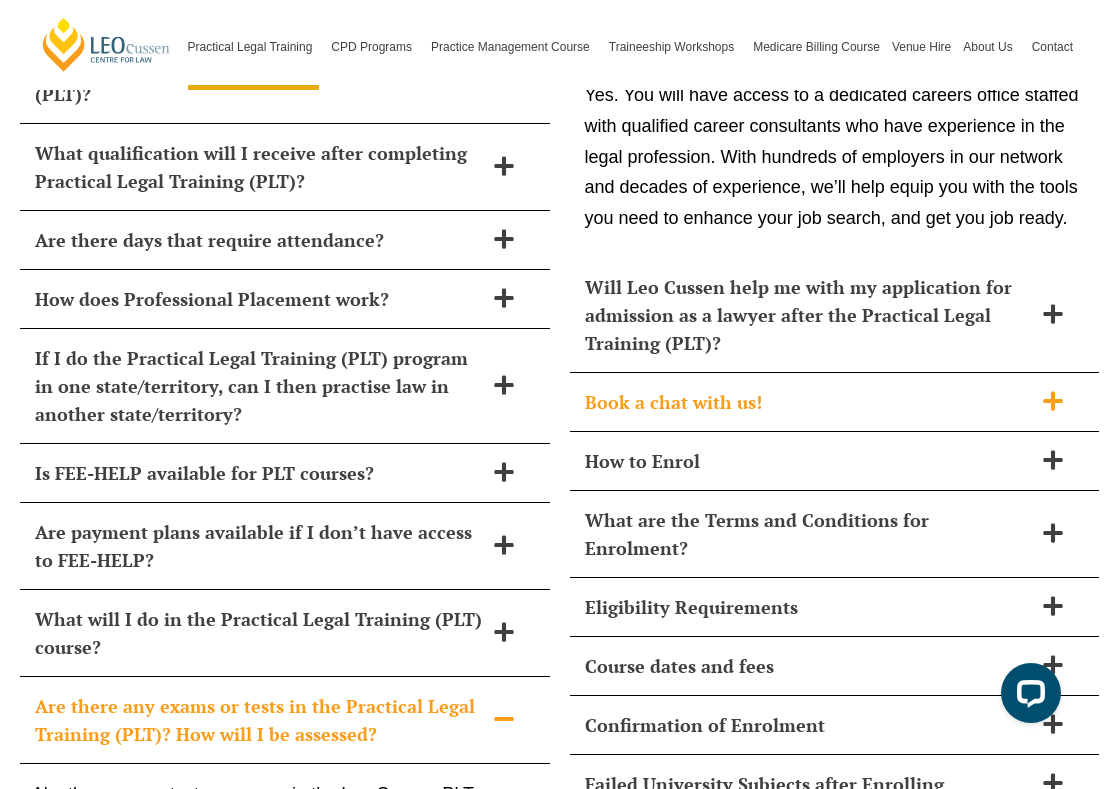 scroll, scrollTop: 8696, scrollLeft: 0, axis: vertical 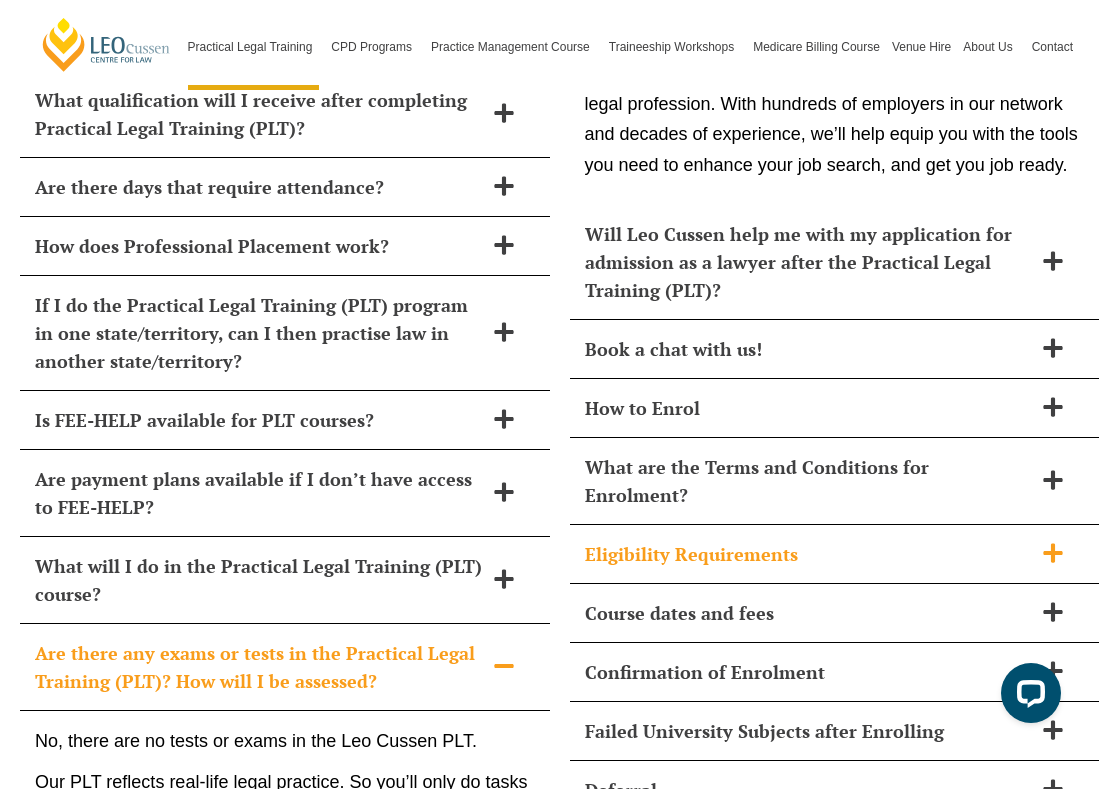 click on "Eligibility Requirements" at bounding box center (835, 554) 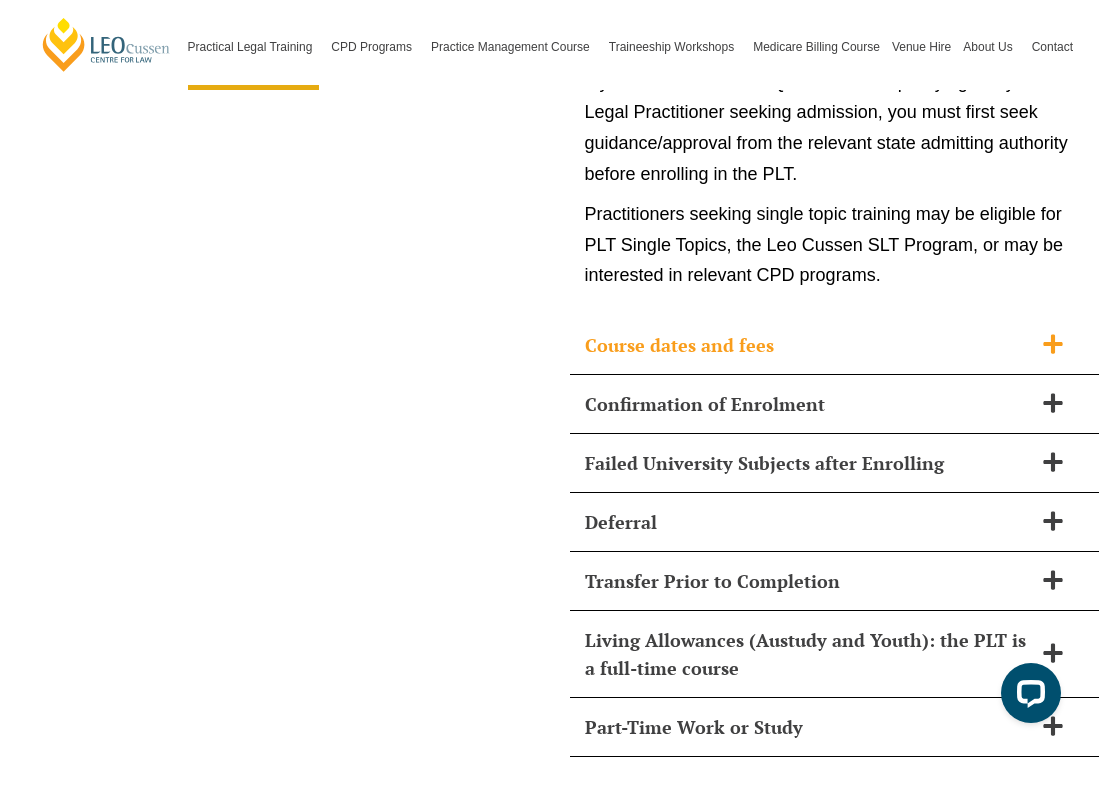 click on "Course dates and fees" at bounding box center (835, 345) 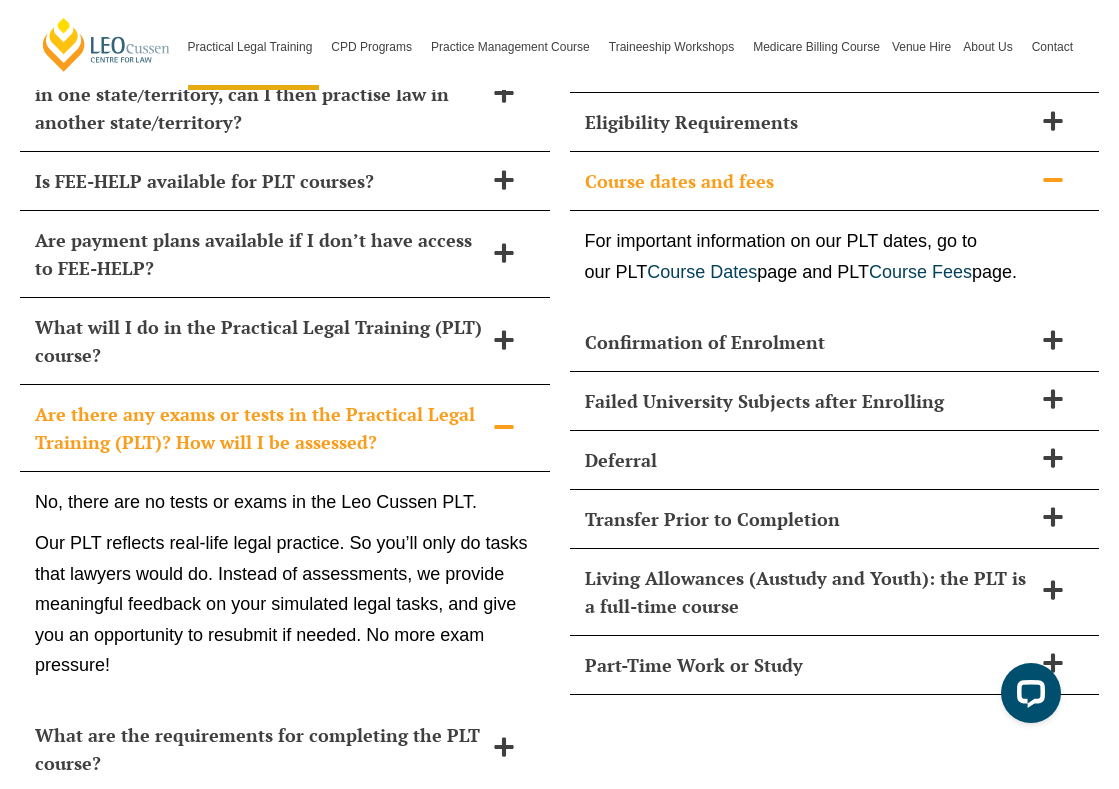 scroll, scrollTop: 8965, scrollLeft: 0, axis: vertical 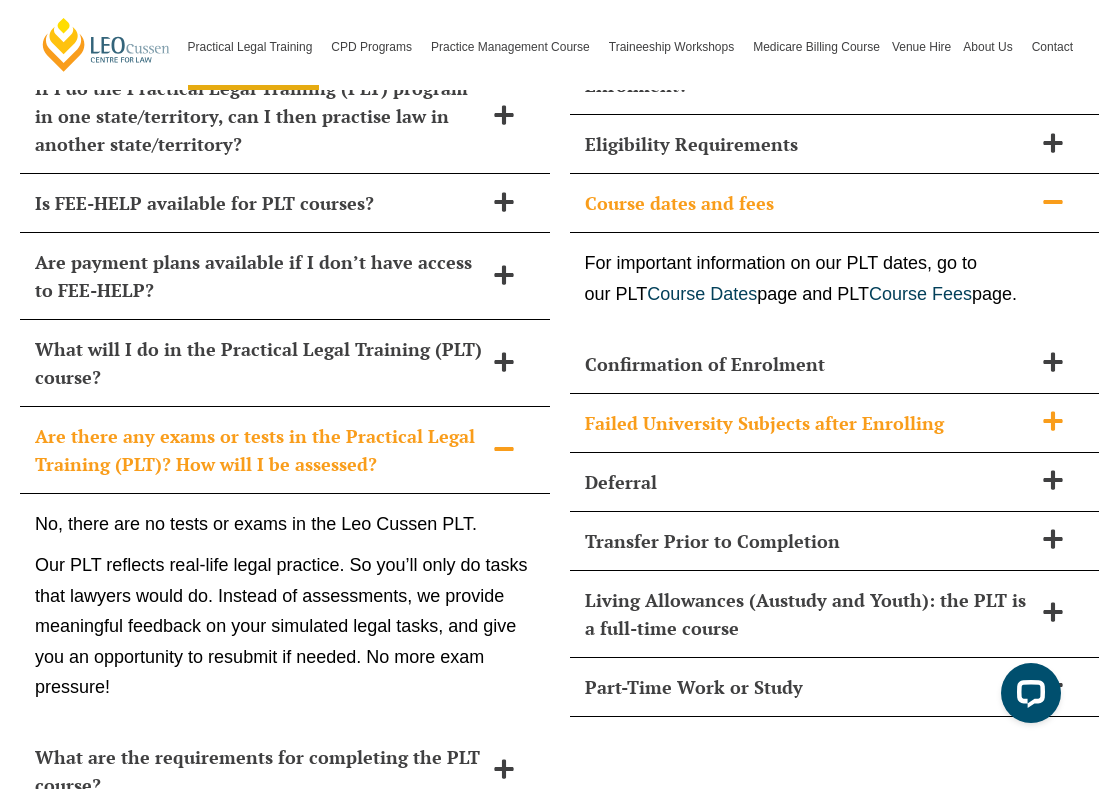 click on "Failed University Subjects after Enrolling" at bounding box center (809, 423) 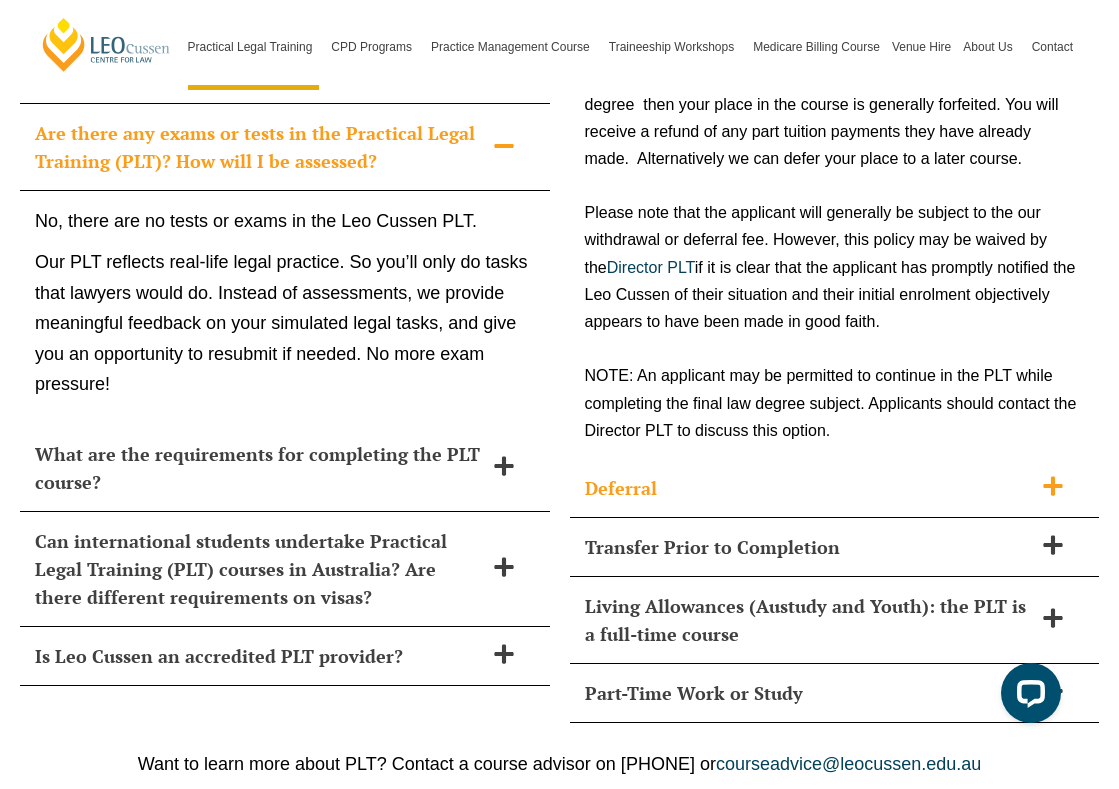 scroll, scrollTop: 9285, scrollLeft: 0, axis: vertical 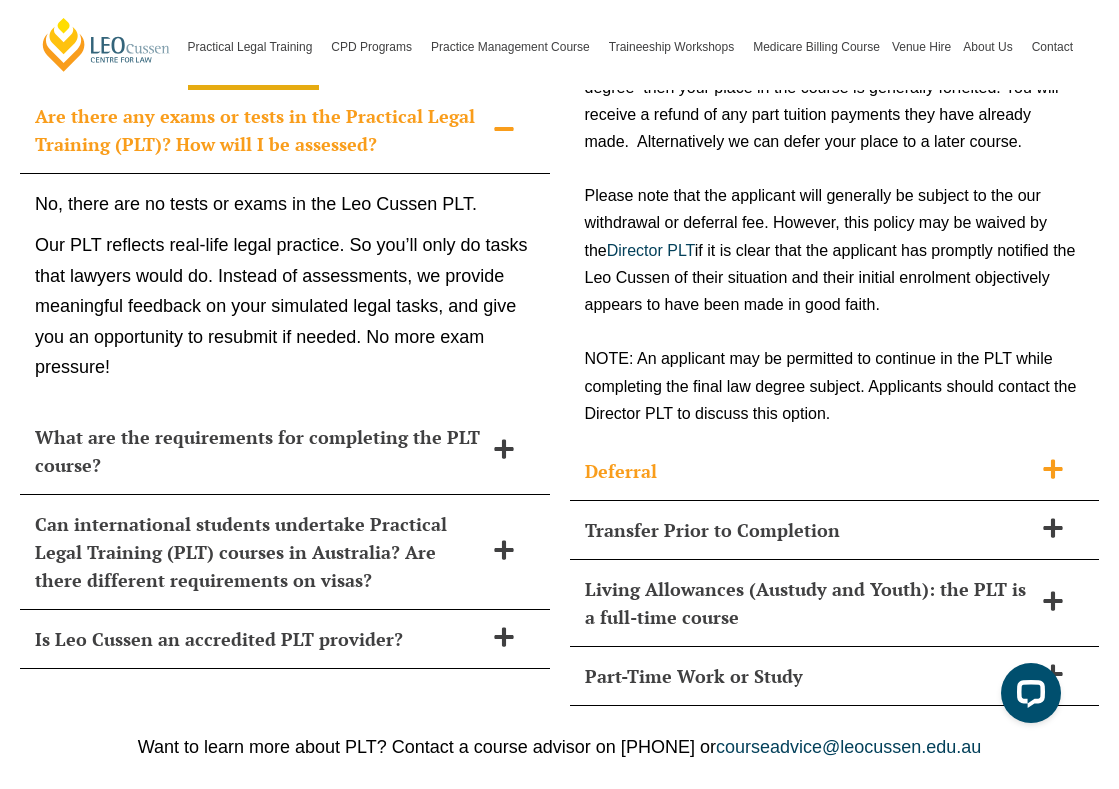 click on "Deferral" at bounding box center (835, 471) 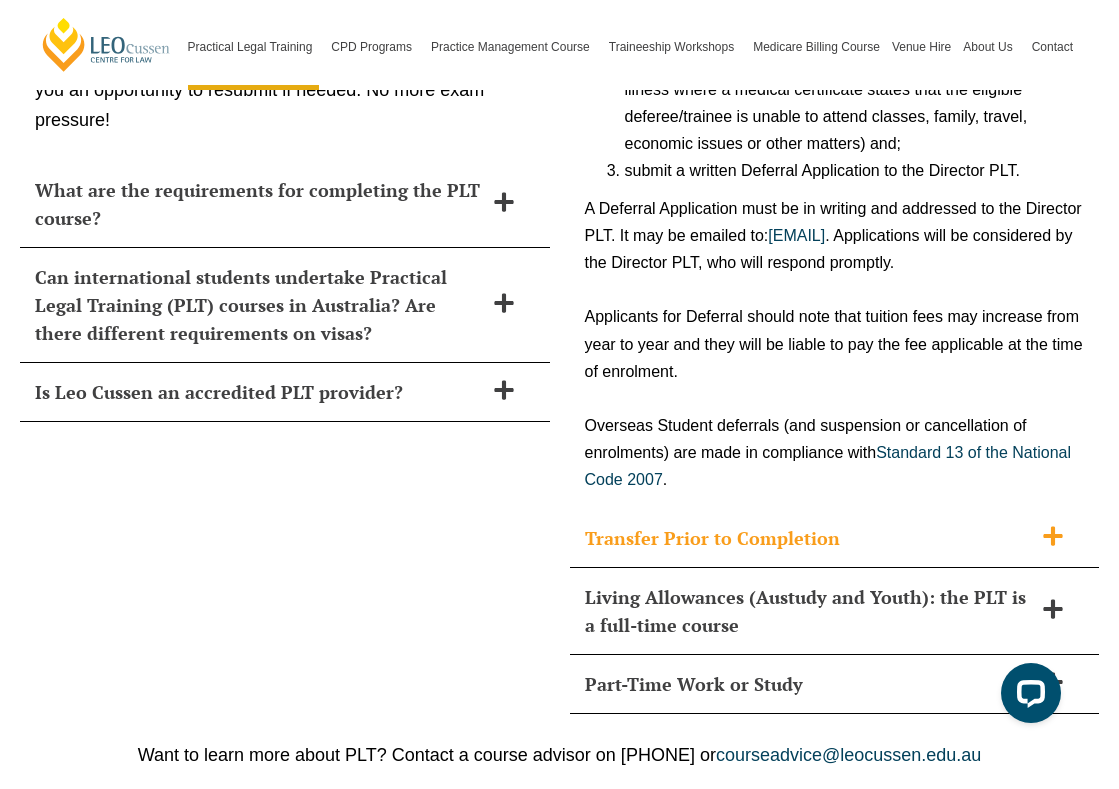 scroll, scrollTop: 9566, scrollLeft: 0, axis: vertical 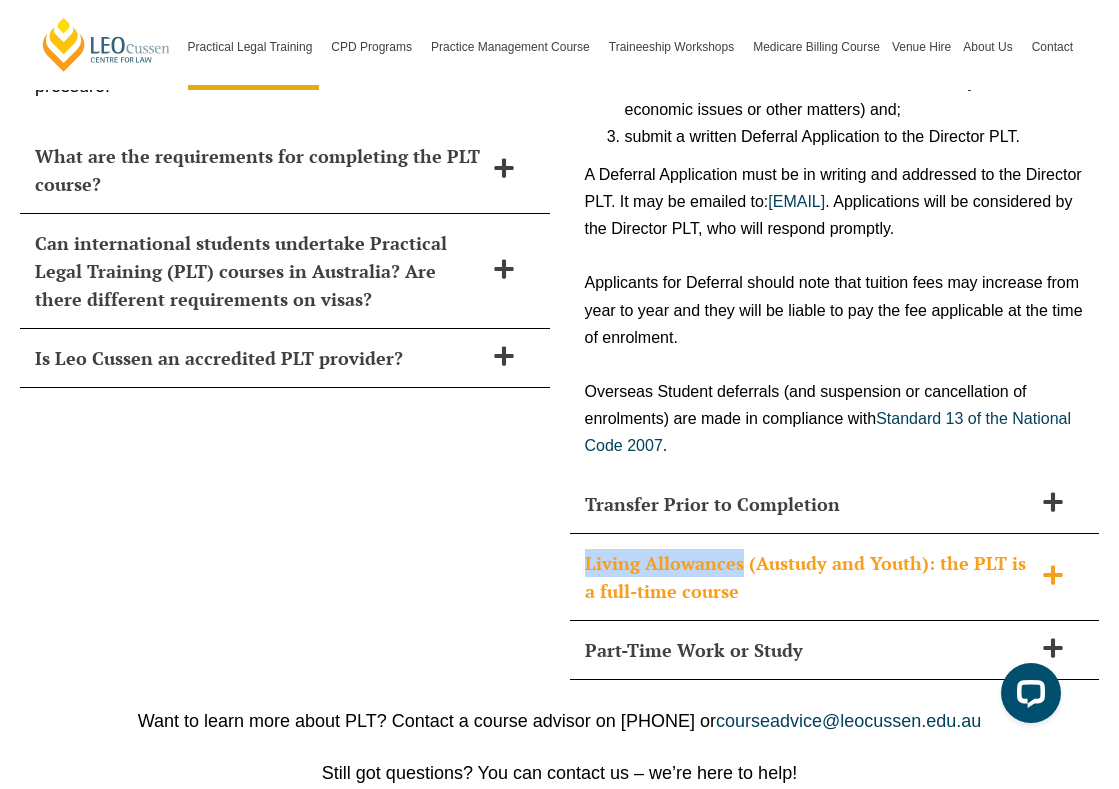 drag, startPoint x: 644, startPoint y: 530, endPoint x: 604, endPoint y: 537, distance: 40.60788 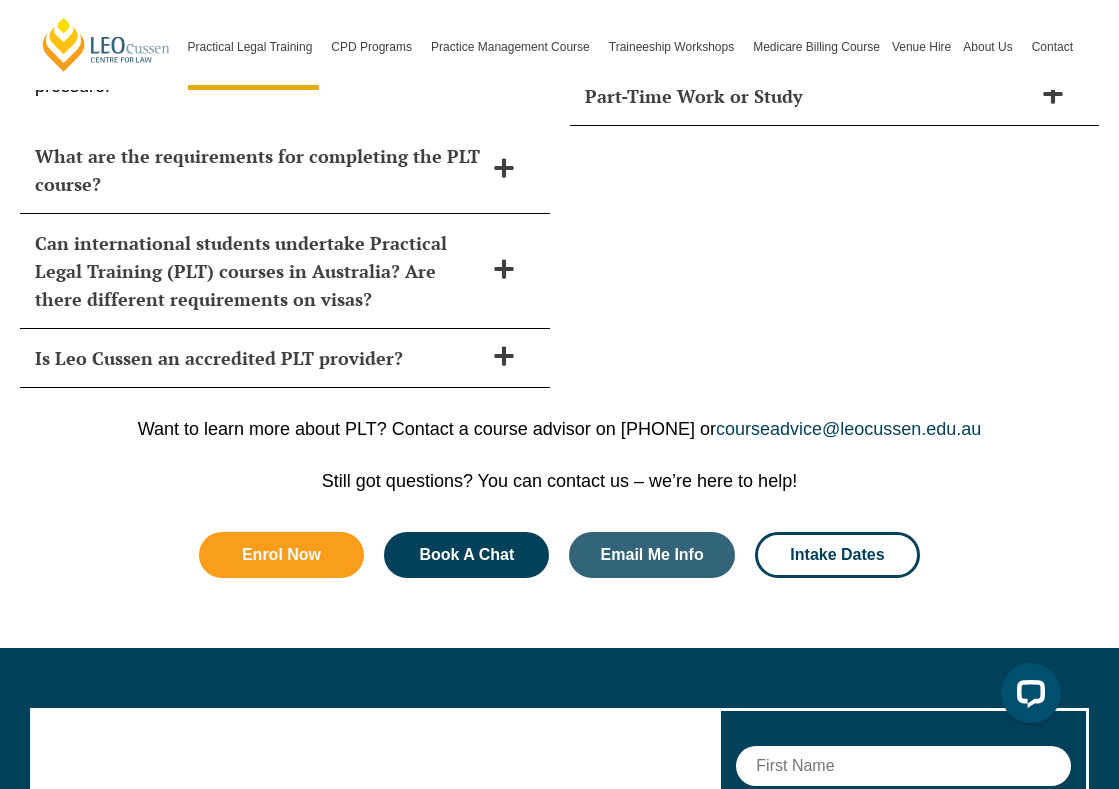 scroll, scrollTop: 9059, scrollLeft: 0, axis: vertical 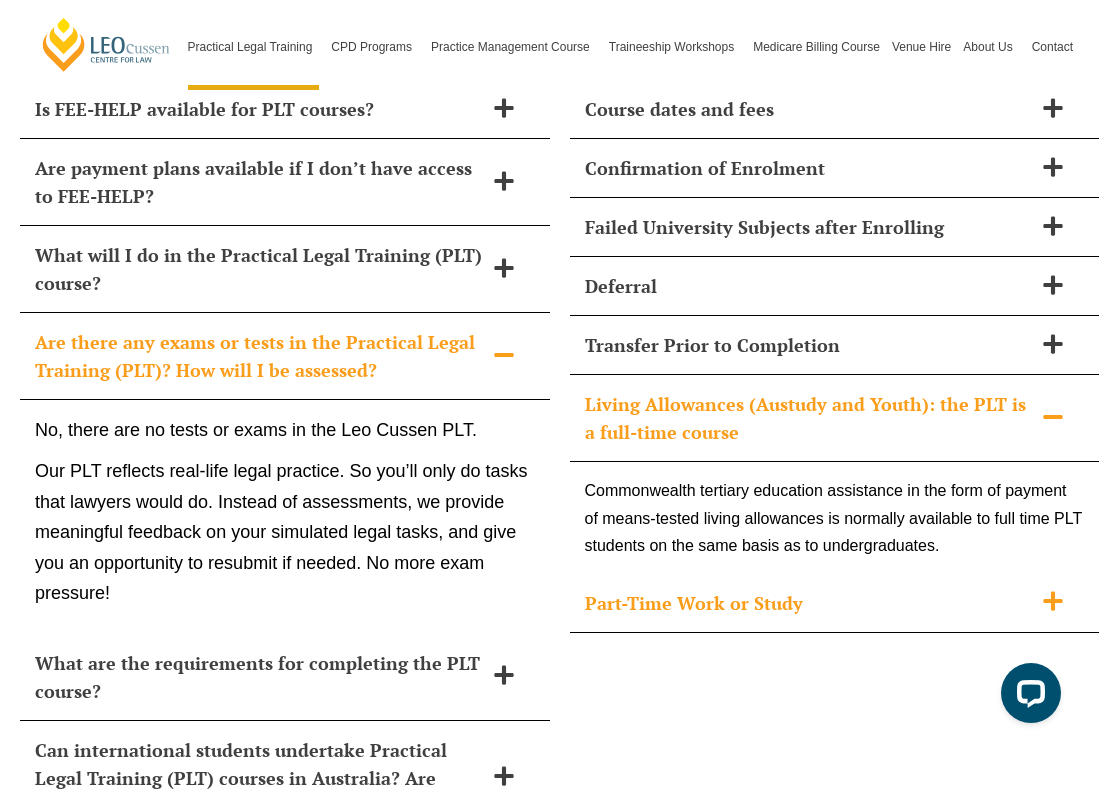 click on "Part-Time Work or Study" at bounding box center [809, 603] 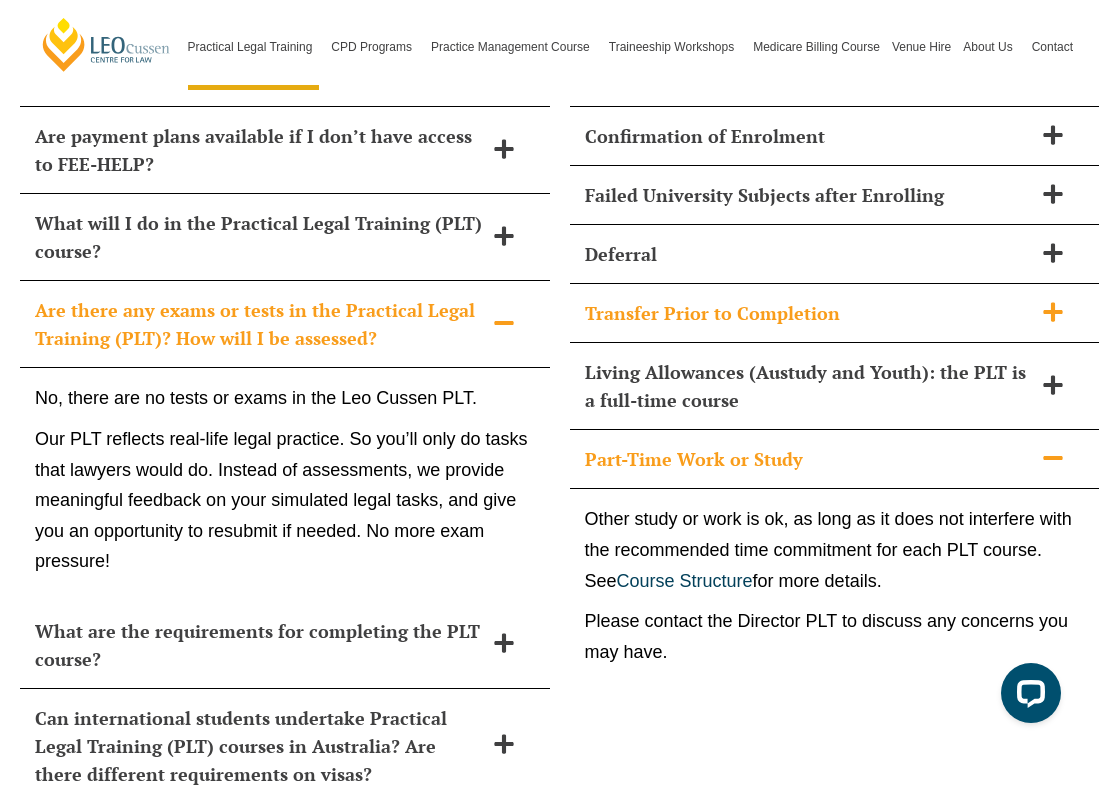 scroll, scrollTop: 9115, scrollLeft: 0, axis: vertical 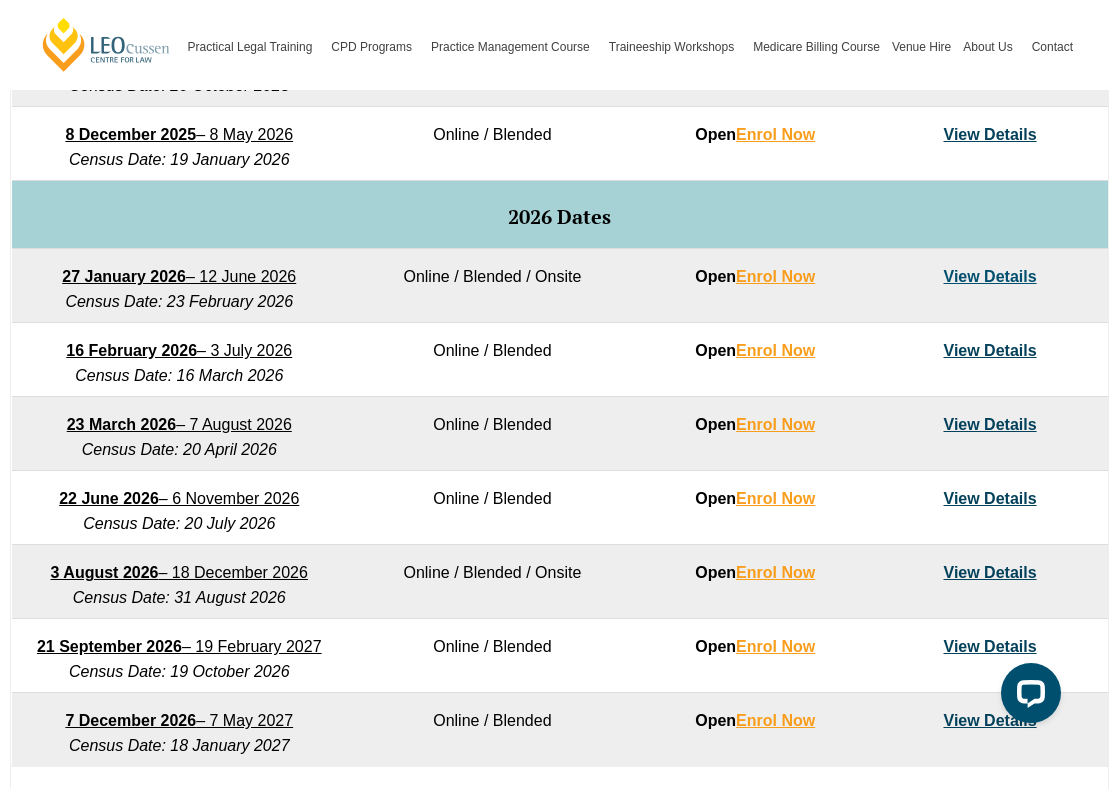 click on "View Details" at bounding box center [990, 350] 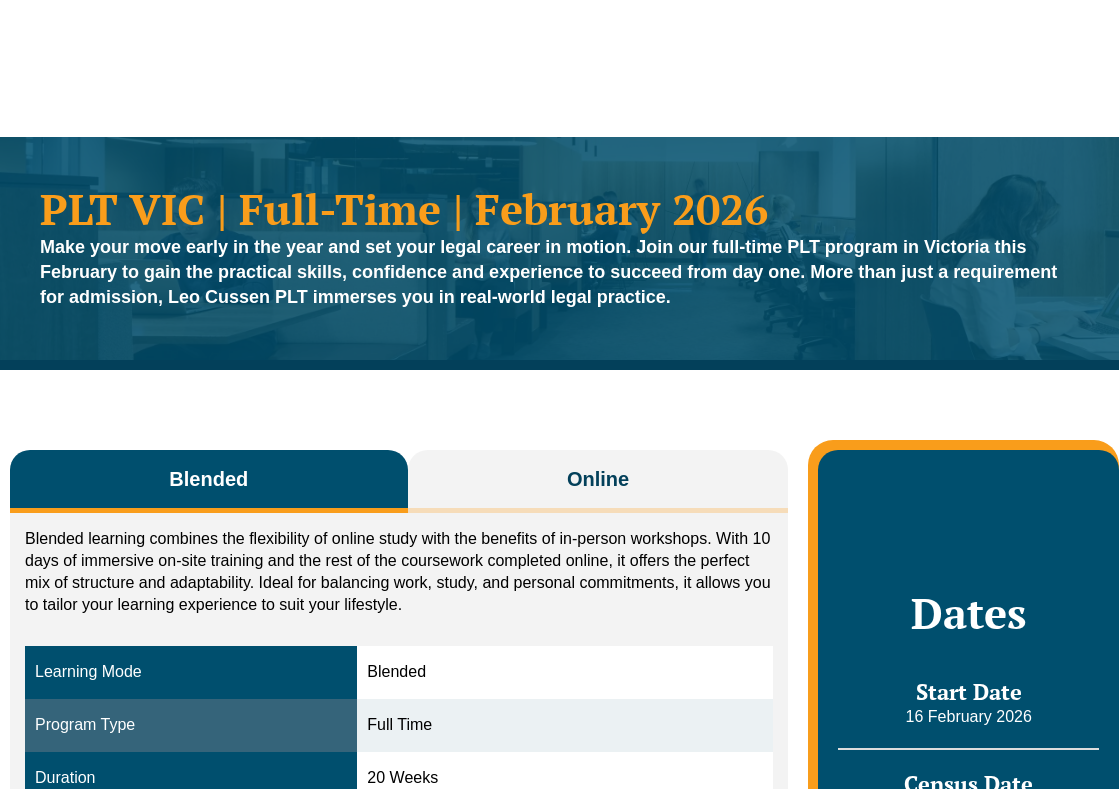 scroll, scrollTop: 376, scrollLeft: 0, axis: vertical 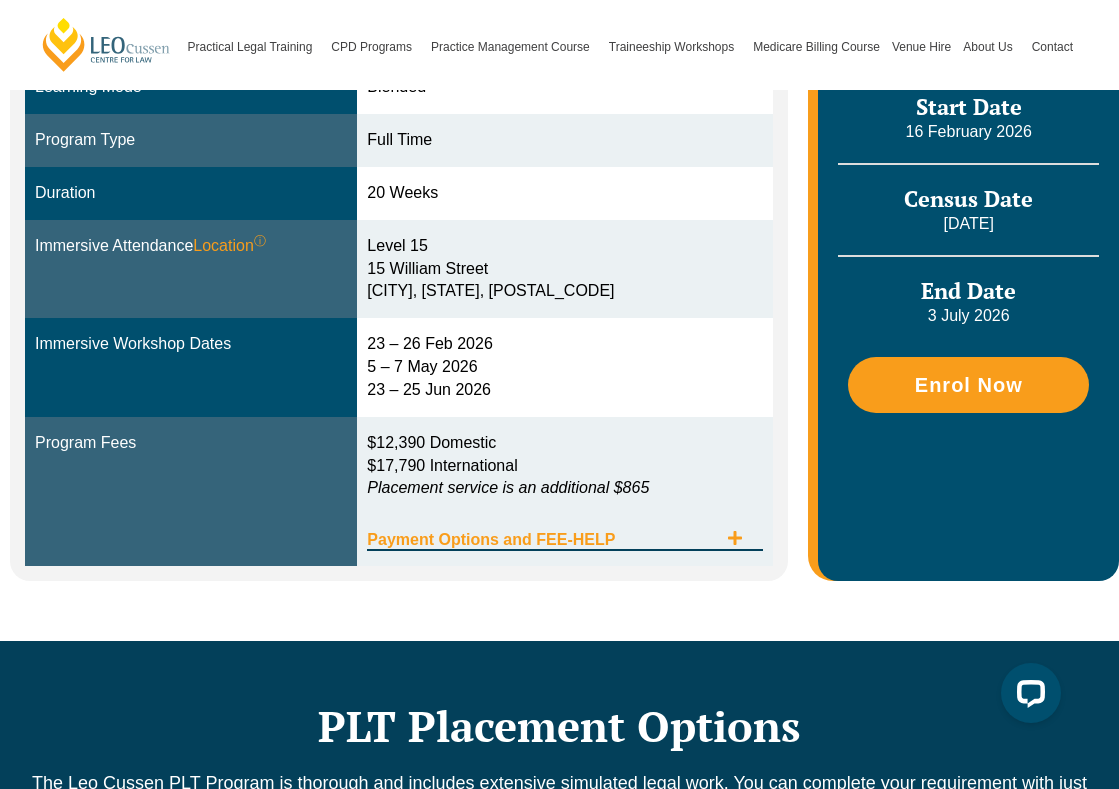 click on "Payment Options and FEE-HELP" at bounding box center (542, 540) 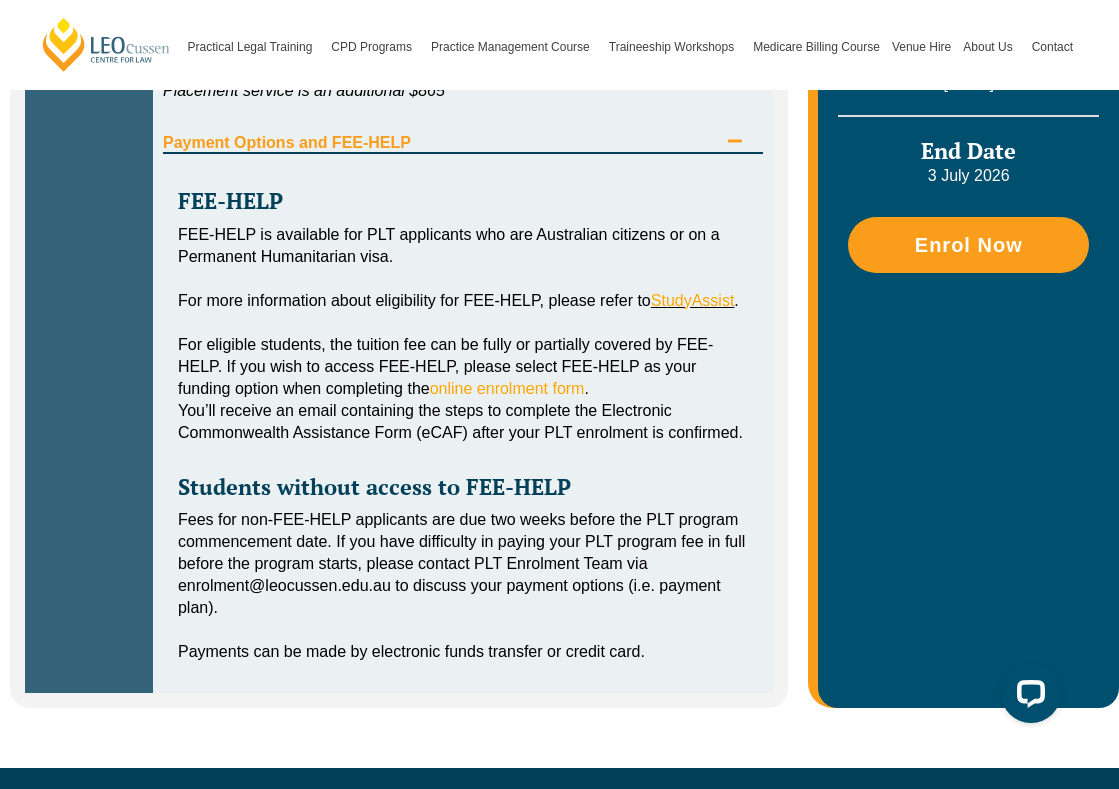 scroll, scrollTop: 991, scrollLeft: 0, axis: vertical 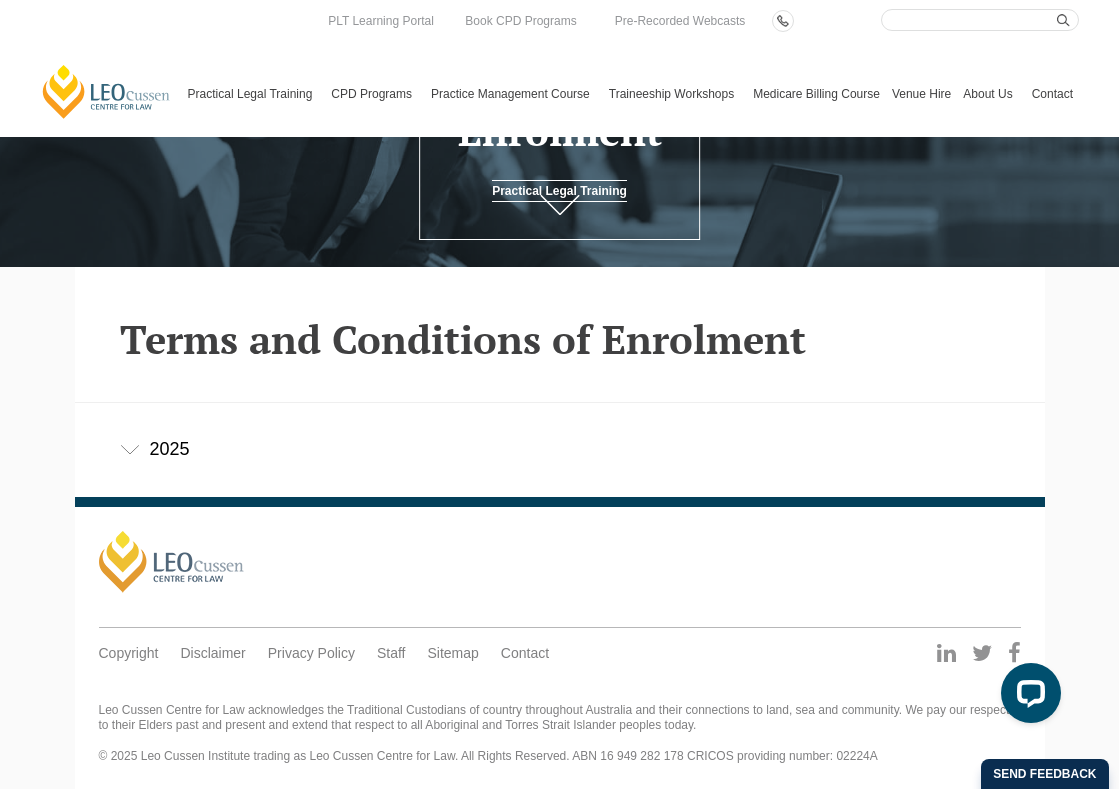 click on "2025" at bounding box center (560, 449) 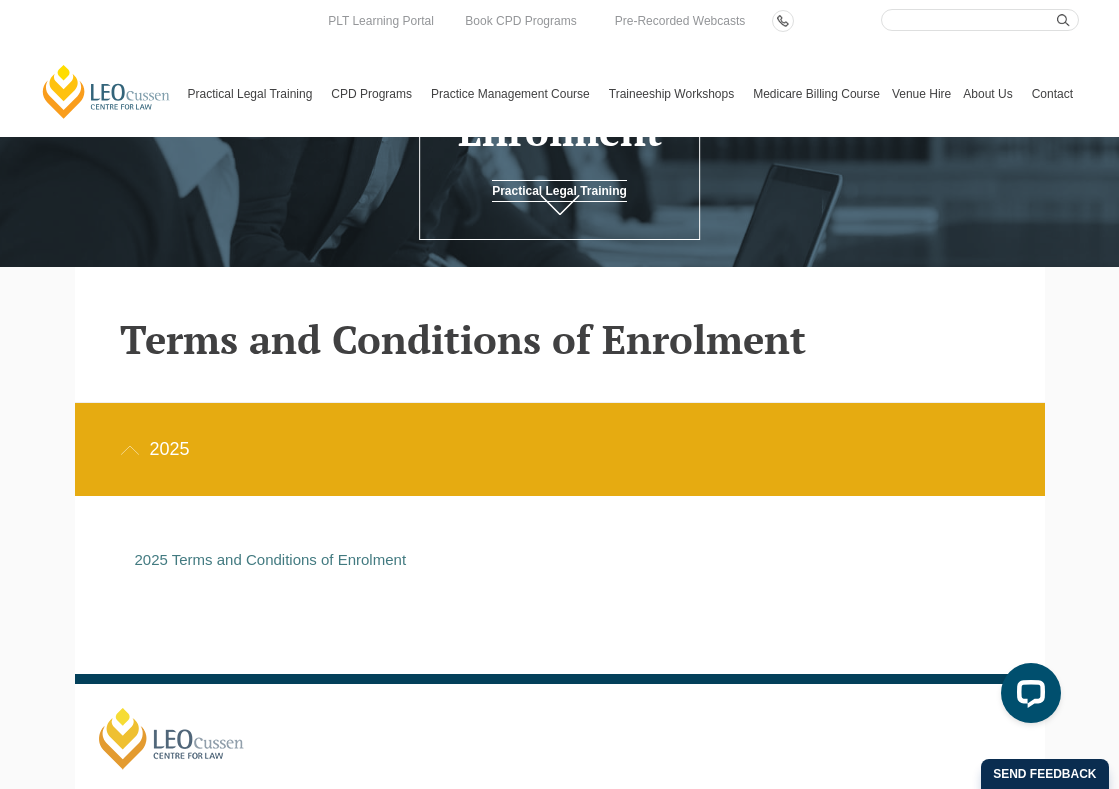 scroll, scrollTop: 300, scrollLeft: 0, axis: vertical 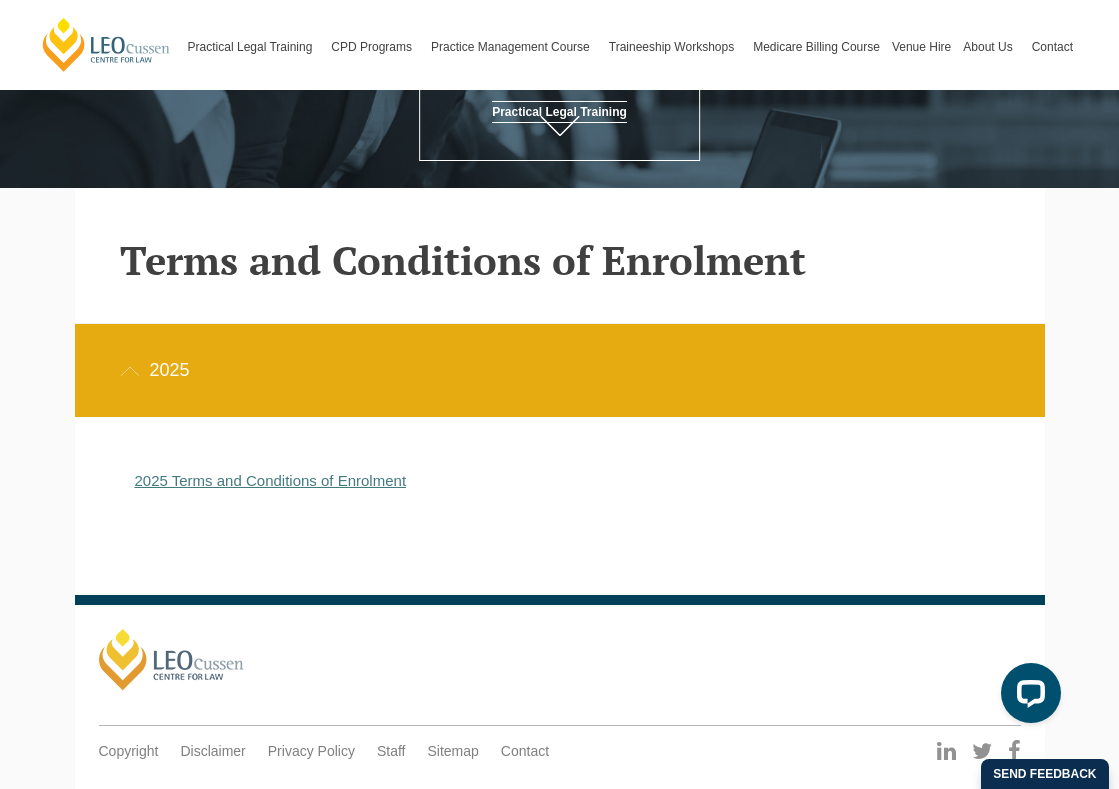 click on "2025 Terms and Conditions of Enrolment" at bounding box center [271, 480] 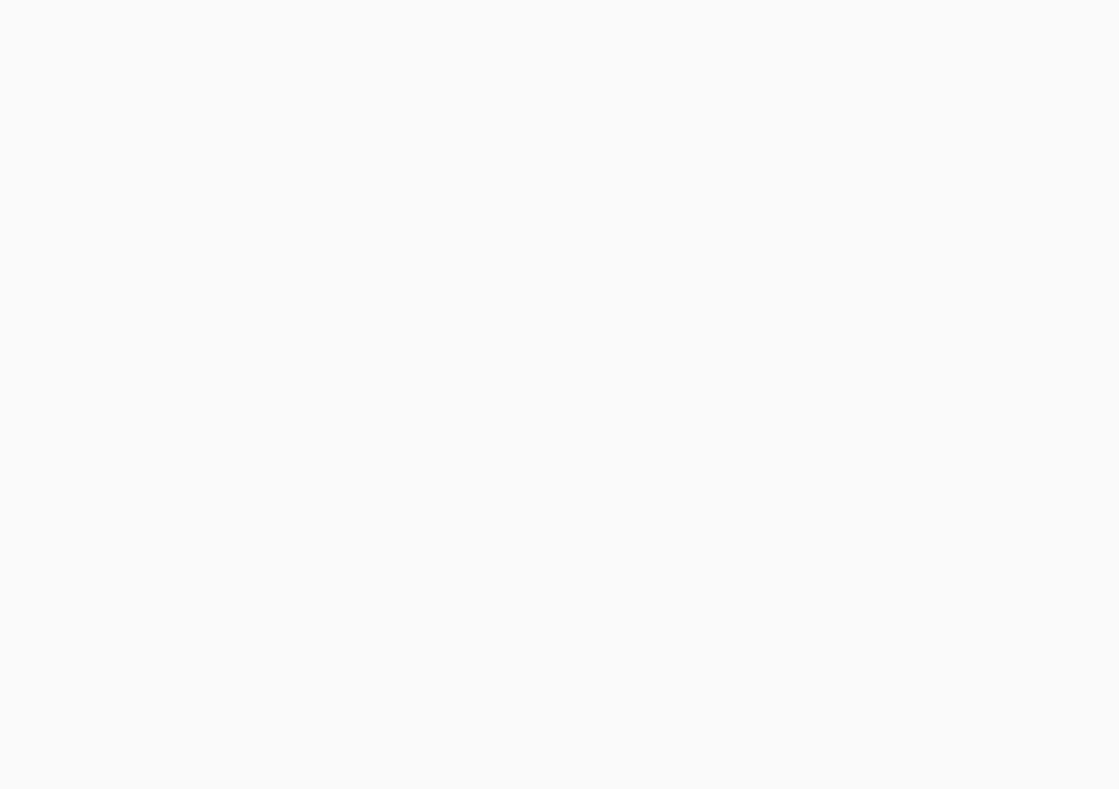 scroll, scrollTop: 9115, scrollLeft: 0, axis: vertical 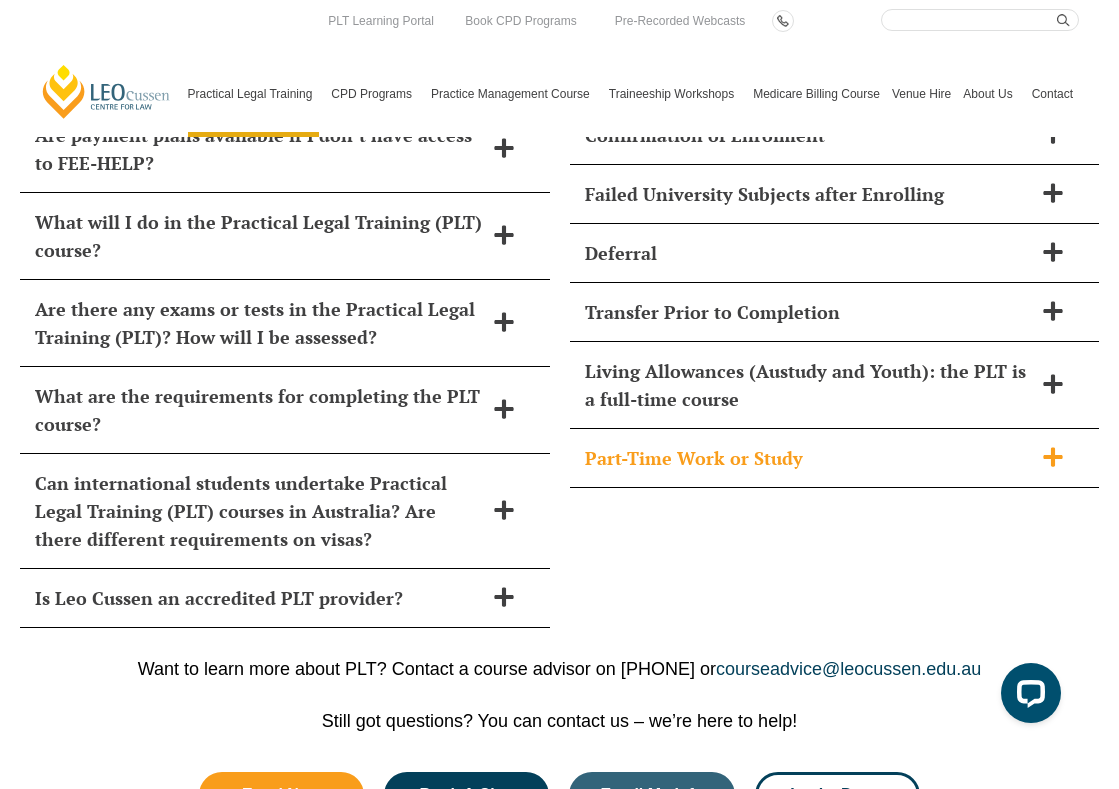 click on "Part-Time Work or Study" at bounding box center (809, 458) 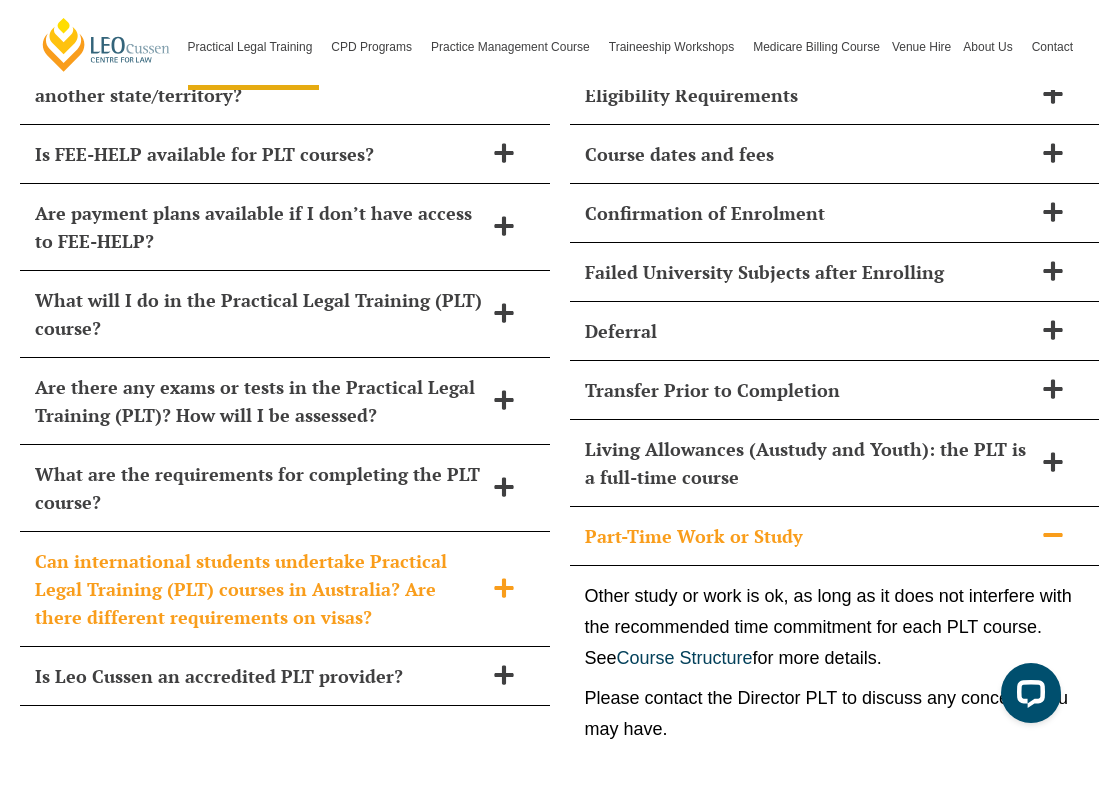 scroll, scrollTop: 8942, scrollLeft: 0, axis: vertical 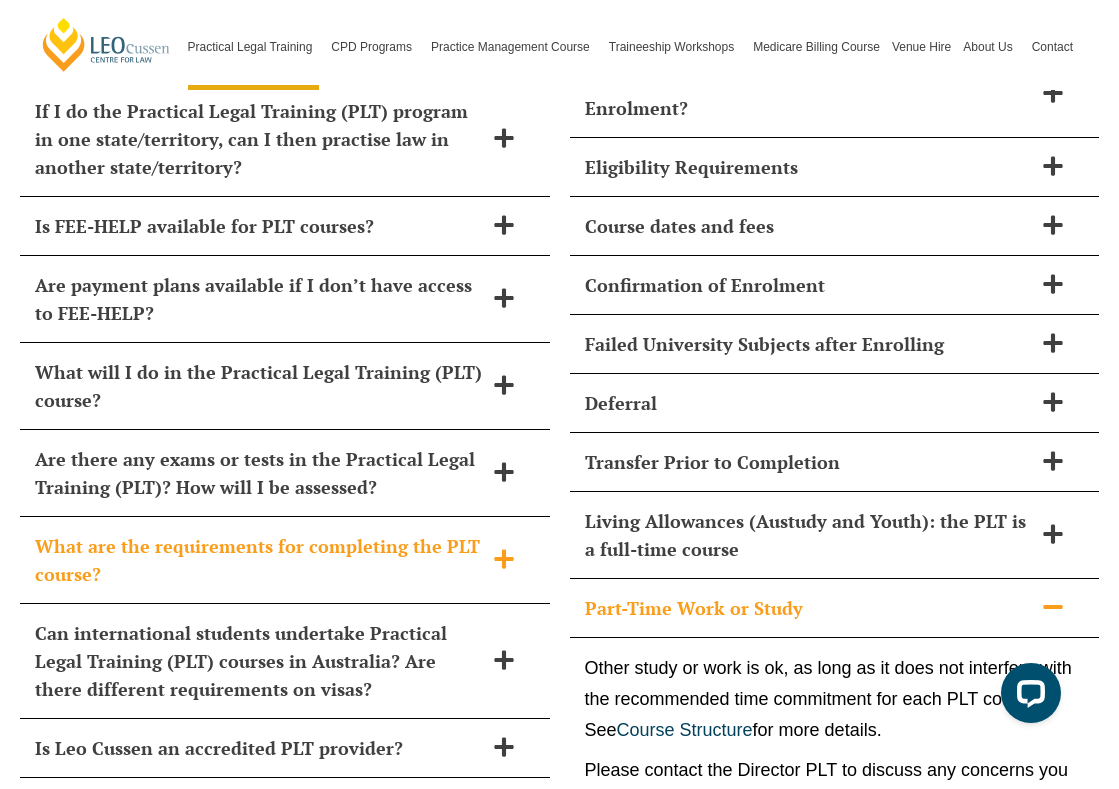 click on "What are the requirements for completing the PLT course?" at bounding box center (259, 560) 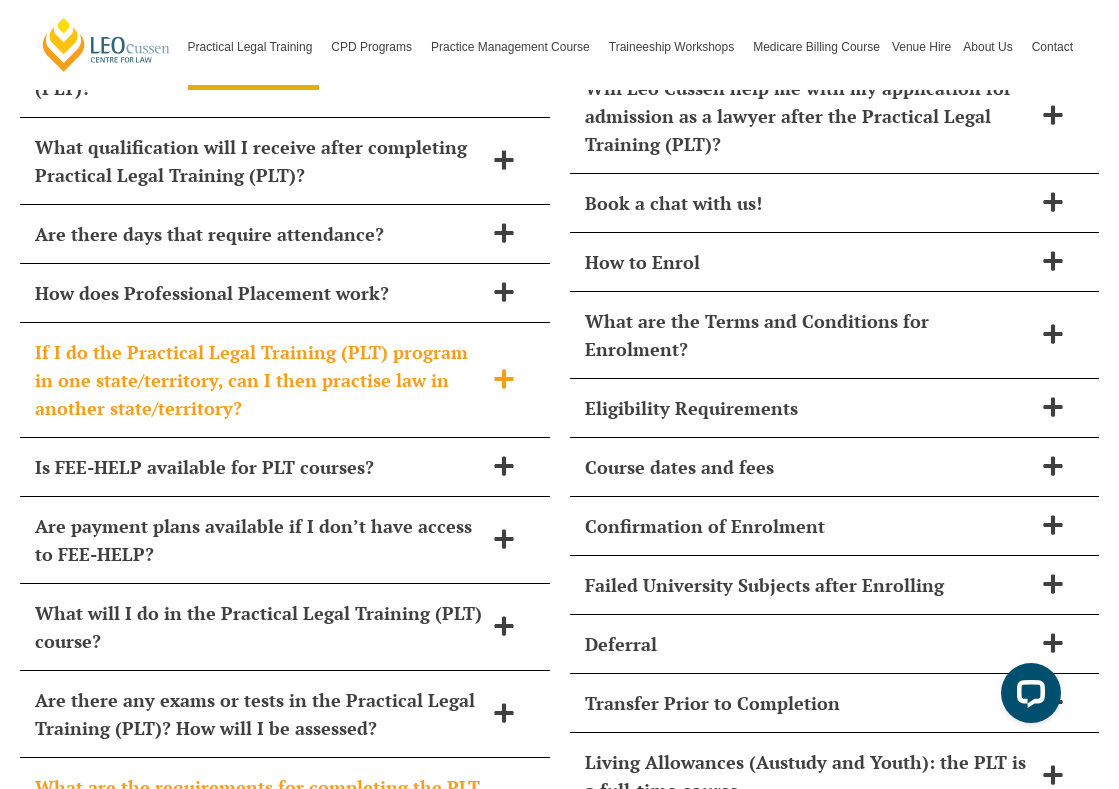 scroll, scrollTop: 8700, scrollLeft: 0, axis: vertical 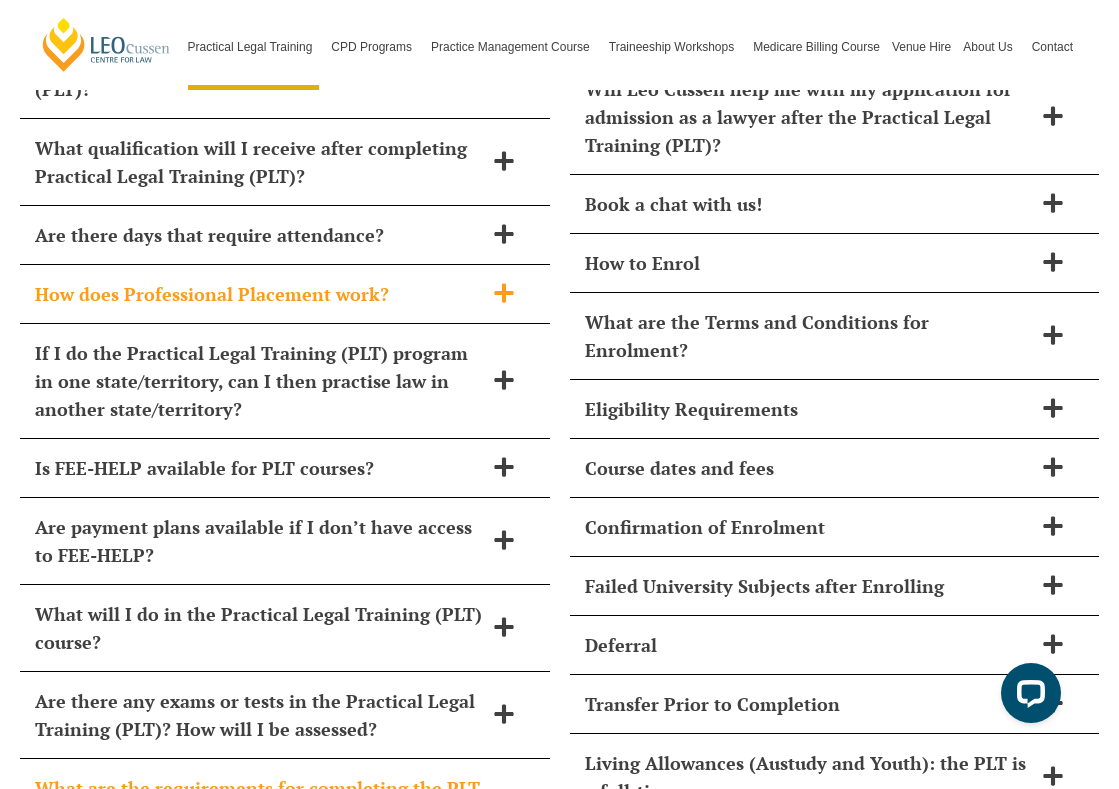 click on "How does Professional Placement work?" at bounding box center [259, 294] 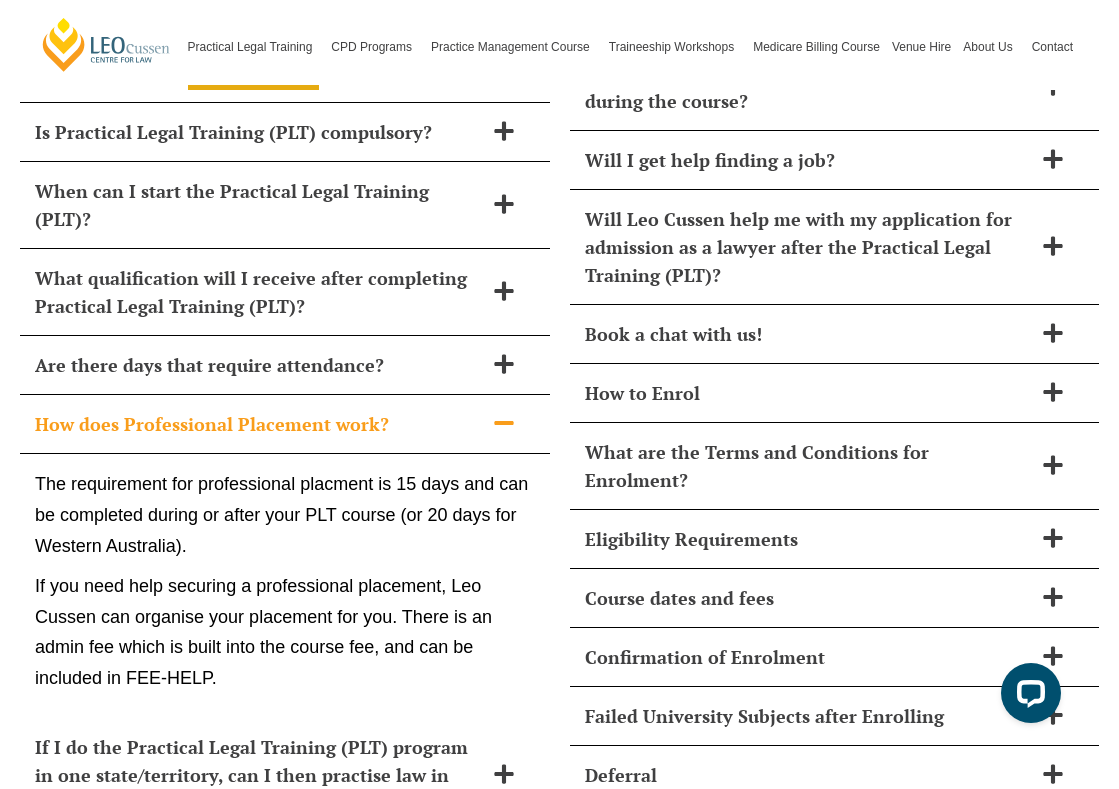 scroll, scrollTop: 8337, scrollLeft: 0, axis: vertical 